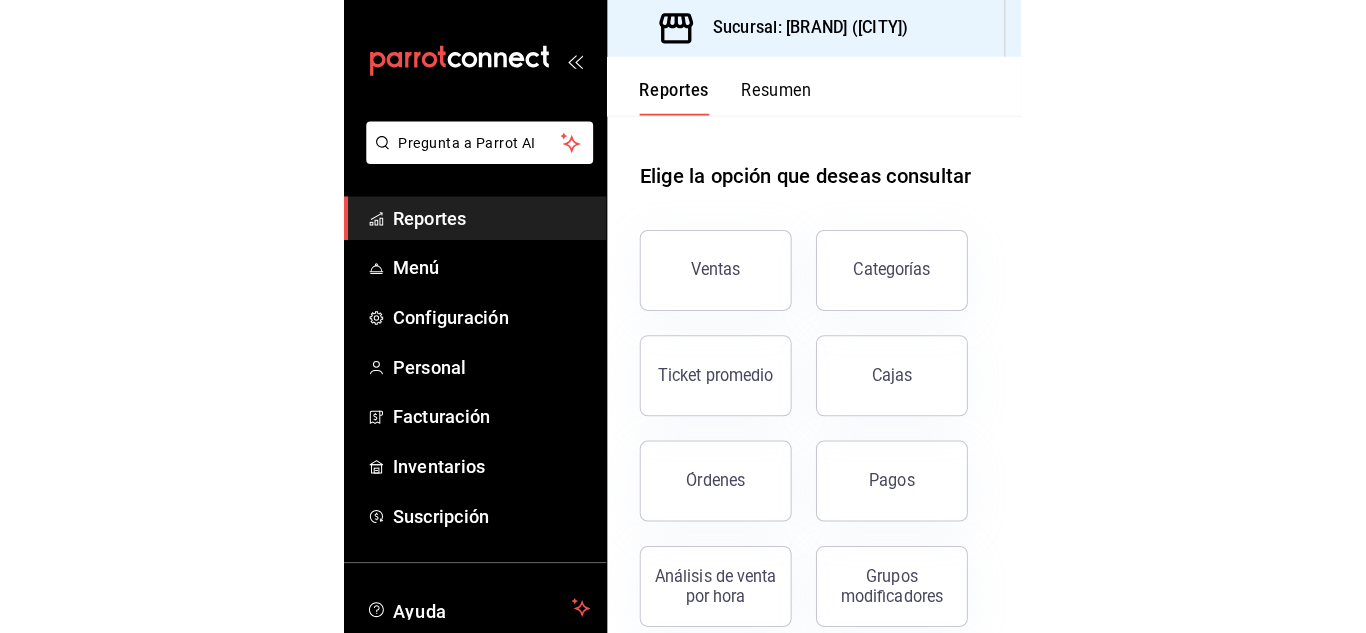 scroll, scrollTop: 0, scrollLeft: 0, axis: both 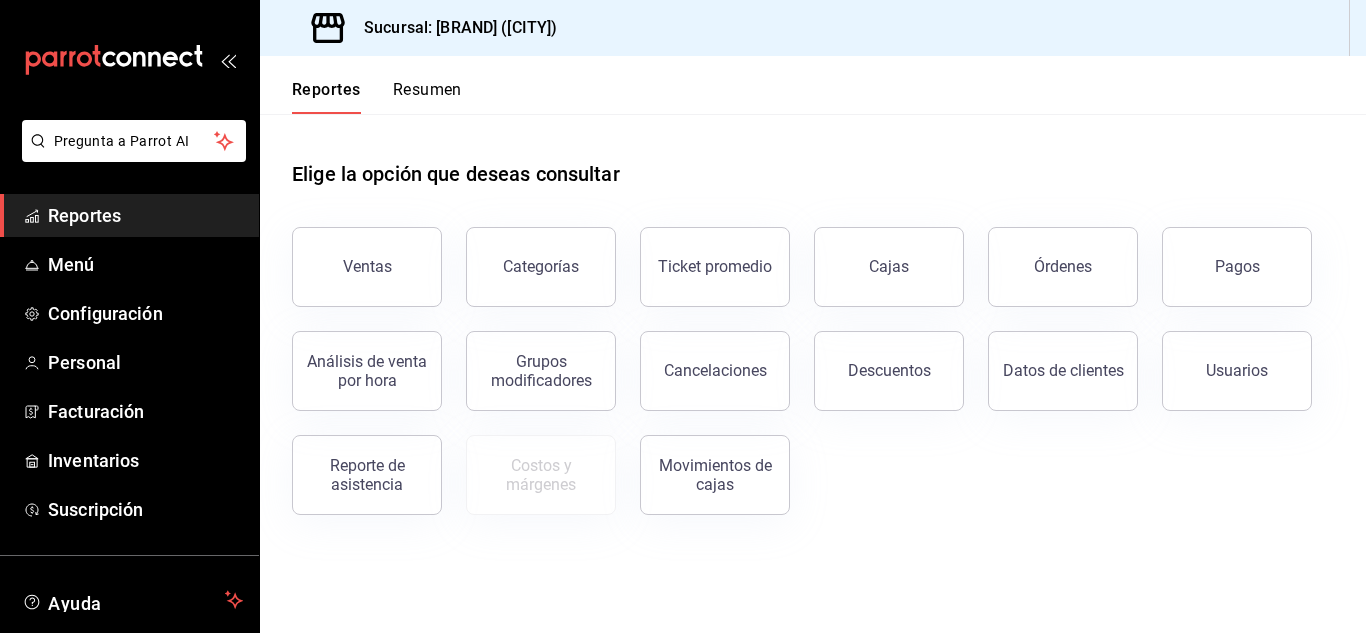 click on "Reportes" at bounding box center (145, 215) 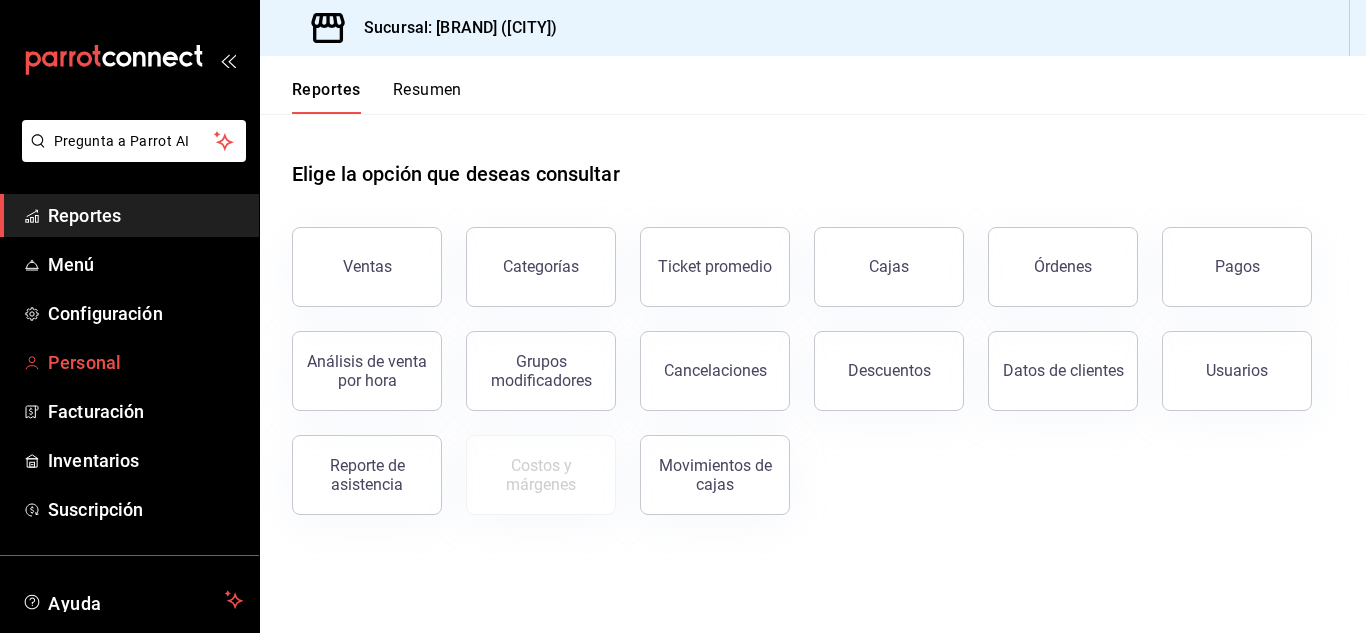 click on "Personal" at bounding box center [145, 362] 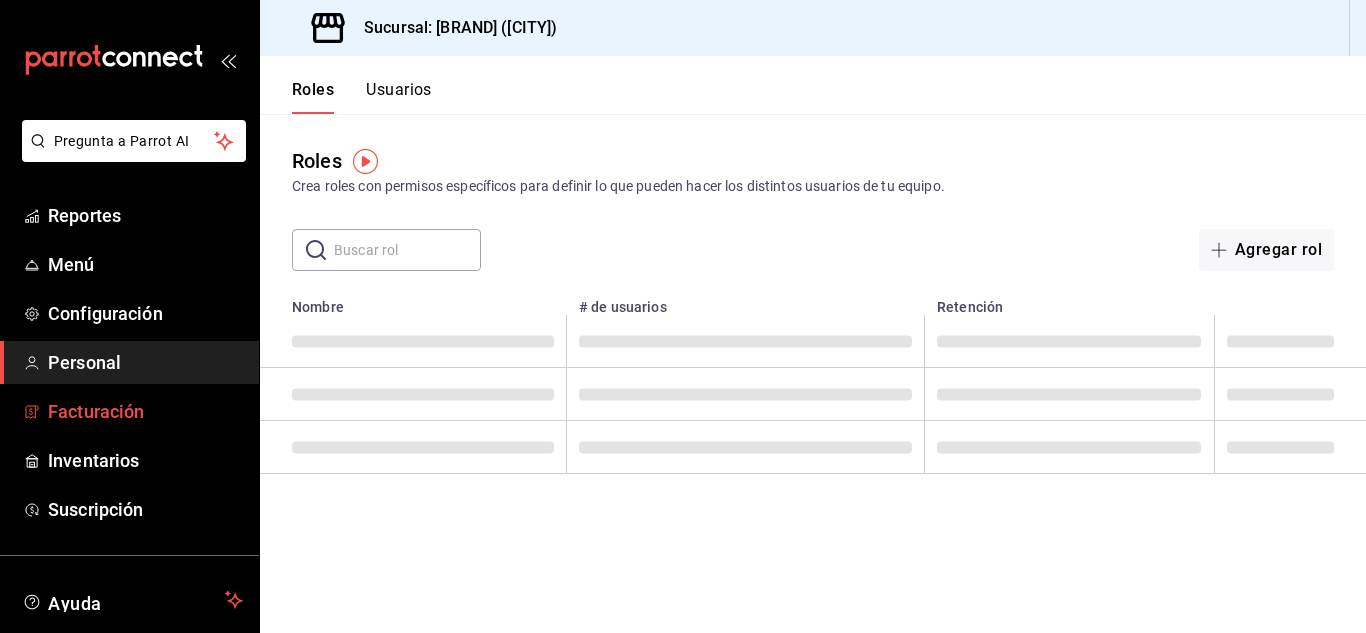 click on "Facturación" at bounding box center [145, 411] 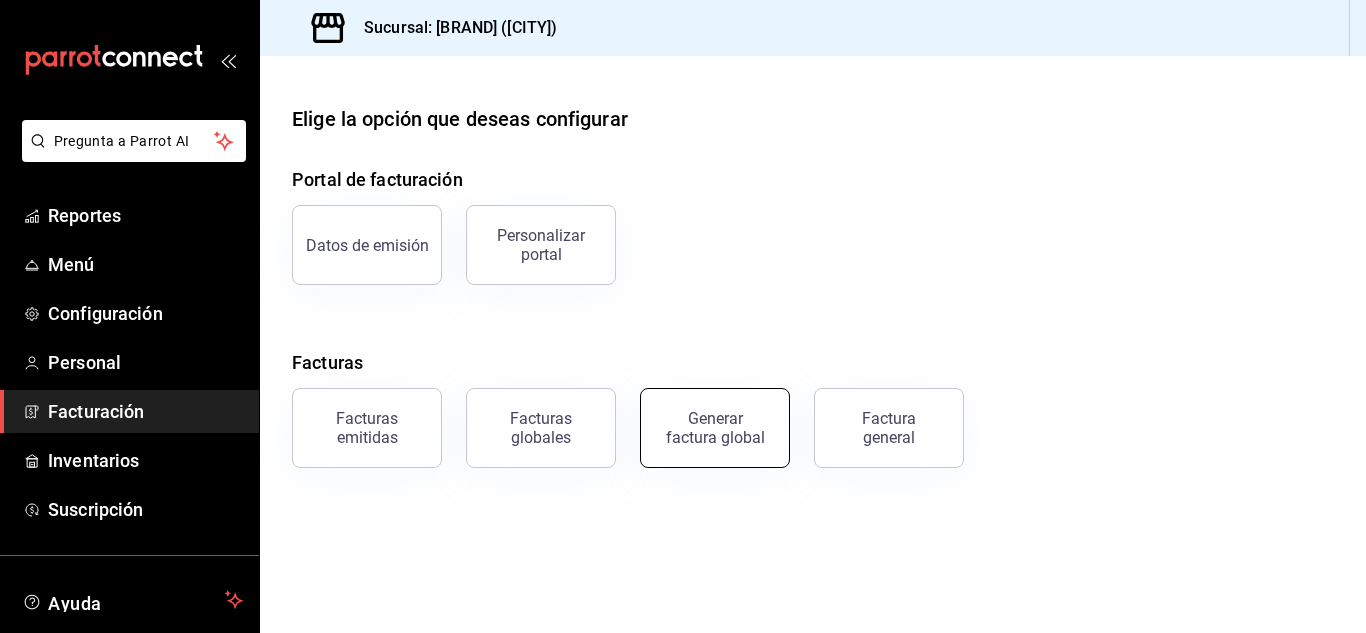 click on "Generar factura global" at bounding box center [715, 428] 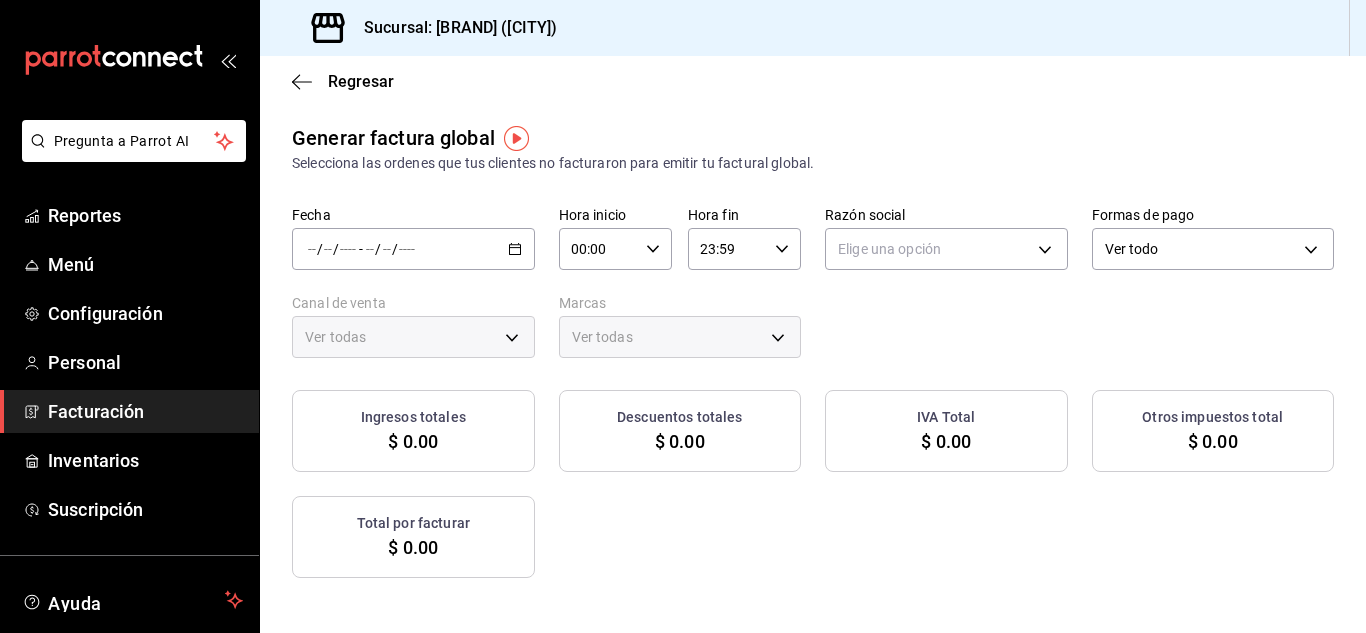 type on "PARROT,UBER_EATS,RAPPI,DIDI_FOOD,ONLINE" 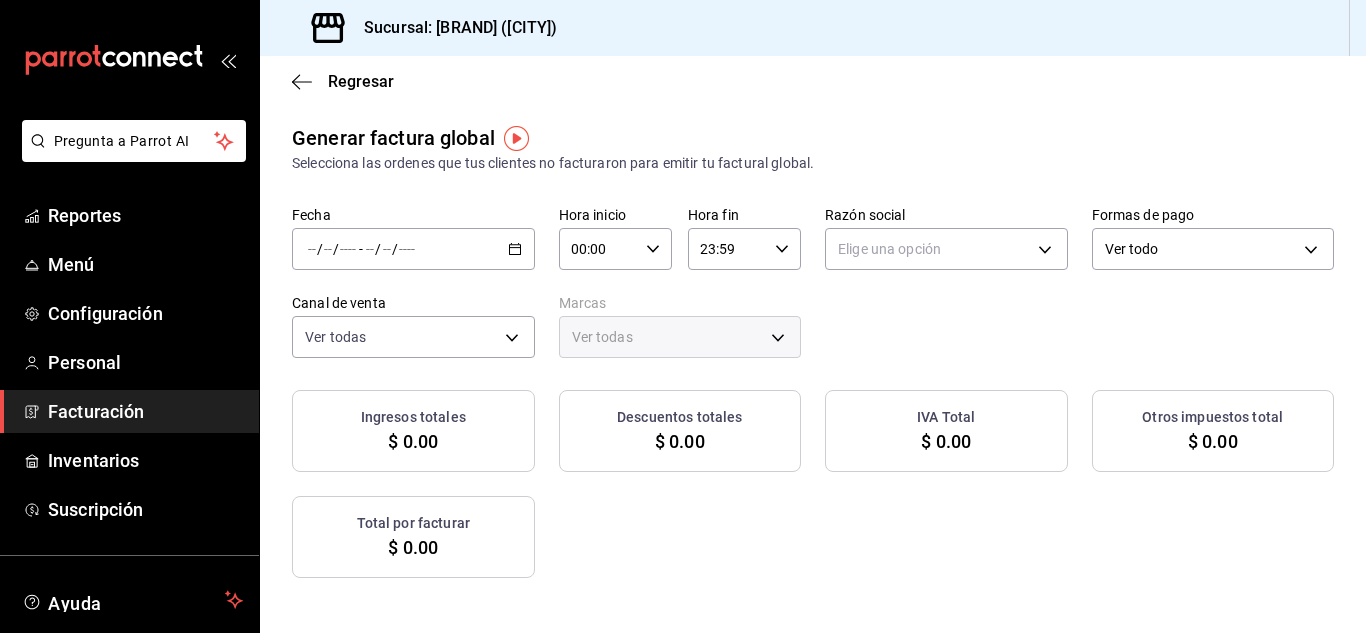 click 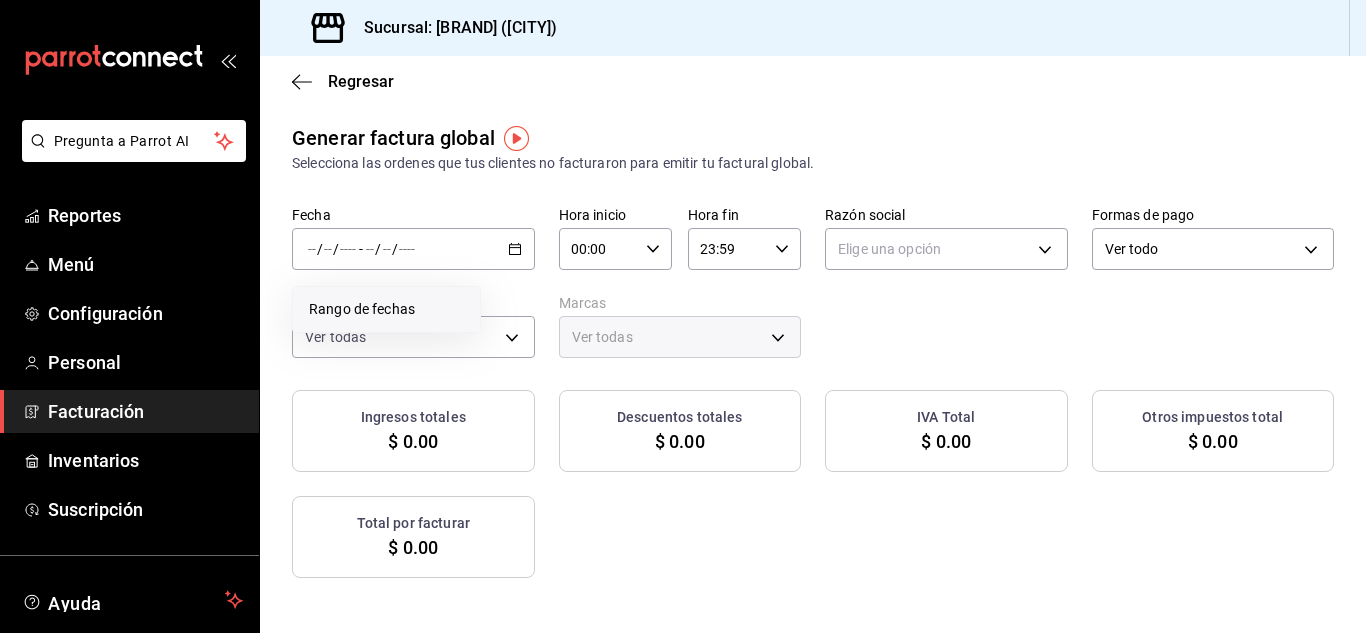 click on "Rango de fechas" at bounding box center (386, 309) 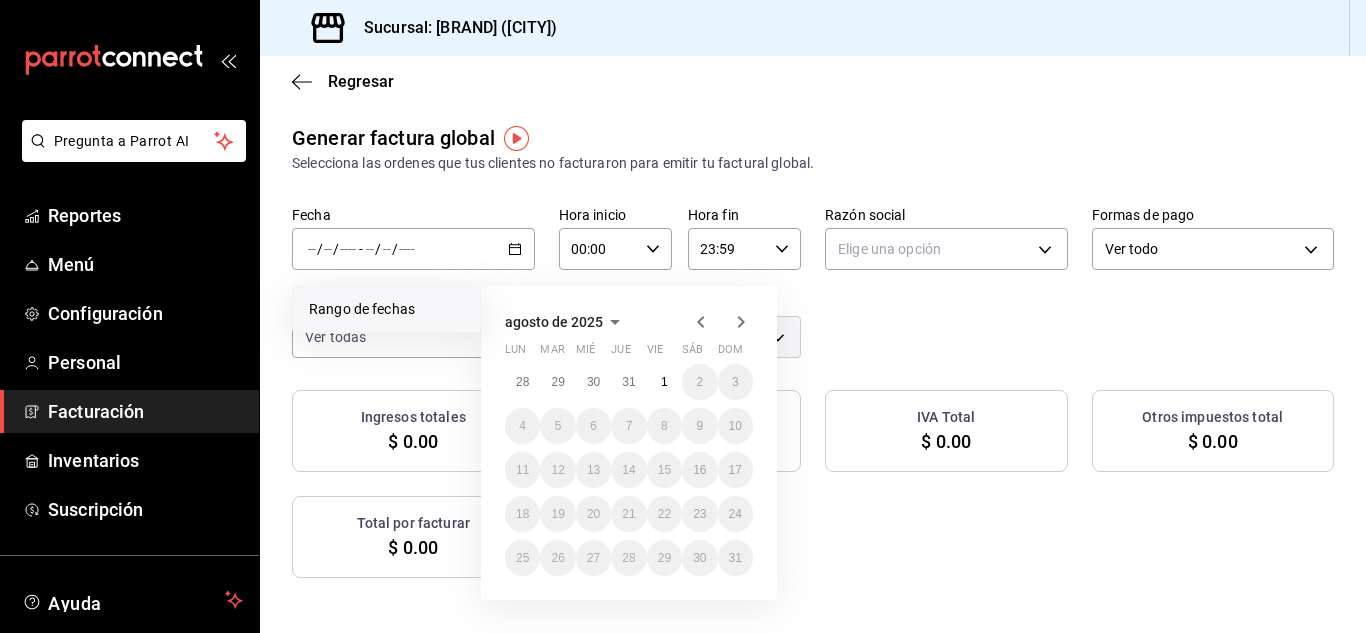 click 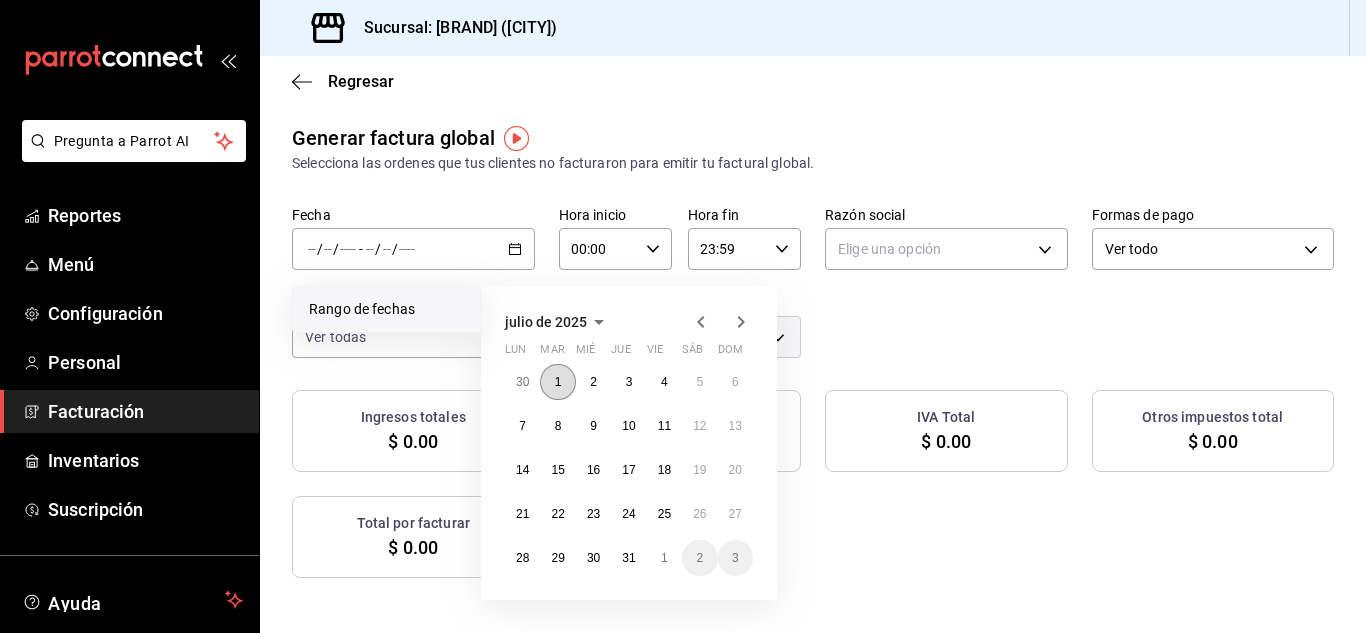click on "1" at bounding box center [558, 382] 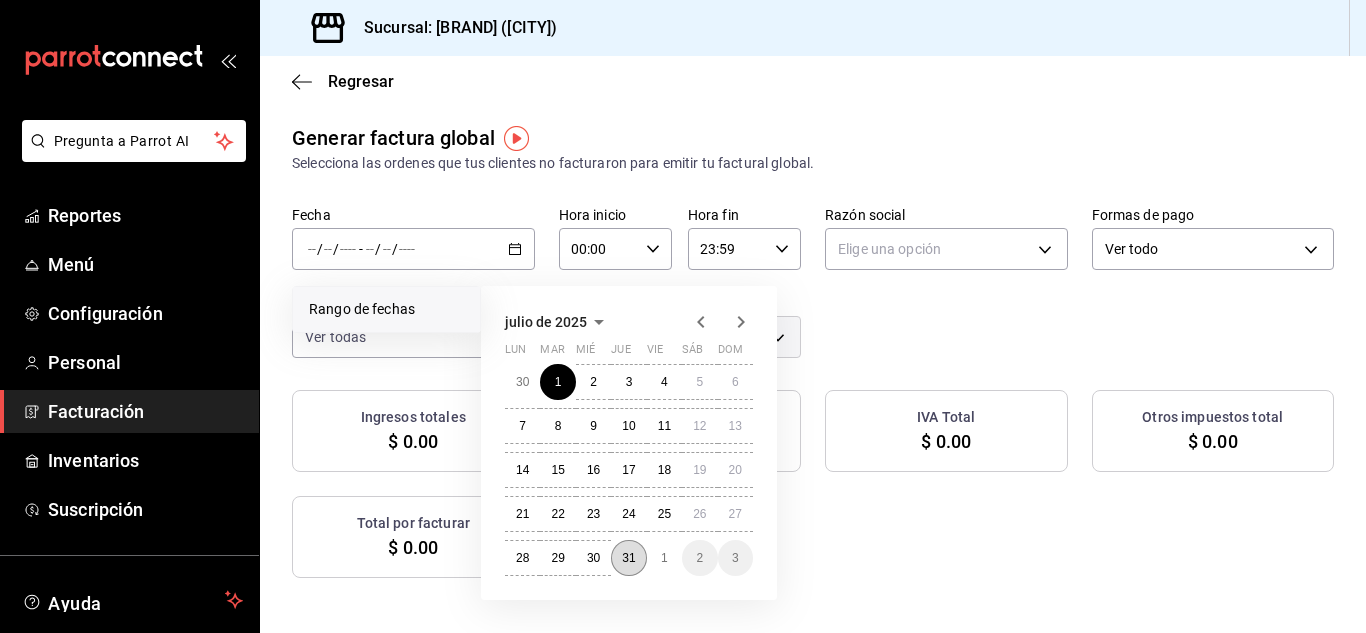 click on "31" at bounding box center [628, 558] 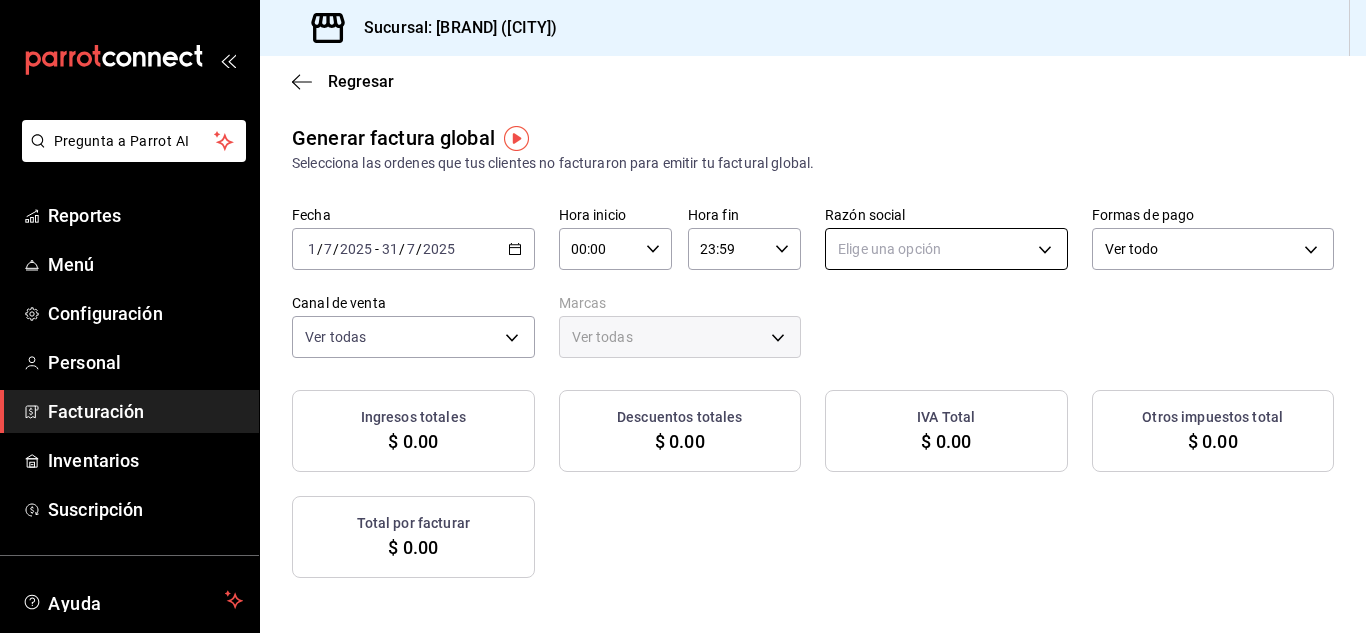 click on "Pregunta a Parrot AI Reportes   Menú   Configuración   Personal   Facturación   Inventarios   Suscripción   Ayuda Recomienda Parrot   Marne Panaderia   Sugerir nueva función   Sucursal: Marne Panaderia ([CITY]) Regresar Generar factura global Selecciona las ordenes que tus clientes no facturaron para emitir tu factural global. Fecha [DATE] [DATE] - [DATE] [DATE] Hora inicio 00:00 Hora inicio Hora fin 23:59 Hora fin Razón social Elige una opción Formas de pago Ver todo ALL Canal de venta Ver todas PARROT,UBER_EATS,RAPPI,DIDI_FOOD,ONLINE Marcas Ver todas Ingresos totales $ 0.00 Descuentos totales $ 0.00 IVA Total $ 0.00 Otros impuestos total $ 0.00 Total por facturar $ 0.00 No hay información que mostrar GANA 1 MES GRATIS EN TU SUSCRIPCIÓN AQUÍ Ver video tutorial Ir a video Pregunta a Parrot AI Reportes   Menú   Configuración   Personal   Facturación   Inventarios   Suscripción   Ayuda Recomienda Parrot   Marne Panaderia   Sugerir nueva función   Visitar centro de ayuda" at bounding box center [683, 316] 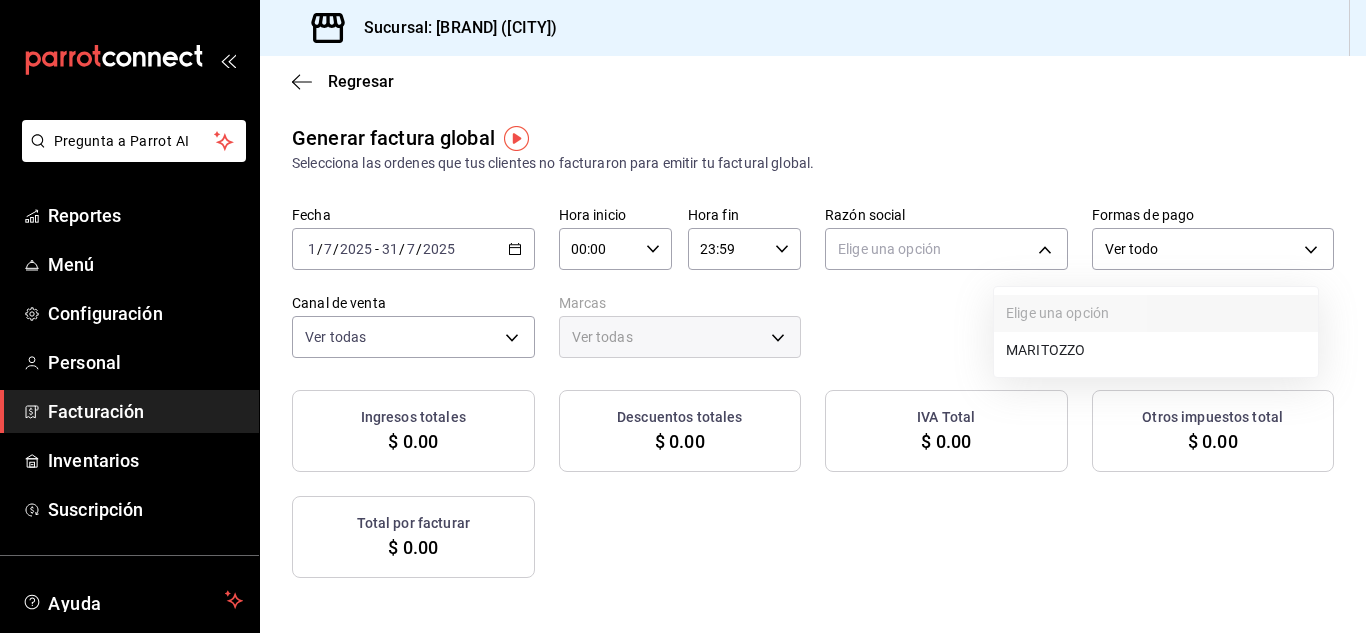 click on "MARITOZZO" at bounding box center [1156, 350] 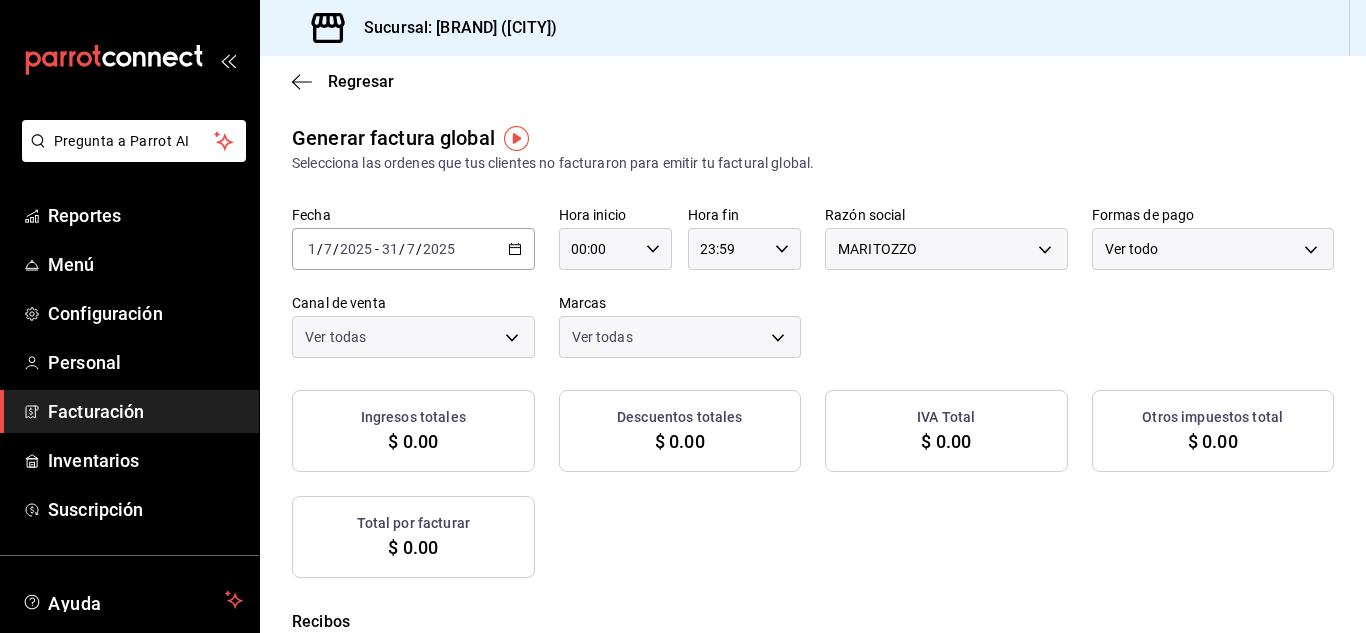 click on "Pregunta a Parrot AI Reportes   Menú   Configuración   Personal   Facturación   Inventarios   Suscripción   Ayuda Recomienda Parrot   Marne Panaderia   Sugerir nueva función   Sucursal: Marne Panaderia (CDMX) Regresar Generar factura global Selecciona las ordenes que tus clientes no facturaron para emitir tu factural global. Fecha 2025-07-01 1 / 7 / 2025 - 2025-07-31 31 / 7 / 2025 Hora inicio 00:00 Hora inicio Hora fin 23:59 Hora fin Razón social MARITOZZO 11c3e721-61c6-4577-b26e-04ca3f3d1b46 Formas de pago Ver todo ALL Canal de venta Ver todas PARROT,UBER_EATS,RAPPI,DIDI_FOOD,ONLINE Marcas Ver todas 85d85fe5-a511-429d-a5b7-b41691660ca2 Ingresos totales $ 0.00 Descuentos totales $ 0.00 IVA Total $ 0.00 Otros impuestos total $ 0.00 Total por facturar $ 0.00 Recibos Quita la selección a los recibos que no quieras incluir. Recuerda que sólo puedes generar facturas globales de hasta 1,000 recibos cada una. Fecha # de recibo Tipo de pago Subtotal Descuentos Cargos por servicio IVA Otros impuestos Total" at bounding box center [683, 316] 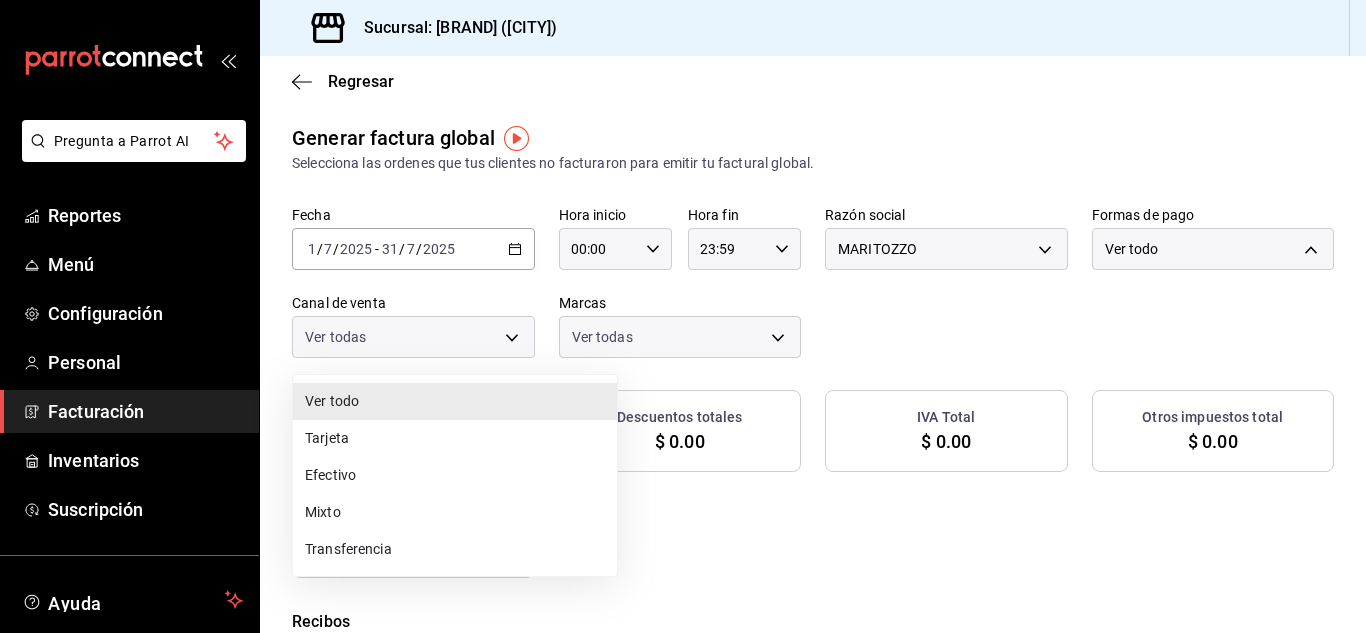 checkbox on "true" 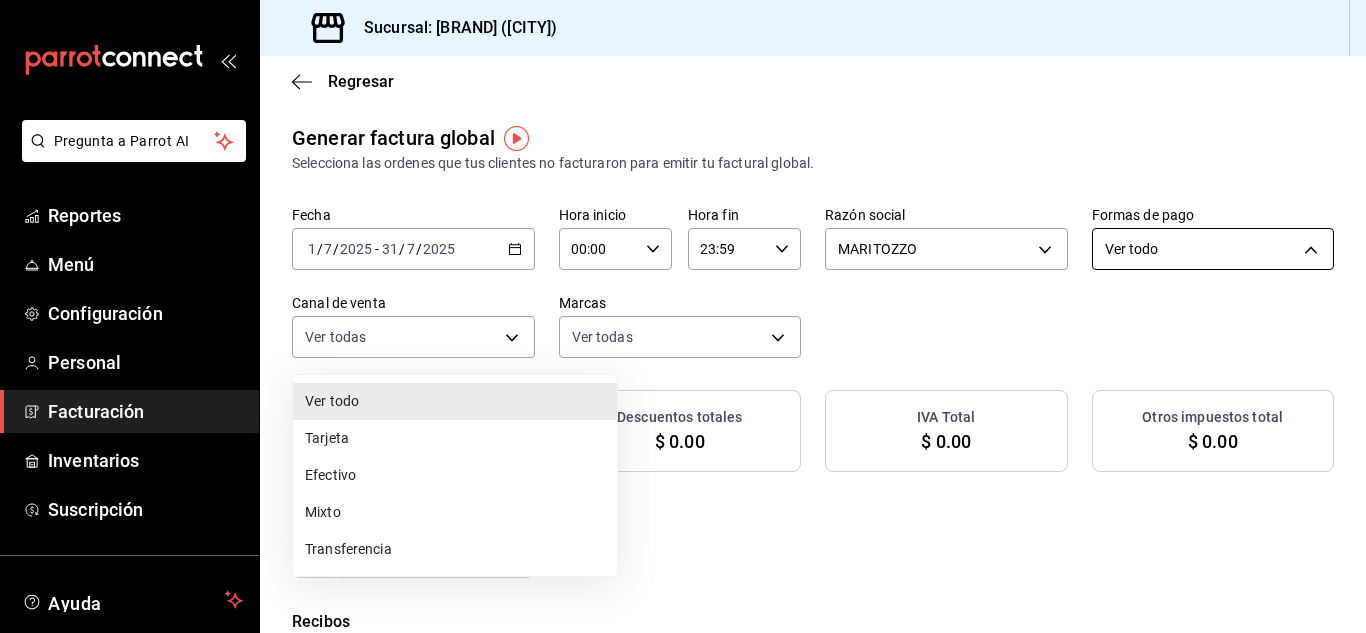 checkbox on "true" 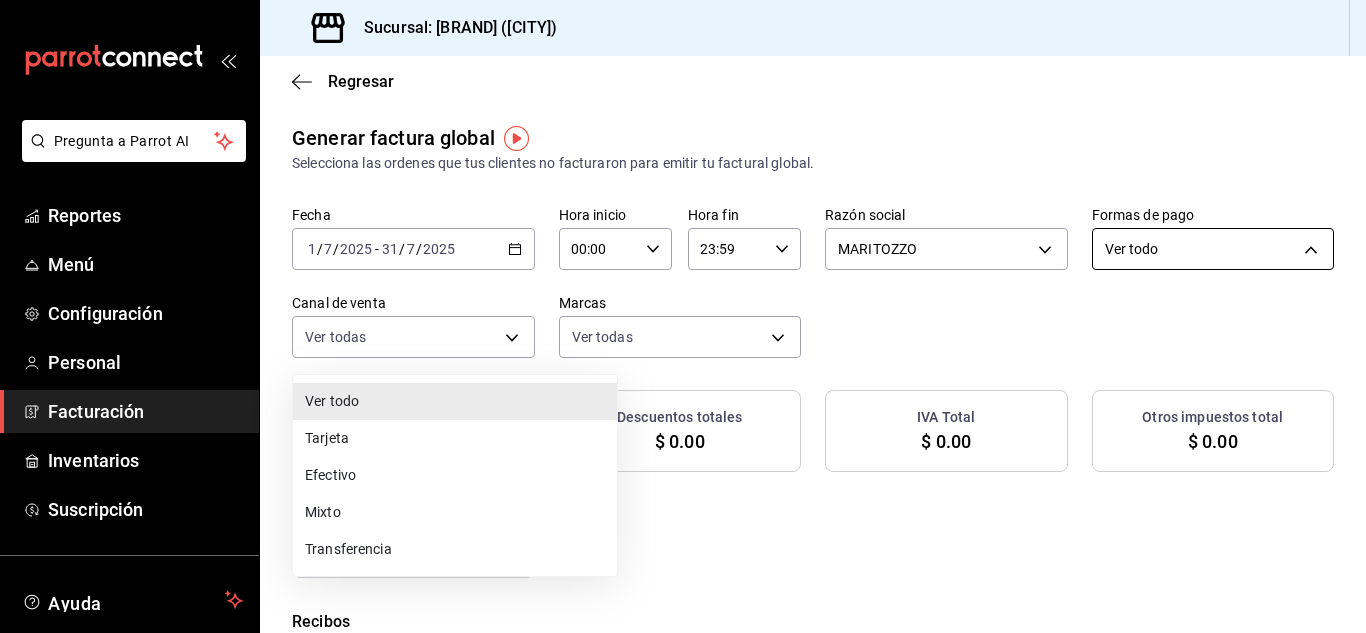 checkbox on "true" 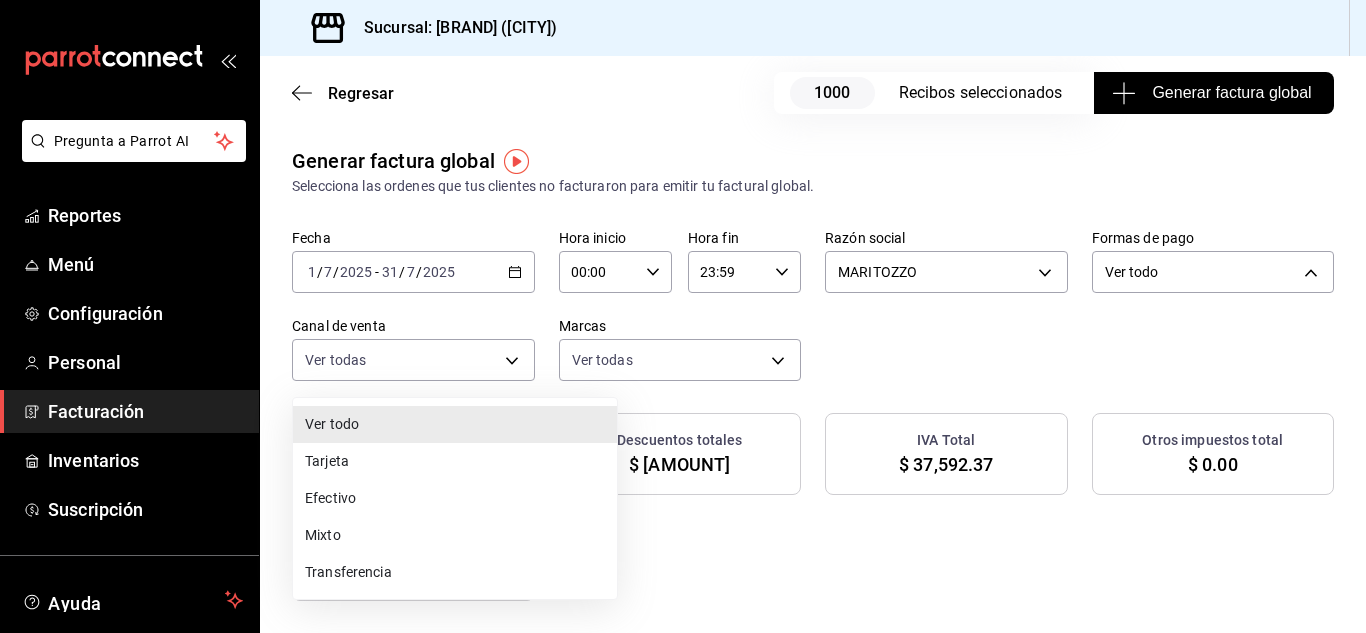 click on "Efectivo" at bounding box center [455, 498] 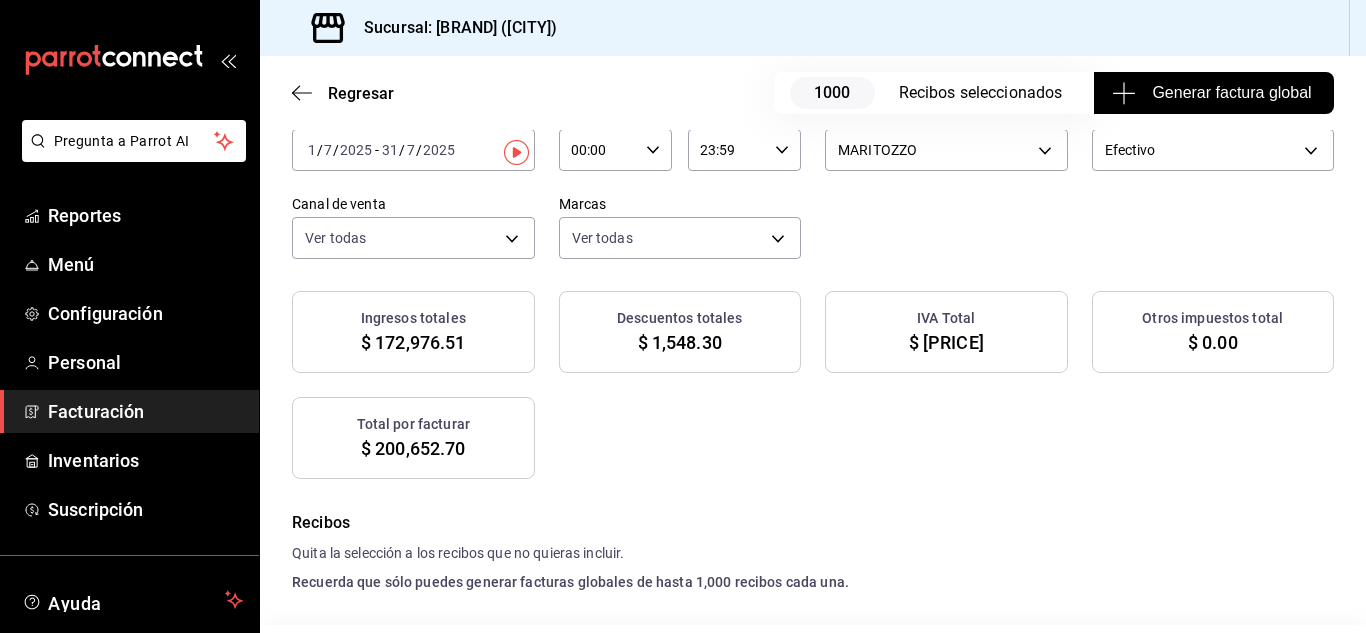 scroll, scrollTop: 0, scrollLeft: 0, axis: both 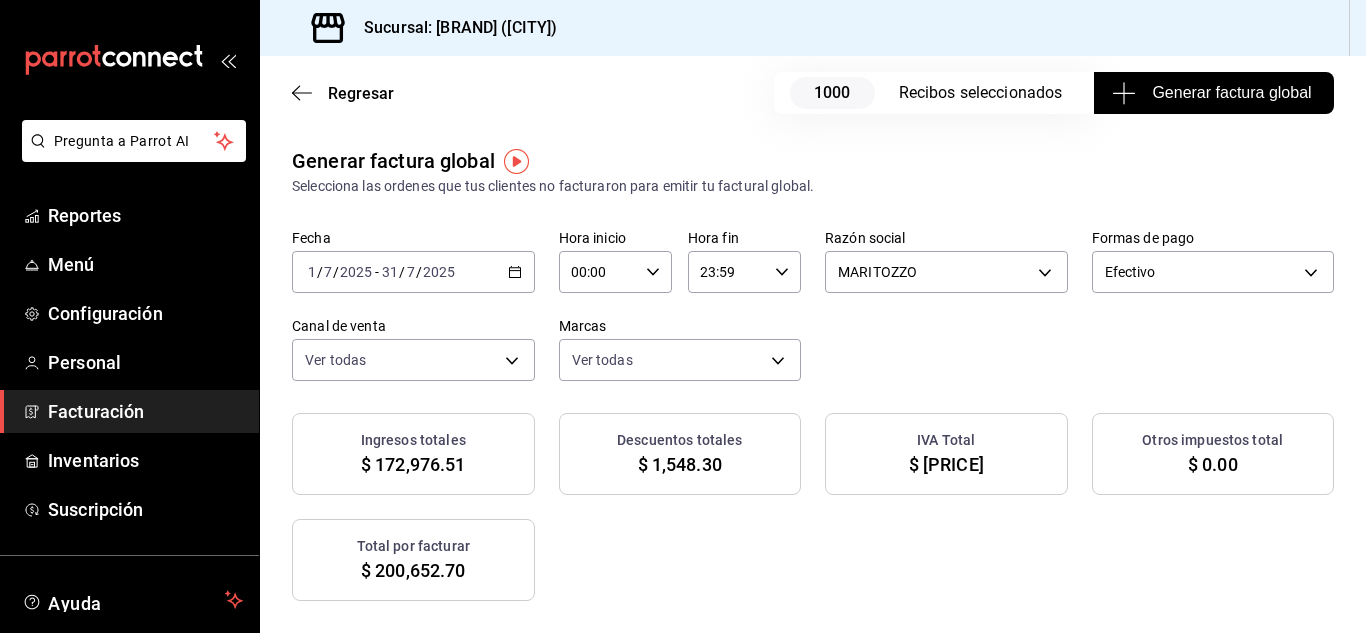 click on "Generar factura global" at bounding box center [1213, 93] 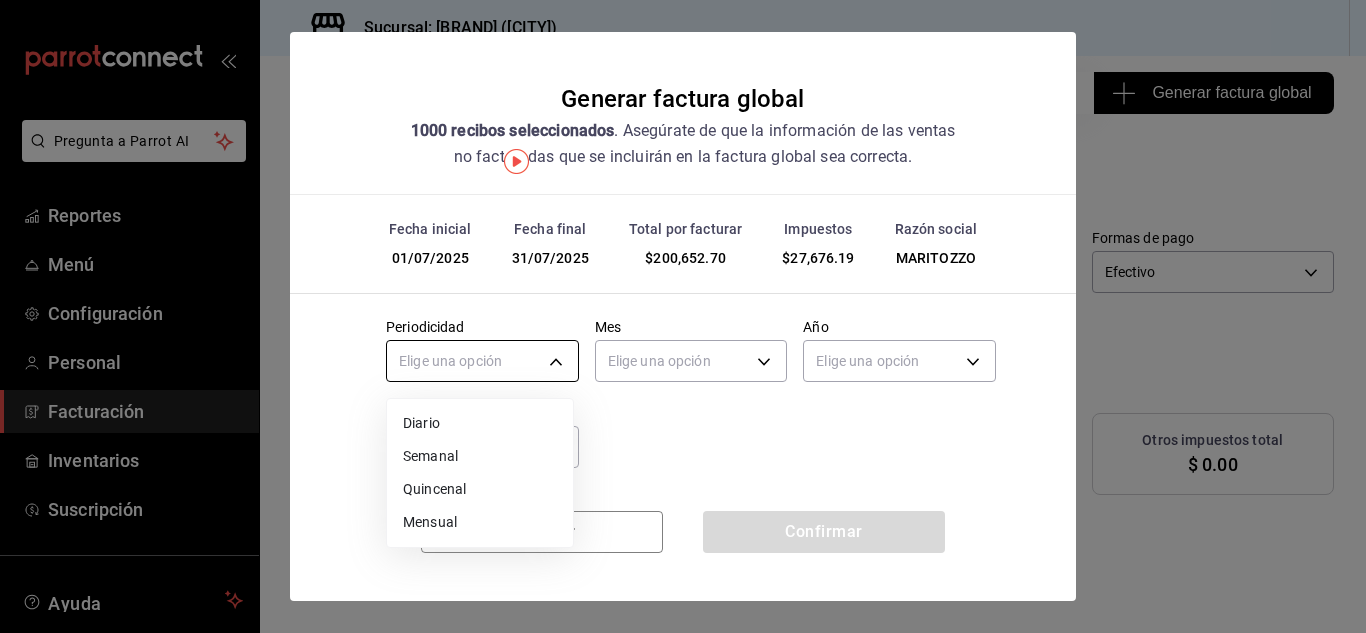 click on "Pregunta a Parrot AI Reportes   Menú   Configuración   Personal   Facturación   Inventarios   Suscripción   Ayuda Recomienda Parrot   Marne Panaderia   Sugerir nueva función   Sucursal: Marne Panaderia (CDMX) Regresar 1000 Recibos seleccionados Generar factura global Generar factura global Selecciona las ordenes que tus clientes no facturaron para emitir tu factural global. Fecha 2025-07-01 1 / 7 / 2025 - 2025-07-31 31 / 7 / 2025 Hora inicio 00:00 Hora inicio Hora fin 23:59 Hora fin Razón social MARITOZZO 11c3e721-61c6-4577-b26e-04ca3f3d1b46 Formas de pago Efectivo CASH Canal de venta Ver todas PARROT,UBER_EATS,RAPPI,DIDI_FOOD,ONLINE Marcas Ver todas 85d85fe5-a511-429d-a5b7-b41691660ca2 Ingresos totales $ 172,976.51 Descuentos totales $ 1,548.30 IVA Total $ 27,676.19 Otros impuestos total $ 0.00 Total por facturar $ 200,652.70 Recibos Quita la selección a los recibos que no quieras incluir. Recuerda que sólo puedes generar facturas globales de hasta 1,000 recibos cada una. Fecha # de recibo Subtotal" at bounding box center [683, 316] 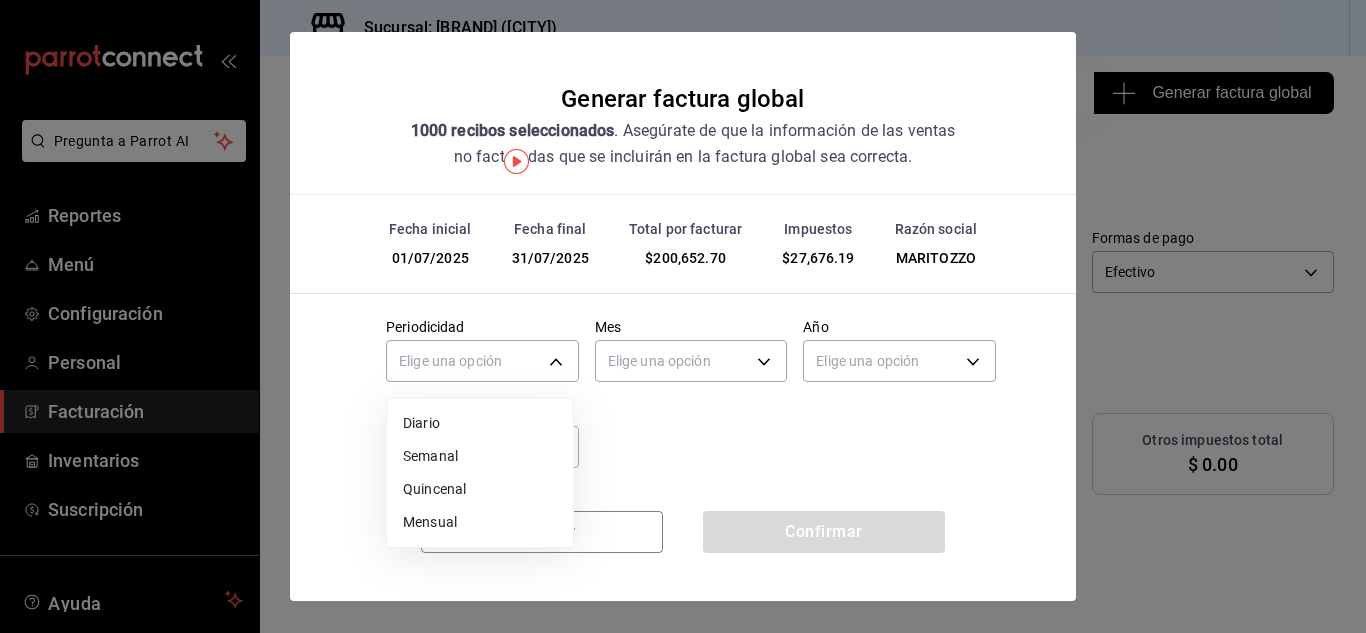 click on "Mensual" at bounding box center (480, 522) 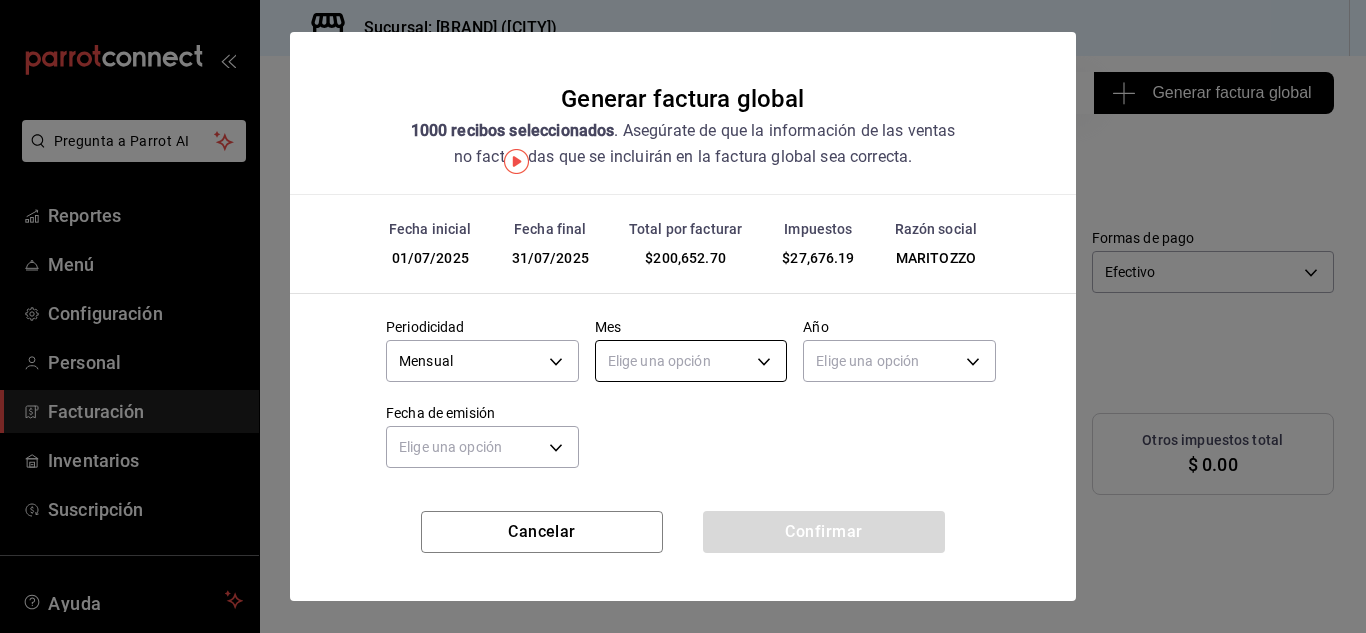 click on "Pregunta a Parrot AI Reportes   Menú   Configuración   Personal   Facturación   Inventarios   Suscripción   Ayuda Recomienda Parrot   Marne Panaderia   Sugerir nueva función   Sucursal: Marne Panaderia (CDMX) Regresar 1000 Recibos seleccionados Generar factura global Generar factura global Selecciona las ordenes que tus clientes no facturaron para emitir tu factural global. Fecha 2025-07-01 1 / 7 / 2025 - 2025-07-31 31 / 7 / 2025 Hora inicio 00:00 Hora inicio Hora fin 23:59 Hora fin Razón social MARITOZZO 11c3e721-61c6-4577-b26e-04ca3f3d1b46 Formas de pago Efectivo CASH Canal de venta Ver todas PARROT,UBER_EATS,RAPPI,DIDI_FOOD,ONLINE Marcas Ver todas 85d85fe5-a511-429d-a5b7-b41691660ca2 Ingresos totales $ 172,976.51 Descuentos totales $ 1,548.30 IVA Total $ 27,676.19 Otros impuestos total $ 0.00 Total por facturar $ 200,652.70 Recibos Quita la selección a los recibos que no quieras incluir. Recuerda que sólo puedes generar facturas globales de hasta 1,000 recibos cada una. Fecha # de recibo Subtotal" at bounding box center (683, 316) 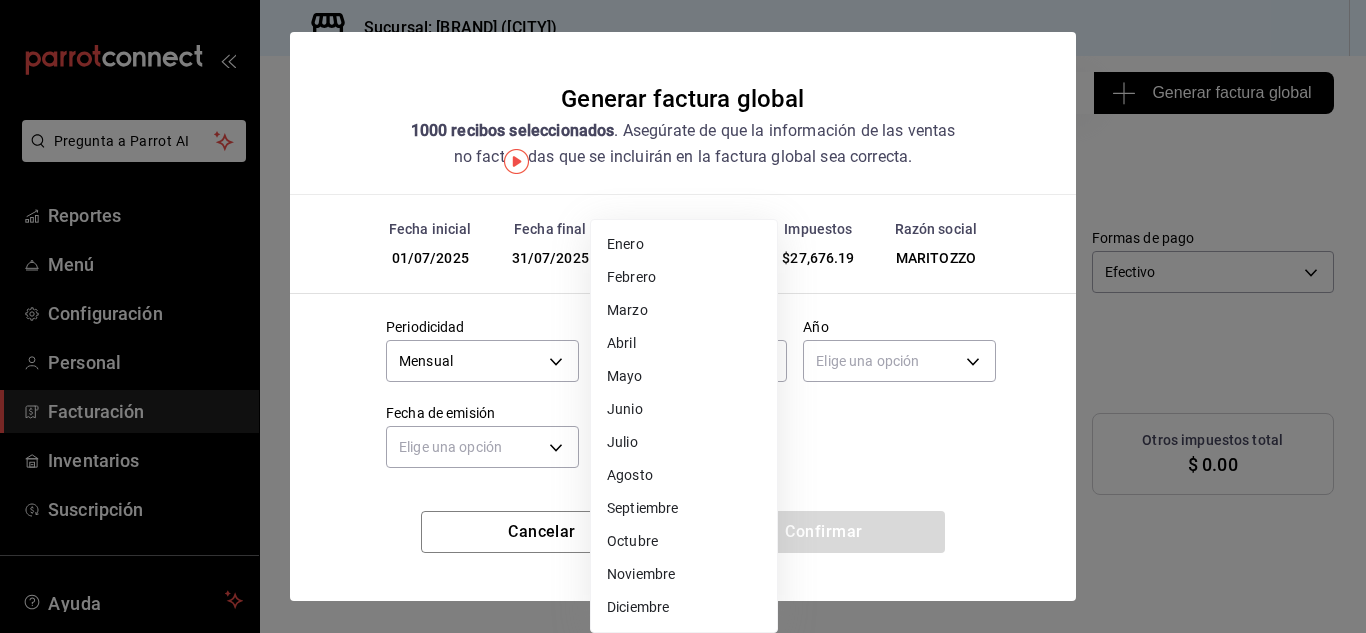 click on "Junio" at bounding box center (684, 409) 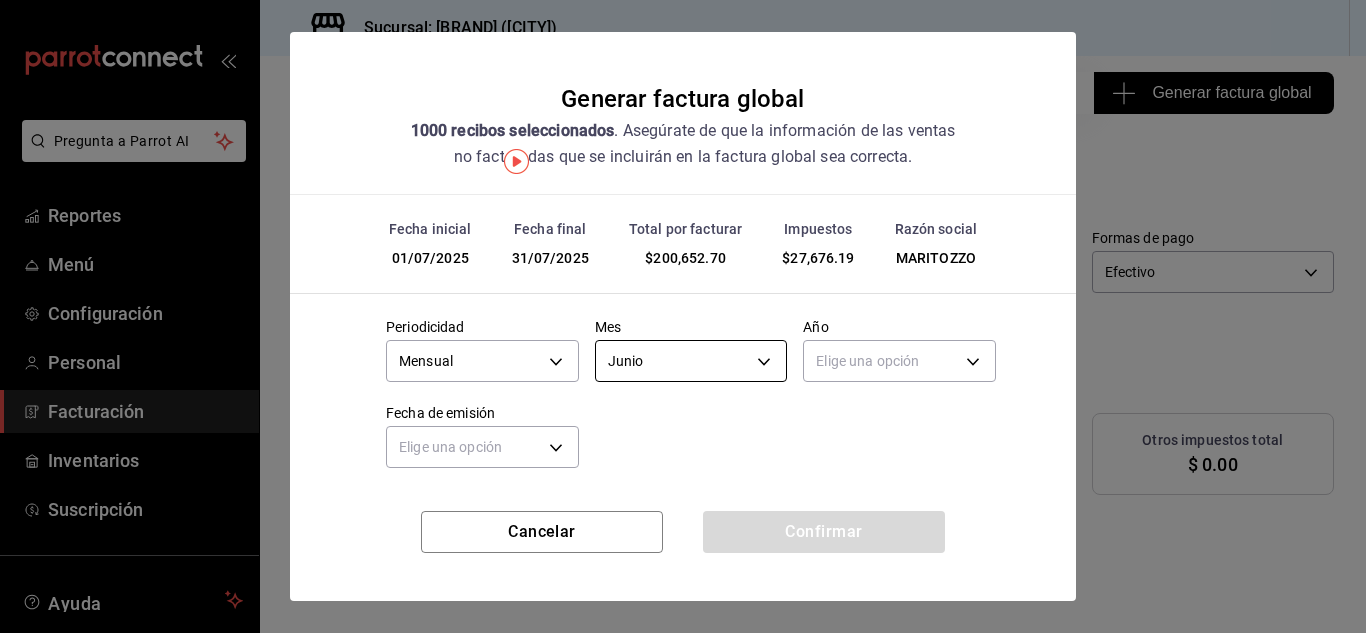 click on "Pregunta a Parrot AI Reportes   Menú   Configuración   Personal   Facturación   Inventarios   Suscripción   Ayuda Recomienda Parrot   Marne Panaderia   Sugerir nueva función   Sucursal: Marne Panaderia (CDMX) Regresar 1000 Recibos seleccionados Generar factura global Generar factura global Selecciona las ordenes que tus clientes no facturaron para emitir tu factural global. Fecha 2025-07-01 1 / 7 / 2025 - 2025-07-31 31 / 7 / 2025 Hora inicio 00:00 Hora inicio Hora fin 23:59 Hora fin Razón social MARITOZZO 11c3e721-61c6-4577-b26e-04ca3f3d1b46 Formas de pago Efectivo CASH Canal de venta Ver todas PARROT,UBER_EATS,RAPPI,DIDI_FOOD,ONLINE Marcas Ver todas 85d85fe5-a511-429d-a5b7-b41691660ca2 Ingresos totales $ 172,976.51 Descuentos totales $ 1,548.30 IVA Total $ 27,676.19 Otros impuestos total $ 0.00 Total por facturar $ 200,652.70 Recibos Quita la selección a los recibos que no quieras incluir. Recuerda que sólo puedes generar facturas globales de hasta 1,000 recibos cada una. Fecha # de recibo Subtotal" at bounding box center [683, 316] 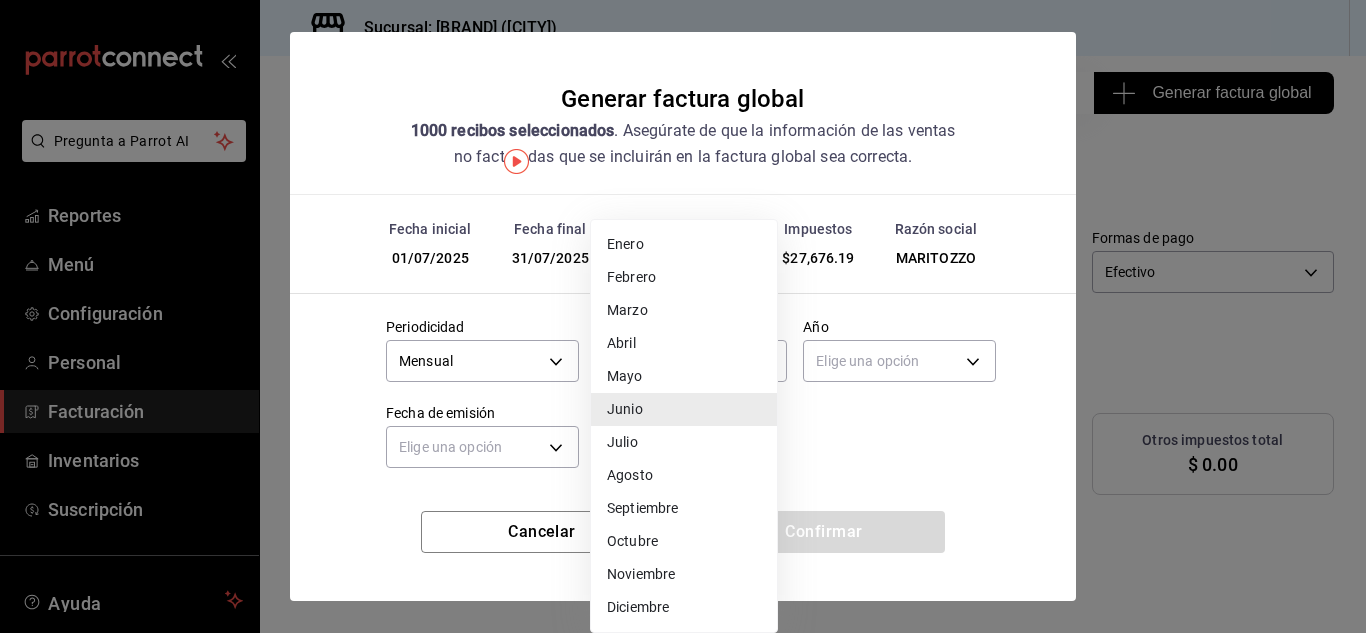 click on "Julio" at bounding box center (684, 442) 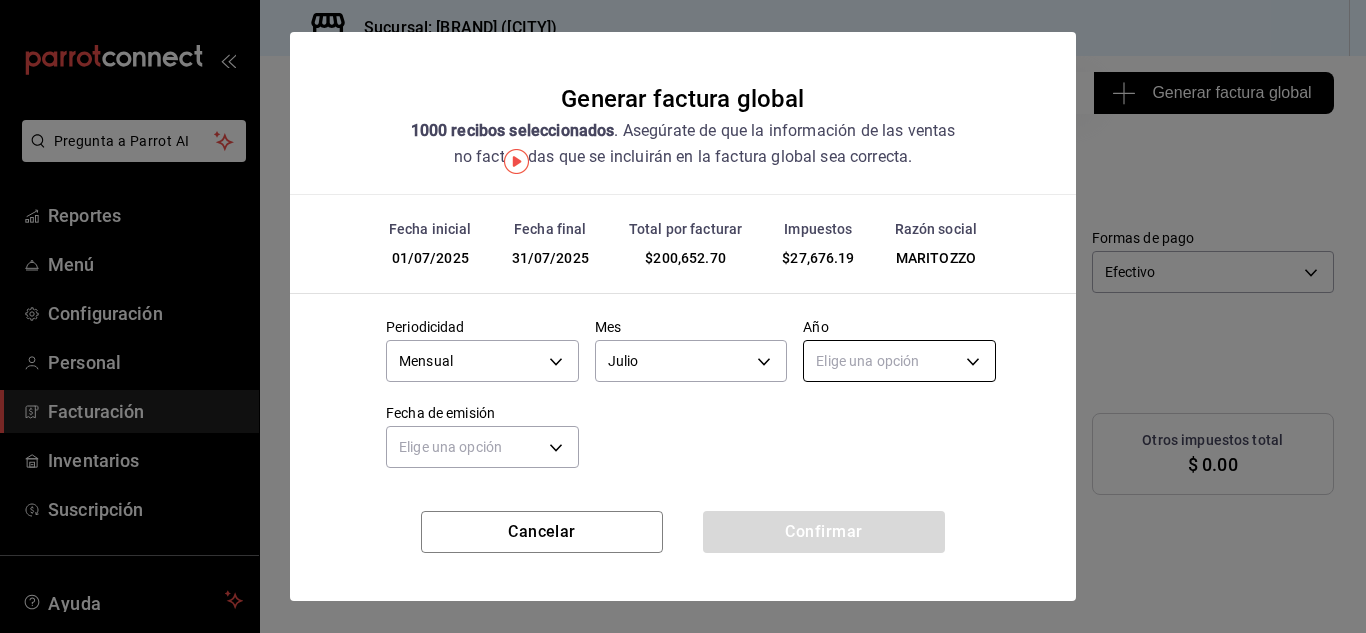 click on "Pregunta a Parrot AI Reportes   Menú   Configuración   Personal   Facturación   Inventarios   Suscripción   Ayuda Recomienda Parrot   Marne Panaderia   Sugerir nueva función   Sucursal: Marne Panaderia (CDMX) Regresar 1000 Recibos seleccionados Generar factura global Generar factura global Selecciona las ordenes que tus clientes no facturaron para emitir tu factural global. Fecha 2025-07-01 1 / 7 / 2025 - 2025-07-31 31 / 7 / 2025 Hora inicio 00:00 Hora inicio Hora fin 23:59 Hora fin Razón social MARITOZZO 11c3e721-61c6-4577-b26e-04ca3f3d1b46 Formas de pago Efectivo CASH Canal de venta Ver todas PARROT,UBER_EATS,RAPPI,DIDI_FOOD,ONLINE Marcas Ver todas 85d85fe5-a511-429d-a5b7-b41691660ca2 Ingresos totales $ 172,976.51 Descuentos totales $ 1,548.30 IVA Total $ 27,676.19 Otros impuestos total $ 0.00 Total por facturar $ 200,652.70 Recibos Quita la selección a los recibos que no quieras incluir. Recuerda que sólo puedes generar facturas globales de hasta 1,000 recibos cada una. Fecha # de recibo Subtotal" at bounding box center [683, 316] 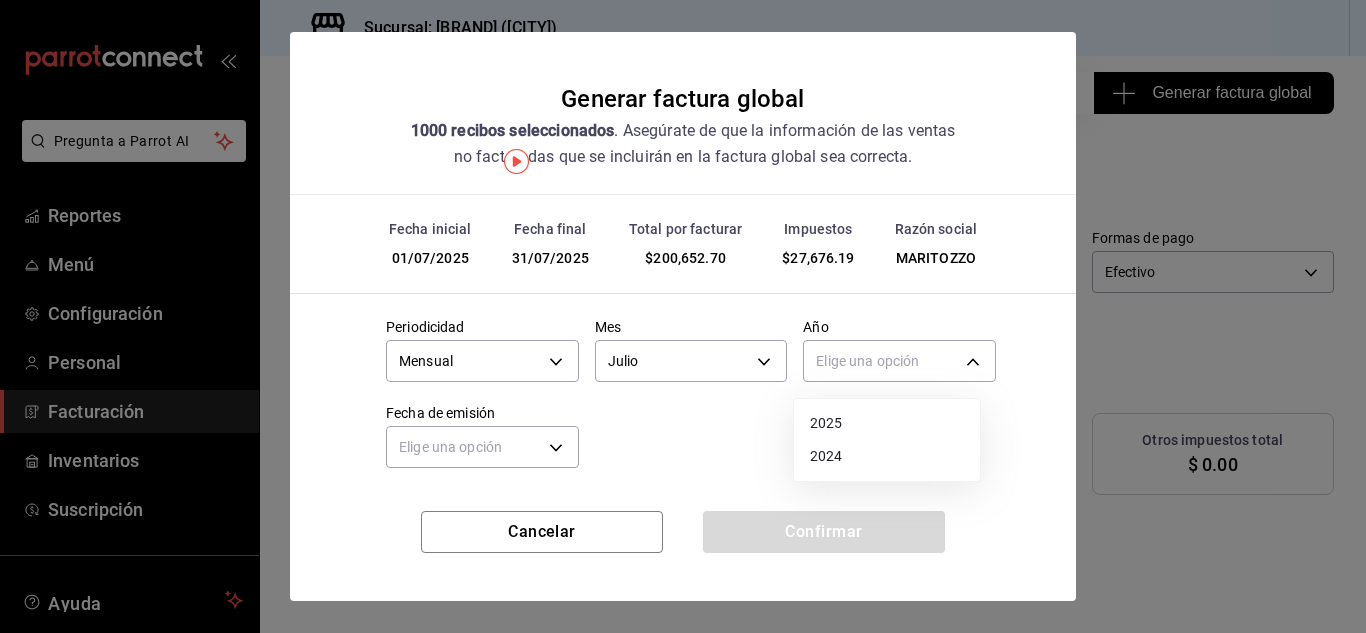 click on "2025" at bounding box center [887, 423] 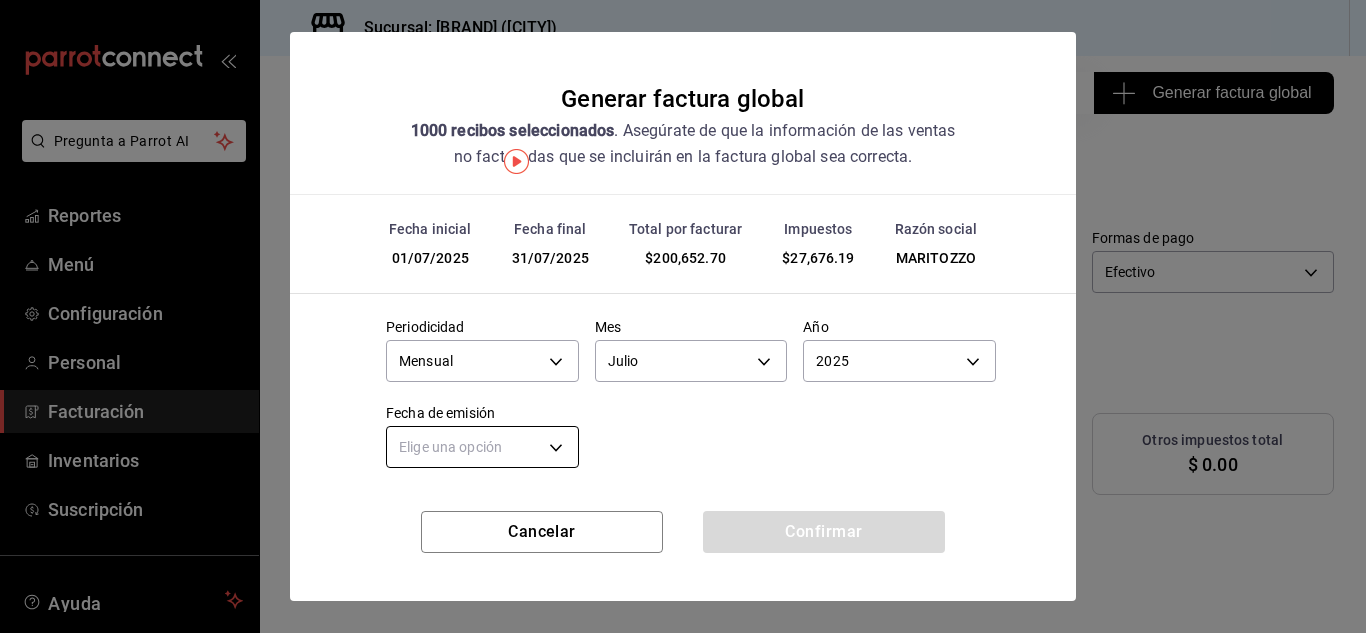 click on "Pregunta a Parrot AI Reportes   Menú   Configuración   Personal   Facturación   Inventarios   Suscripción   Ayuda Recomienda Parrot   Marne Panaderia   Sugerir nueva función   Sucursal: Marne Panaderia (CDMX) Regresar 1000 Recibos seleccionados Generar factura global Generar factura global Selecciona las ordenes que tus clientes no facturaron para emitir tu factural global. Fecha 2025-07-01 1 / 7 / 2025 - 2025-07-31 31 / 7 / 2025 Hora inicio 00:00 Hora inicio Hora fin 23:59 Hora fin Razón social MARITOZZO 11c3e721-61c6-4577-b26e-04ca3f3d1b46 Formas de pago Efectivo CASH Canal de venta Ver todas PARROT,UBER_EATS,RAPPI,DIDI_FOOD,ONLINE Marcas Ver todas 85d85fe5-a511-429d-a5b7-b41691660ca2 Ingresos totales $ 172,976.51 Descuentos totales $ 1,548.30 IVA Total $ 27,676.19 Otros impuestos total $ 0.00 Total por facturar $ 200,652.70 Recibos Quita la selección a los recibos que no quieras incluir. Recuerda que sólo puedes generar facturas globales de hasta 1,000 recibos cada una. Fecha # de recibo Subtotal" at bounding box center (683, 316) 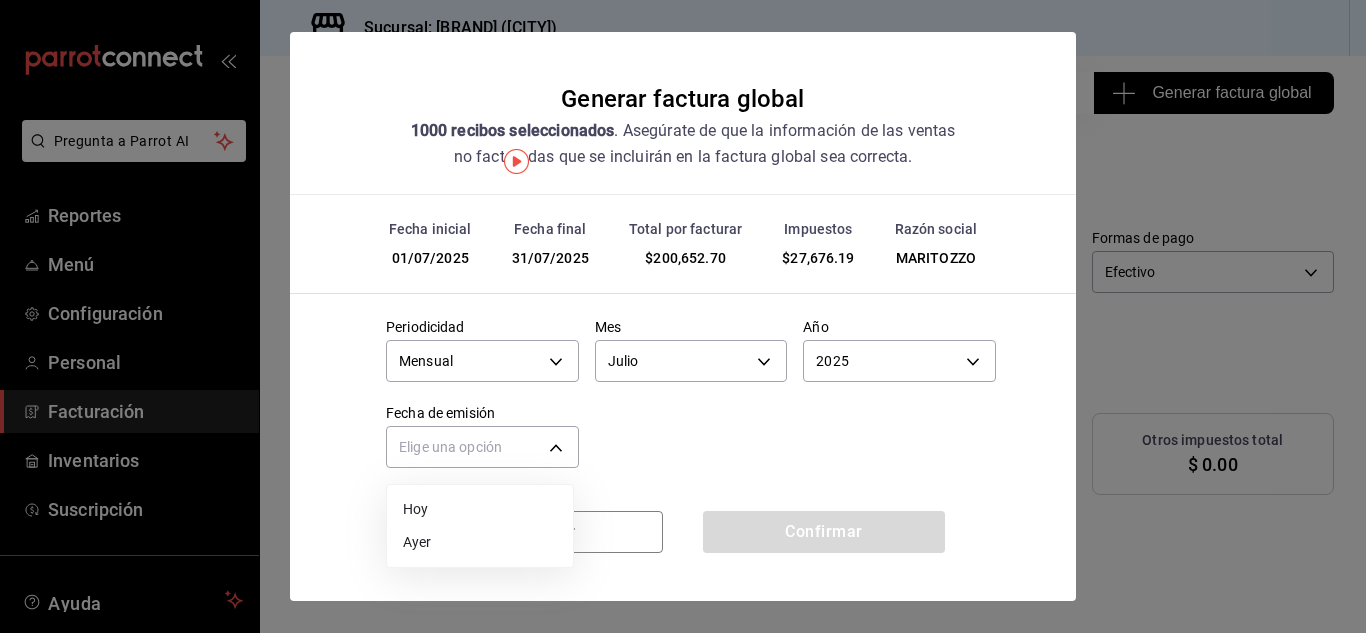 click on "Hoy" at bounding box center [480, 509] 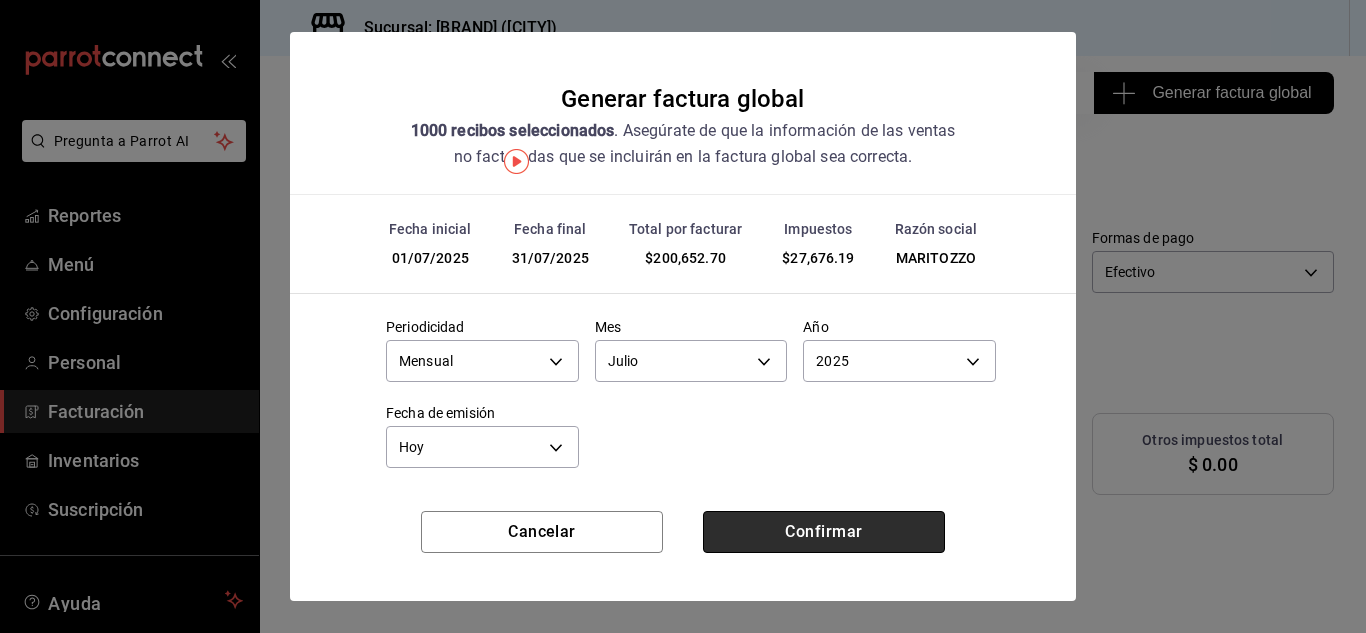 click on "Confirmar" at bounding box center (824, 532) 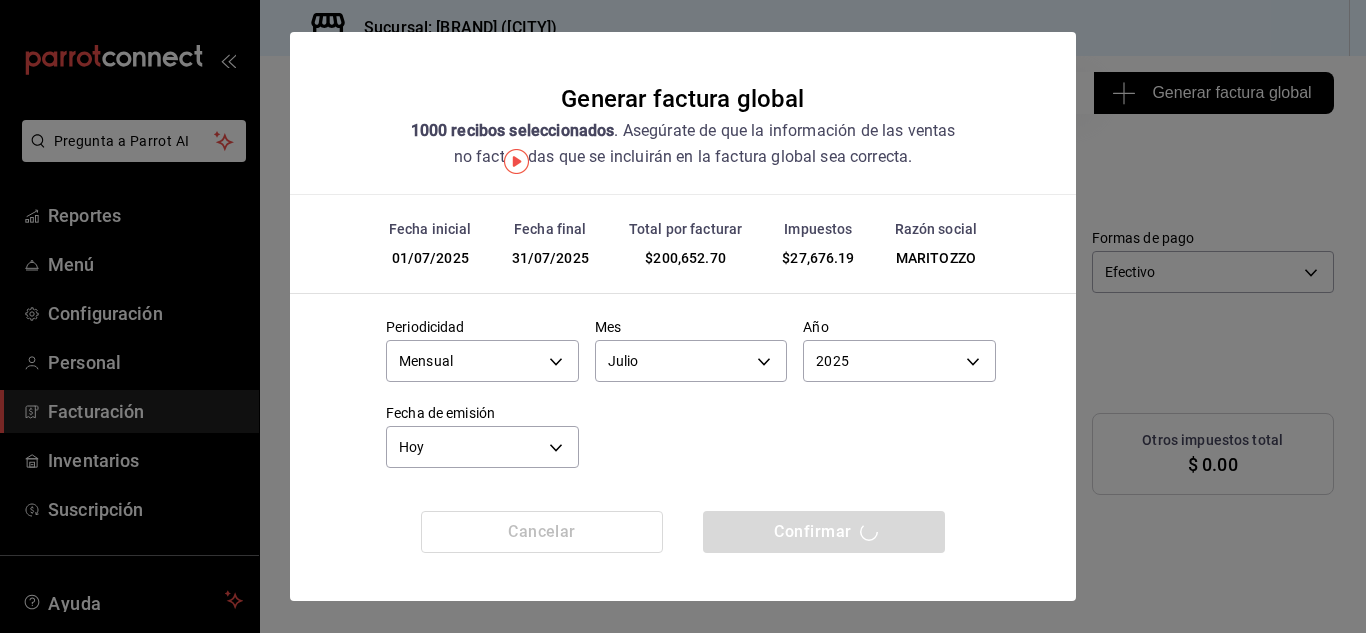 scroll, scrollTop: 8, scrollLeft: 0, axis: vertical 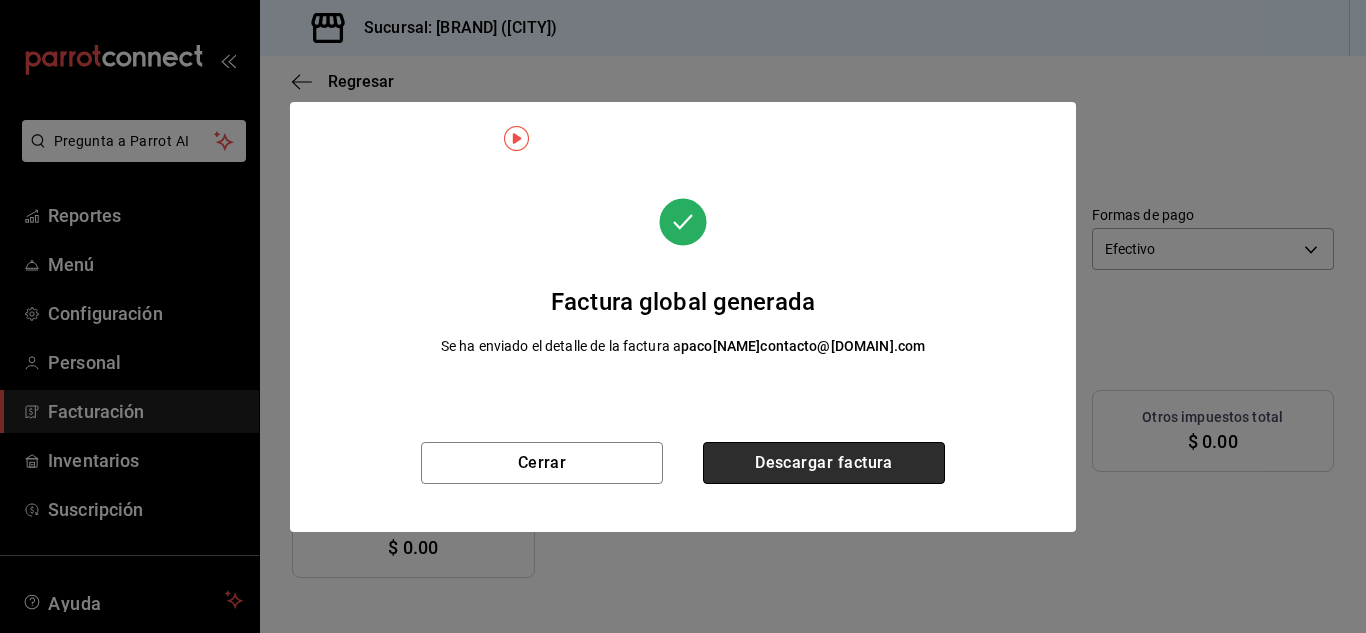 click on "Descargar factura" at bounding box center [824, 463] 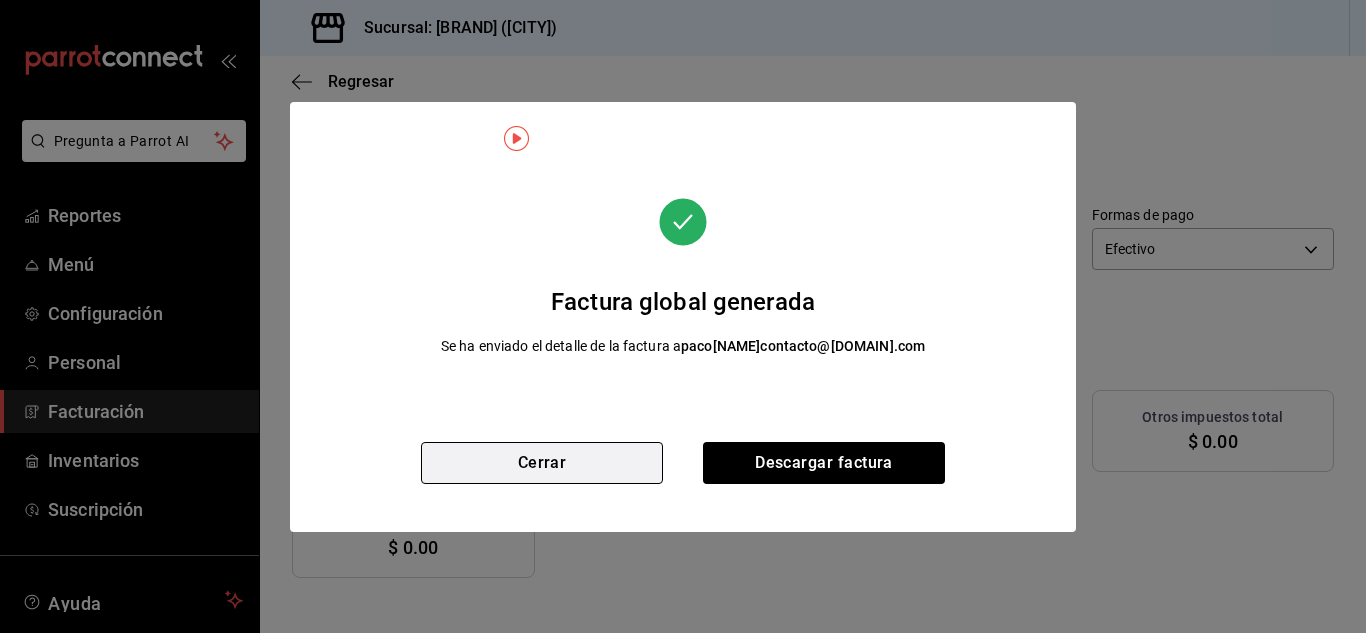 click on "Cerrar" at bounding box center [542, 463] 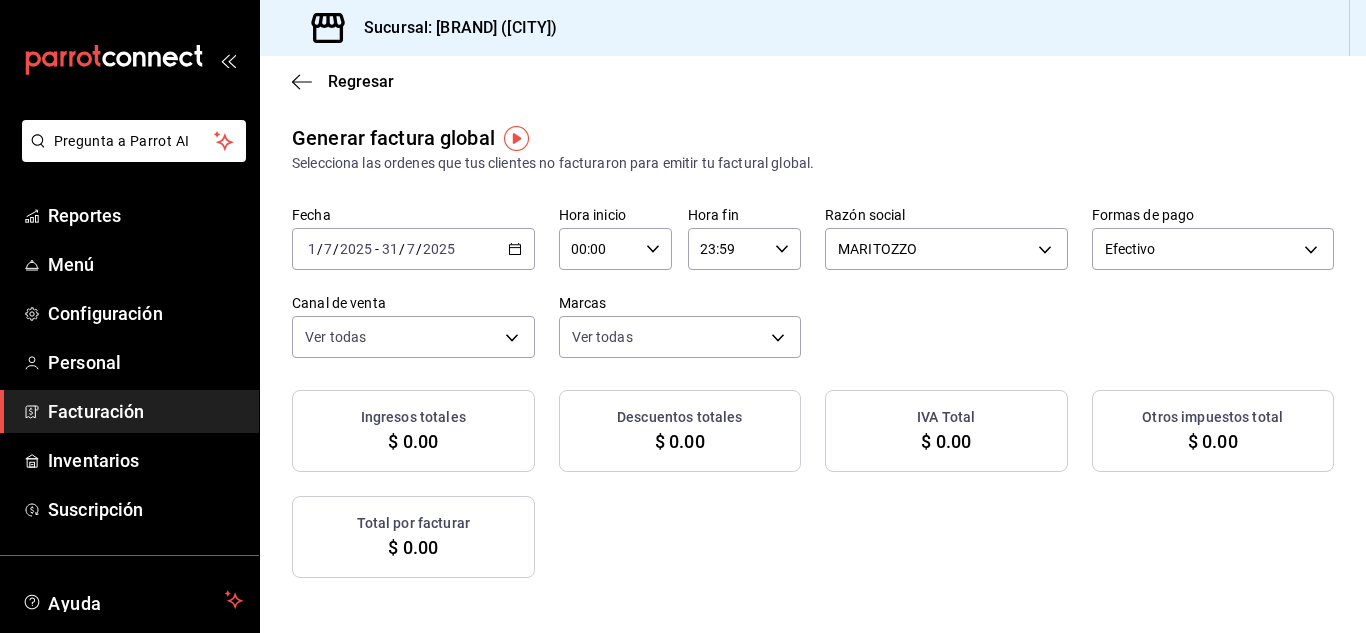 click on "2025-07-01 1 / 7 / 2025 - 2025-07-31 31 / 7 / 2025" at bounding box center [413, 249] 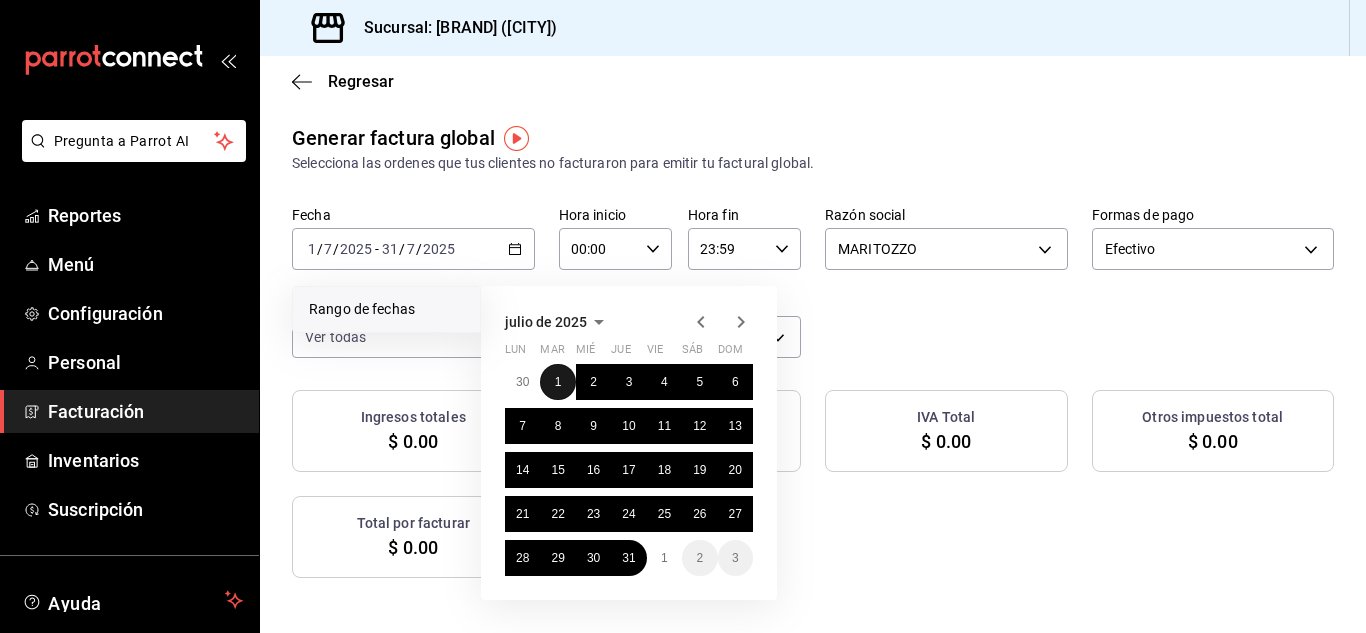 click on "1" at bounding box center (557, 382) 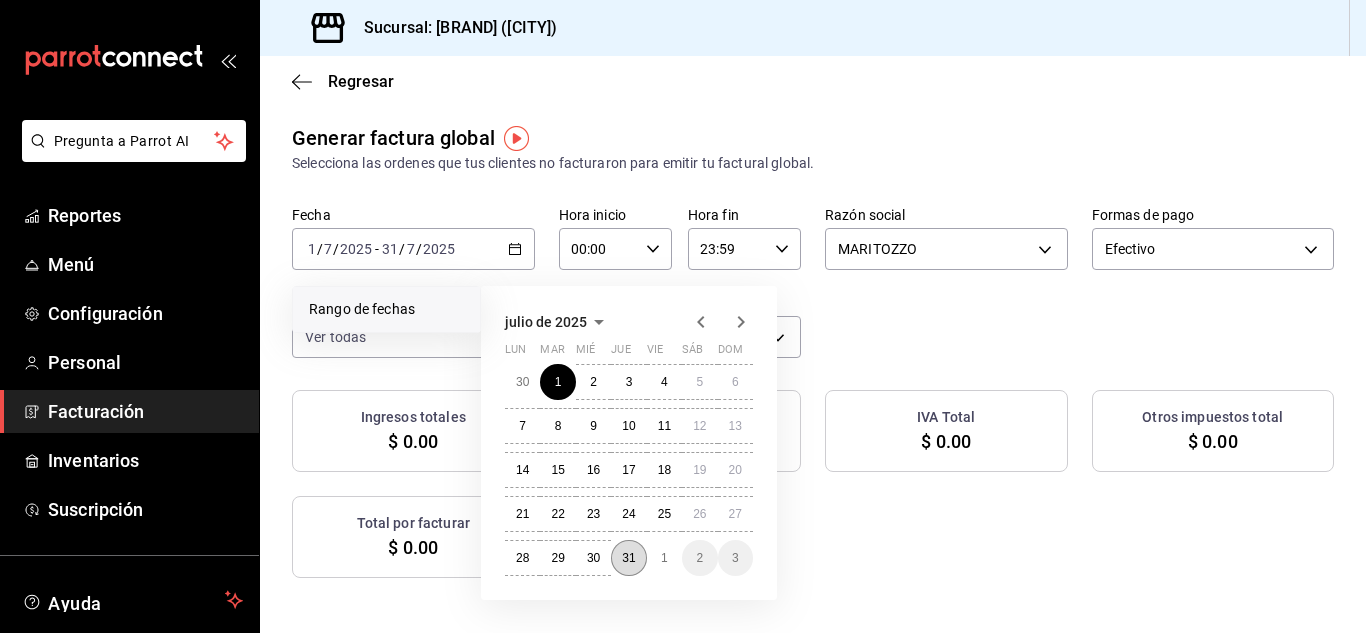 click on "31" at bounding box center (628, 558) 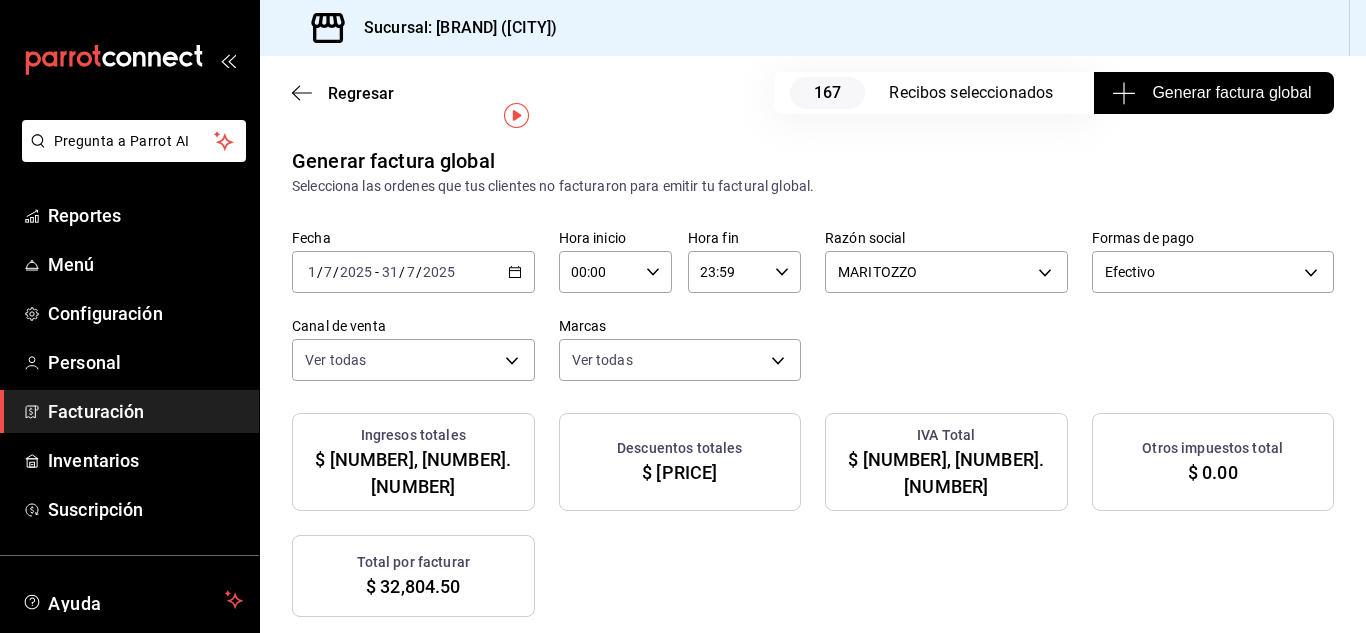 scroll, scrollTop: 49, scrollLeft: 0, axis: vertical 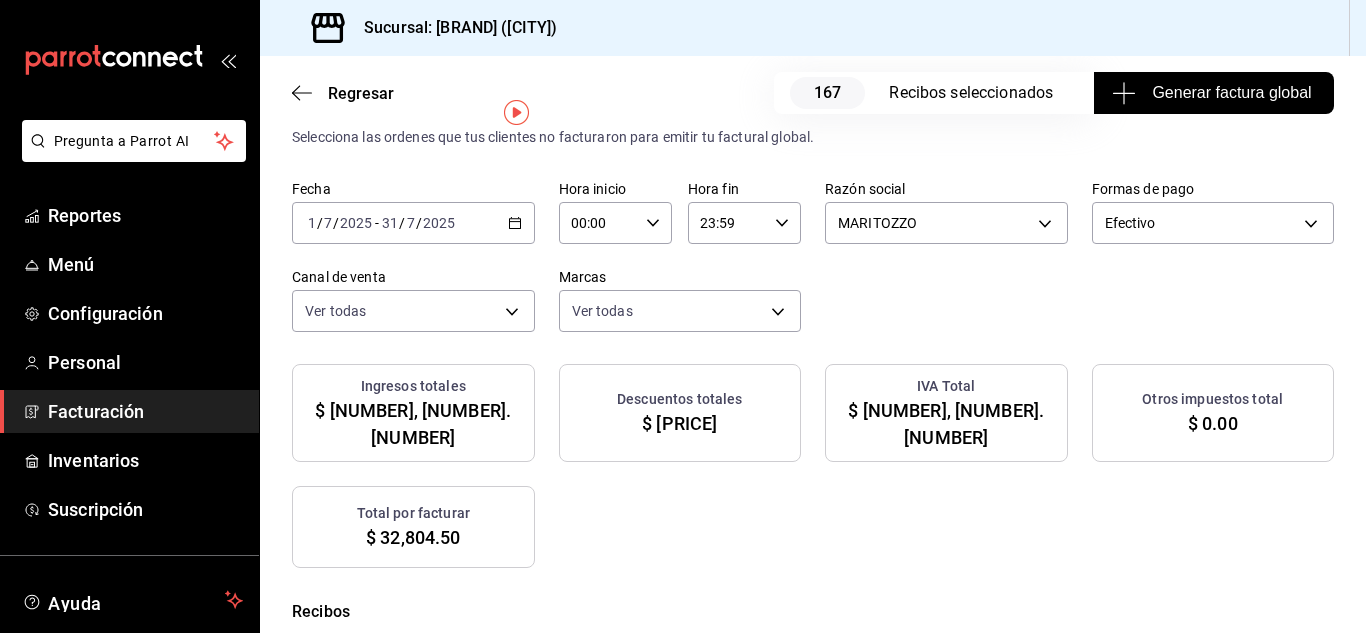 click on "Generar factura global" at bounding box center [1213, 93] 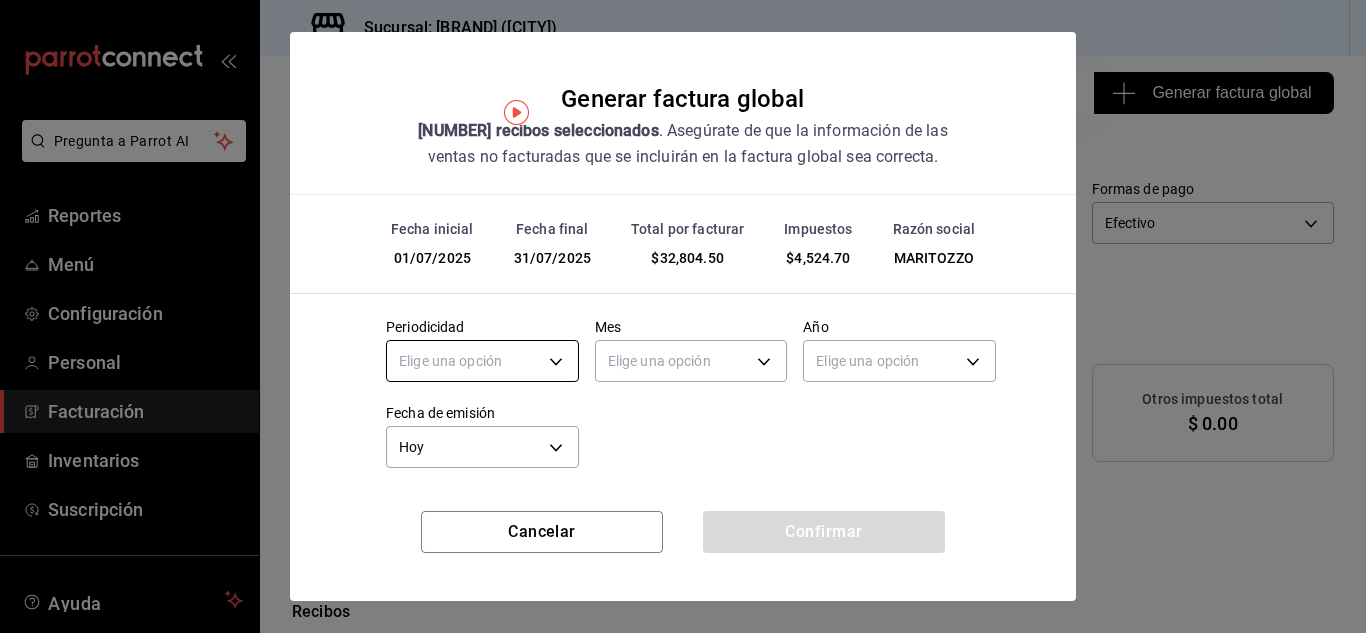 click on "Pregunta a Parrot AI Reportes   Menú   Configuración   Personal   Facturación   Inventarios   Suscripción   Ayuda Recomienda Parrot   Marne Panaderia   Sugerir nueva función   Sucursal: Marne Panaderia (CDMX) Regresar 167 Recibos seleccionados Generar factura global Generar factura global Selecciona las ordenes que tus clientes no facturaron para emitir tu factural global. Fecha 2025-07-01 1 / 7 / 2025 - 2025-07-31 31 / 7 / 2025 Hora inicio 00:00 Hora inicio Hora fin 23:59 Hora fin Razón social MARITOZZO 11c3e721-61c6-4577-b26e-04ca3f3d1b46 Formas de pago Efectivo CASH Canal de venta Ver todas PARROT,UBER_EATS,RAPPI,DIDI_FOOD,ONLINE Marcas Ver todas 85d85fe5-a511-429d-a5b7-b41691660ca2 Ingresos totales $ 28,279.80 Descuentos totales $ 448.50 IVA Total $ 4,524.70 Otros impuestos total $ 0.00 Total por facturar $ 32,804.50 Recibos Quita la selección a los recibos que no quieras incluir. Recuerda que sólo puedes generar facturas globales de hasta 1,000 recibos cada una. Fecha # de recibo Tipo de pago IVA" at bounding box center (683, 316) 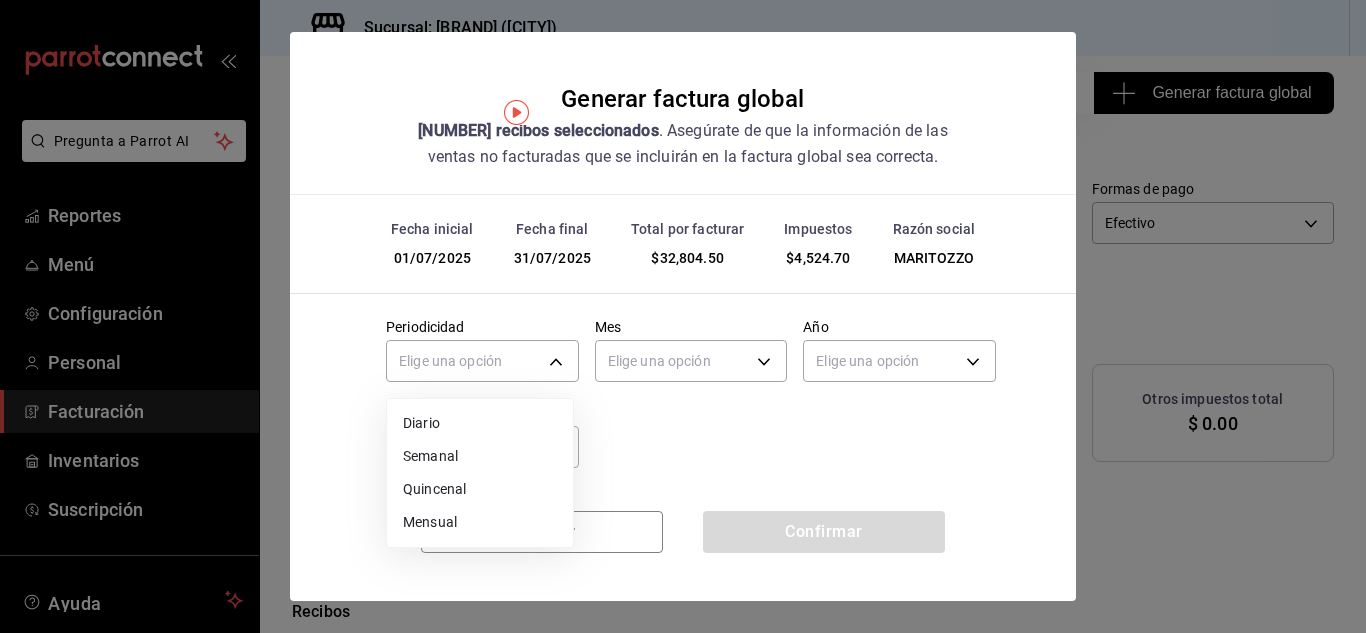 click on "Mensual" at bounding box center [480, 522] 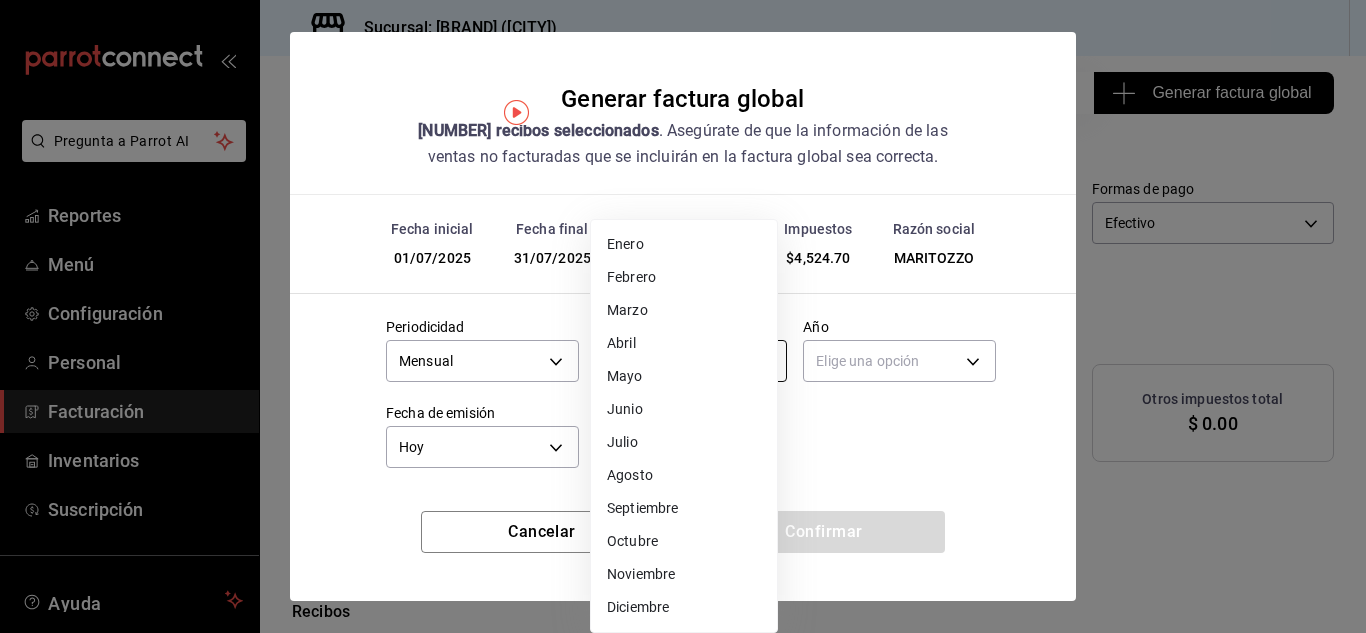 click on "Pregunta a Parrot AI Reportes   Menú   Configuración   Personal   Facturación   Inventarios   Suscripción   Ayuda Recomienda Parrot   Marne Panaderia   Sugerir nueva función   Sucursal: Marne Panaderia (CDMX) Regresar 167 Recibos seleccionados Generar factura global Generar factura global Selecciona las ordenes que tus clientes no facturaron para emitir tu factural global. Fecha 2025-07-01 1 / 7 / 2025 - 2025-07-31 31 / 7 / 2025 Hora inicio 00:00 Hora inicio Hora fin 23:59 Hora fin Razón social MARITOZZO 11c3e721-61c6-4577-b26e-04ca3f3d1b46 Formas de pago Efectivo CASH Canal de venta Ver todas PARROT,UBER_EATS,RAPPI,DIDI_FOOD,ONLINE Marcas Ver todas 85d85fe5-a511-429d-a5b7-b41691660ca2 Ingresos totales $ 28,279.80 Descuentos totales $ 448.50 IVA Total $ 4,524.70 Otros impuestos total $ 0.00 Total por facturar $ 32,804.50 Recibos Quita la selección a los recibos que no quieras incluir. Recuerda que sólo puedes generar facturas globales de hasta 1,000 recibos cada una. Fecha # de recibo Tipo de pago IVA" at bounding box center (683, 316) 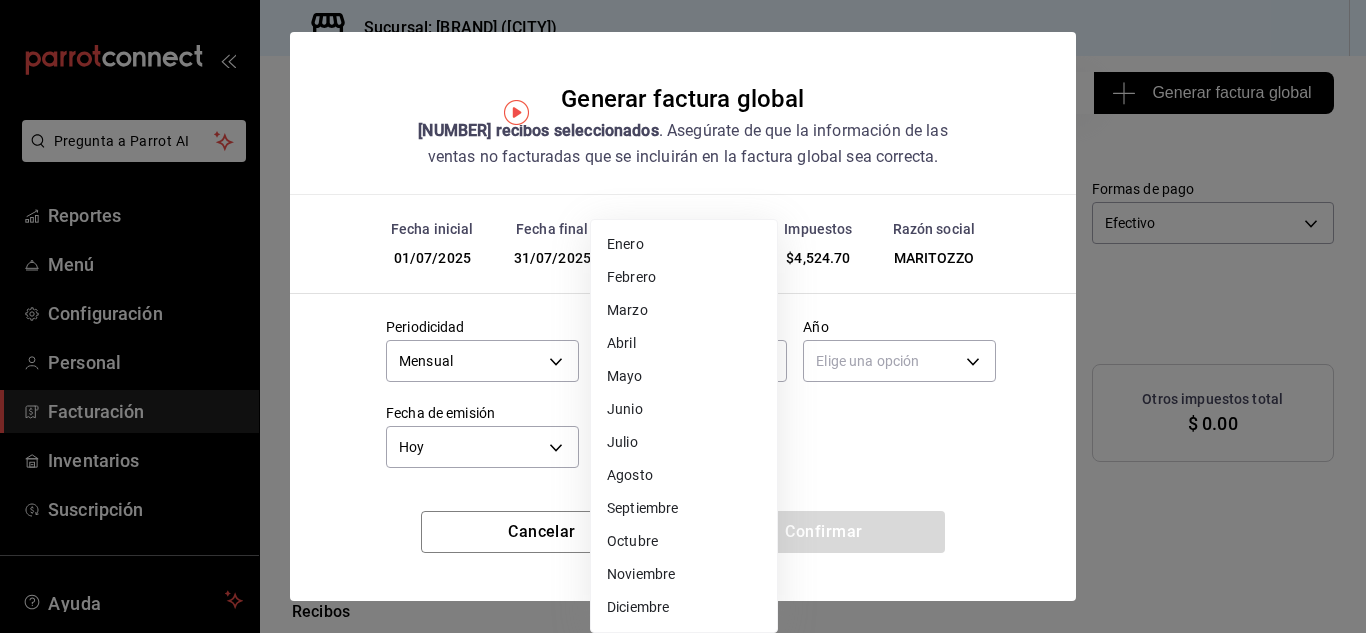 click on "Julio" at bounding box center [684, 442] 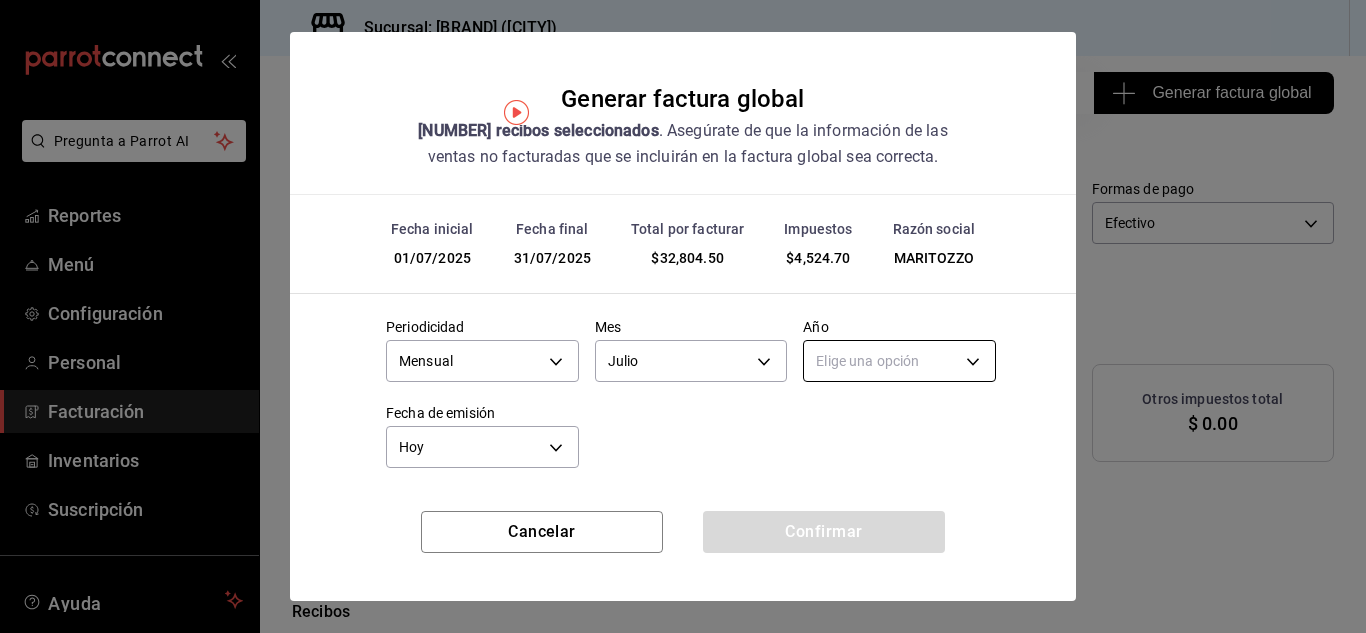 click on "Pregunta a Parrot AI Reportes   Menú   Configuración   Personal   Facturación   Inventarios   Suscripción   Ayuda Recomienda Parrot   Marne Panaderia   Sugerir nueva función   Sucursal: Marne Panaderia (CDMX) Regresar 167 Recibos seleccionados Generar factura global Generar factura global Selecciona las ordenes que tus clientes no facturaron para emitir tu factural global. Fecha 2025-07-01 1 / 7 / 2025 - 2025-07-31 31 / 7 / 2025 Hora inicio 00:00 Hora inicio Hora fin 23:59 Hora fin Razón social MARITOZZO 11c3e721-61c6-4577-b26e-04ca3f3d1b46 Formas de pago Efectivo CASH Canal de venta Ver todas PARROT,UBER_EATS,RAPPI,DIDI_FOOD,ONLINE Marcas Ver todas 85d85fe5-a511-429d-a5b7-b41691660ca2 Ingresos totales $ 28,279.80 Descuentos totales $ 448.50 IVA Total $ 4,524.70 Otros impuestos total $ 0.00 Total por facturar $ 32,804.50 Recibos Quita la selección a los recibos que no quieras incluir. Recuerda que sólo puedes generar facturas globales de hasta 1,000 recibos cada una. Fecha # de recibo Tipo de pago IVA" at bounding box center (683, 316) 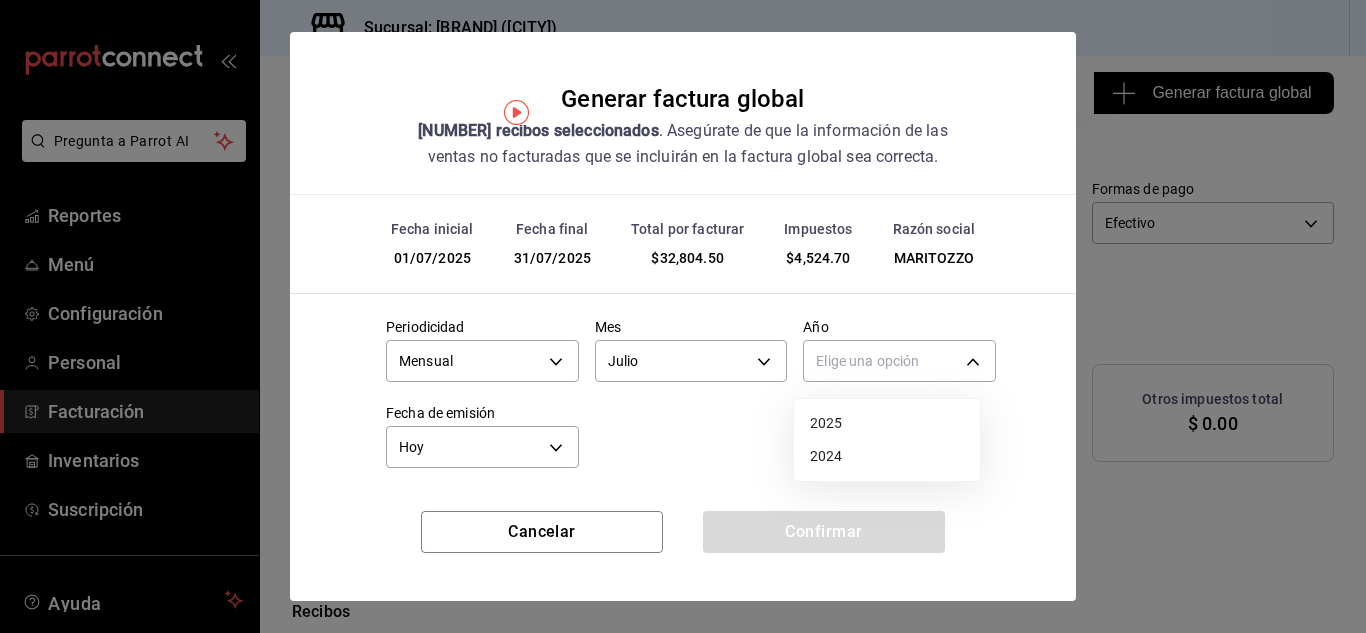 click on "2025" at bounding box center (887, 423) 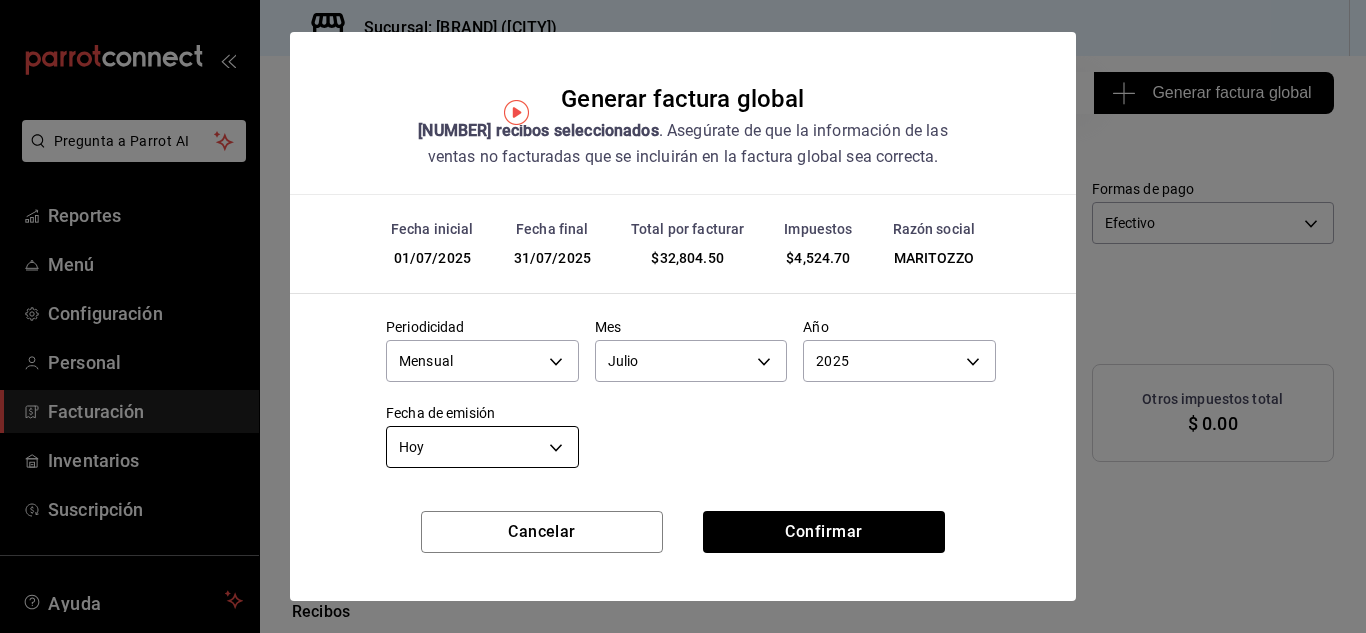 click on "Pregunta a Parrot AI Reportes   Menú   Configuración   Personal   Facturación   Inventarios   Suscripción   Ayuda Recomienda Parrot   Marne Panaderia   Sugerir nueva función   Sucursal: Marne Panaderia (CDMX) Regresar 167 Recibos seleccionados Generar factura global Generar factura global Selecciona las ordenes que tus clientes no facturaron para emitir tu factural global. Fecha 2025-07-01 1 / 7 / 2025 - 2025-07-31 31 / 7 / 2025 Hora inicio 00:00 Hora inicio Hora fin 23:59 Hora fin Razón social MARITOZZO 11c3e721-61c6-4577-b26e-04ca3f3d1b46 Formas de pago Efectivo CASH Canal de venta Ver todas PARROT,UBER_EATS,RAPPI,DIDI_FOOD,ONLINE Marcas Ver todas 85d85fe5-a511-429d-a5b7-b41691660ca2 Ingresos totales $ 28,279.80 Descuentos totales $ 448.50 IVA Total $ 4,524.70 Otros impuestos total $ 0.00 Total por facturar $ 32,804.50 Recibos Quita la selección a los recibos que no quieras incluir. Recuerda que sólo puedes generar facturas globales de hasta 1,000 recibos cada una. Fecha # de recibo Tipo de pago IVA" at bounding box center (683, 316) 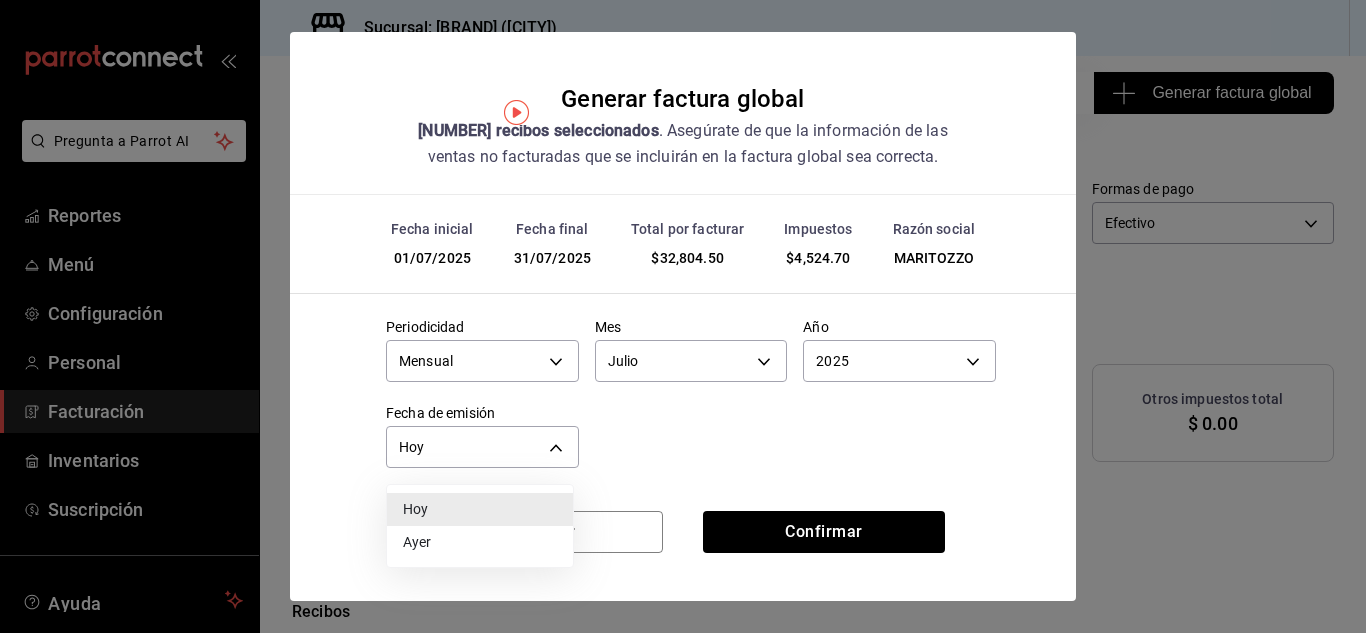 click on "Hoy" at bounding box center [480, 509] 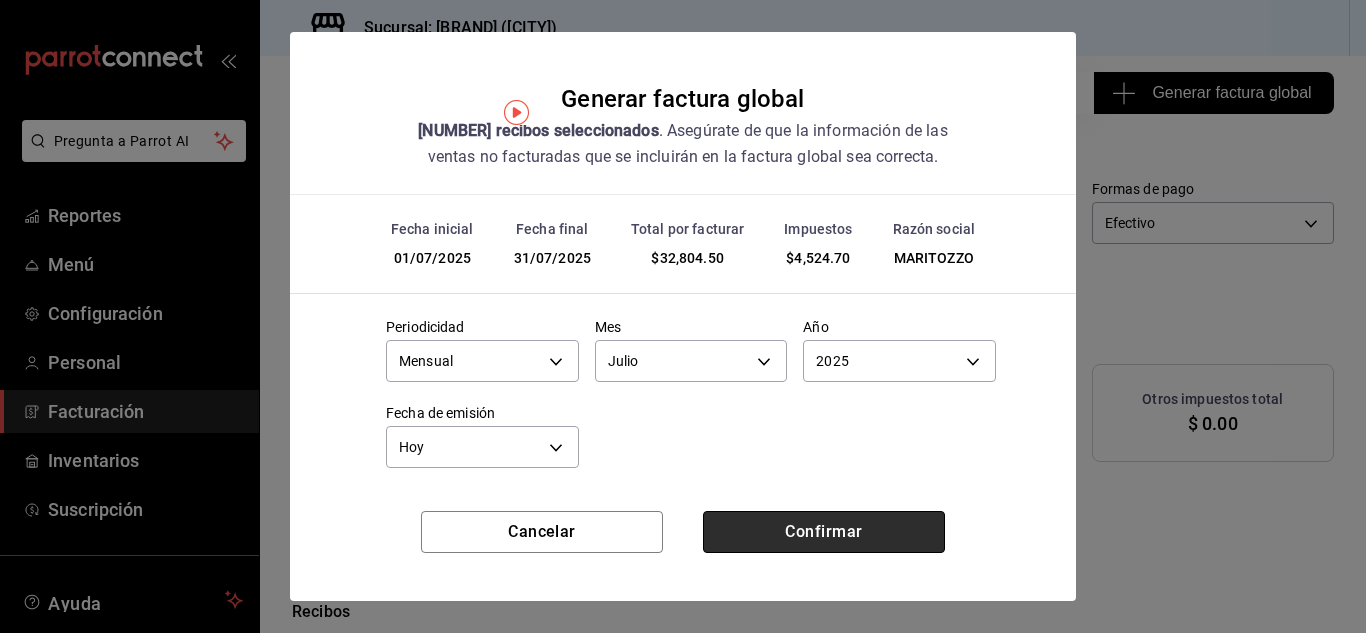 click on "Confirmar" at bounding box center [824, 532] 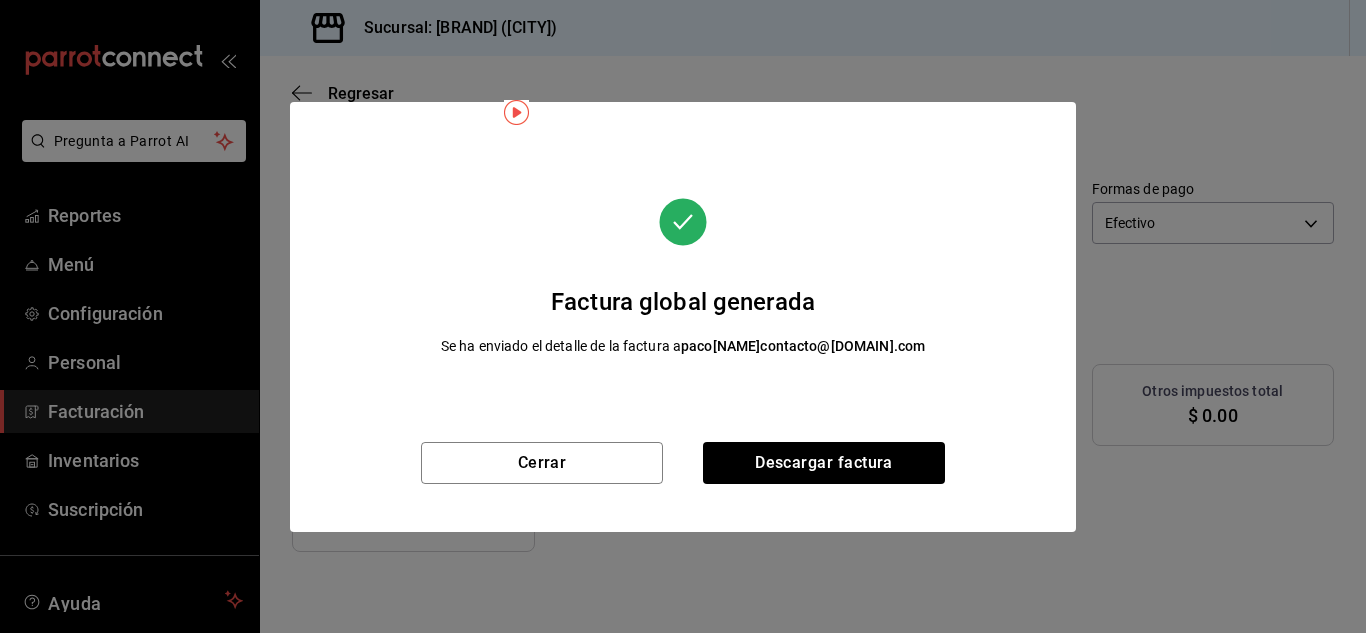 scroll, scrollTop: 26, scrollLeft: 0, axis: vertical 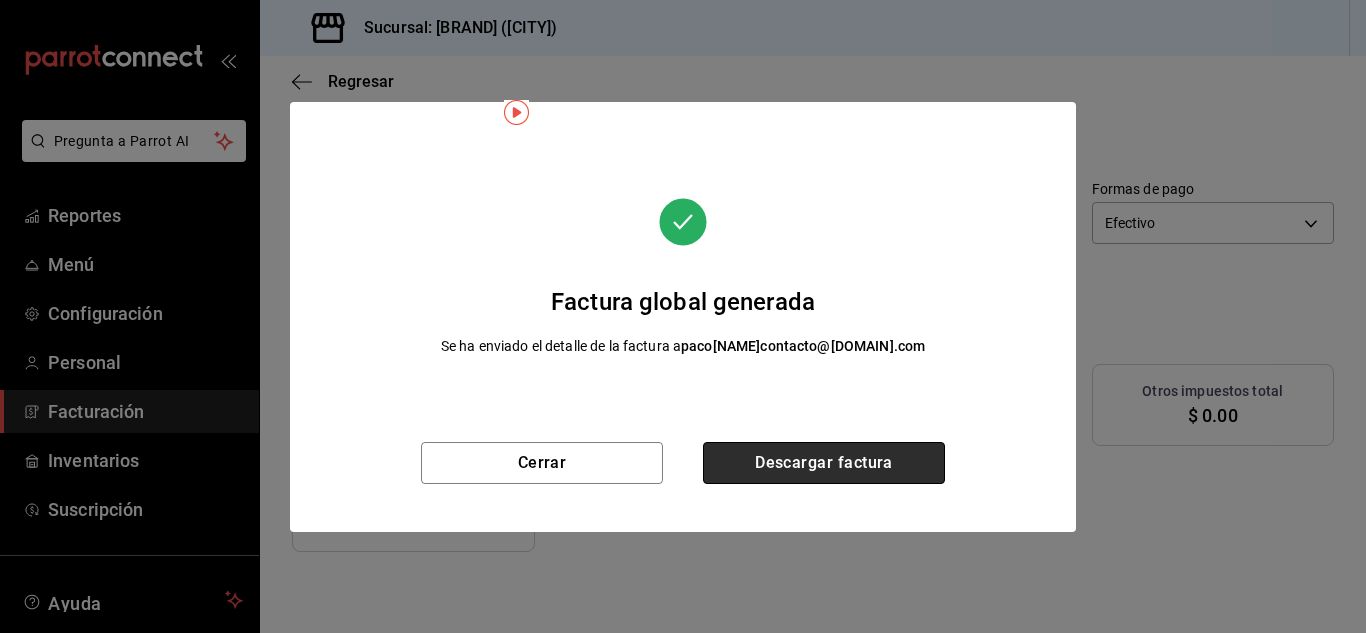 click on "Descargar factura" at bounding box center (824, 463) 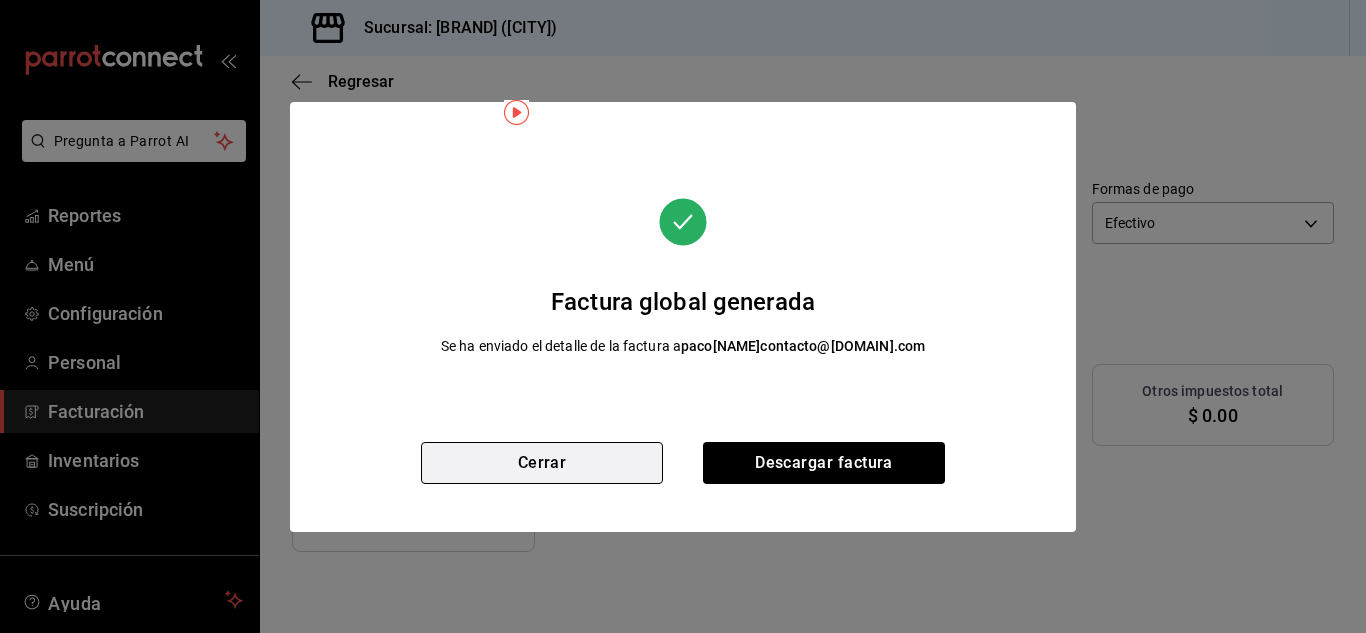 click on "Cerrar" at bounding box center (542, 463) 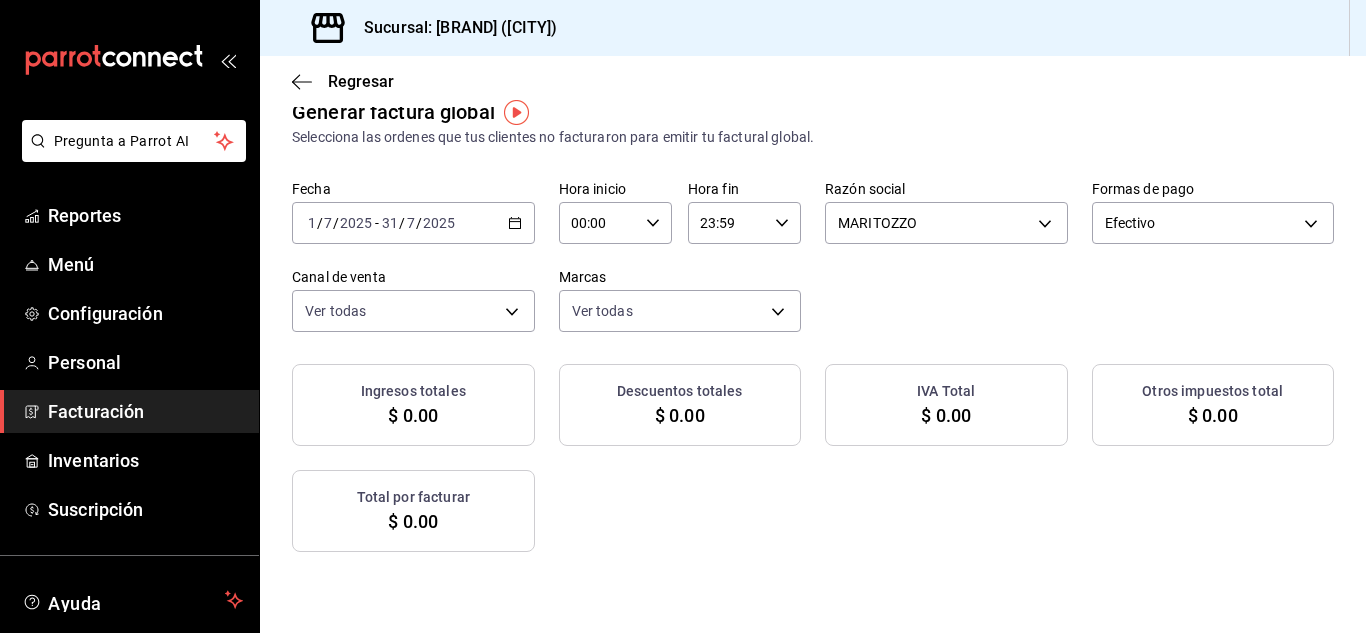 click 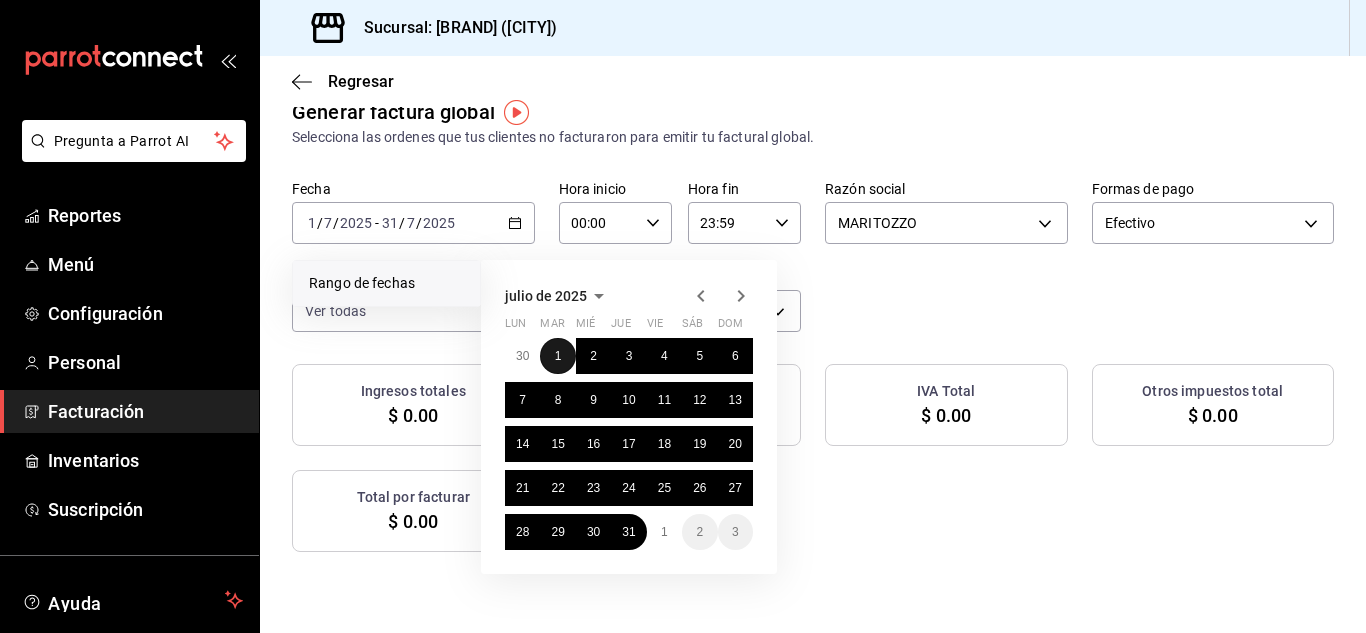 click on "1" at bounding box center [557, 356] 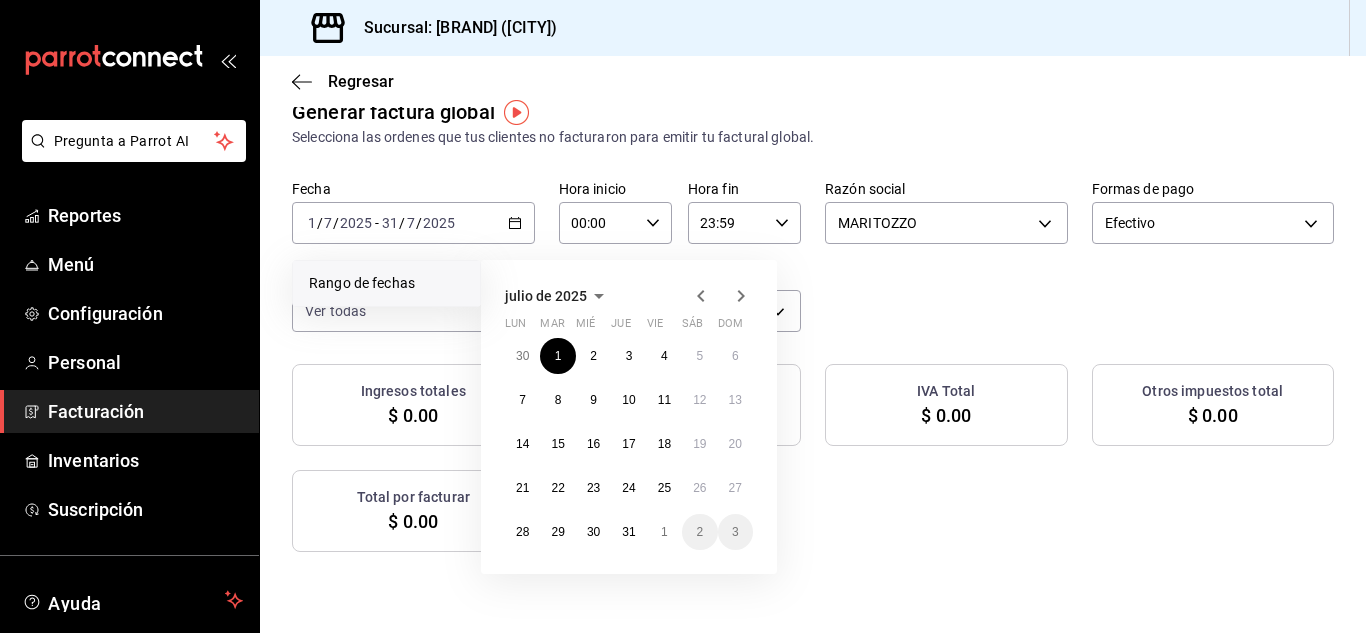 click on "30 1 2 3 4 5 6 7 8 9 10 11 12 13 14 15 16 17 18 19 20 21 22 23 24 25 26 27 28 29 30 31 1 2 3" at bounding box center [629, 444] 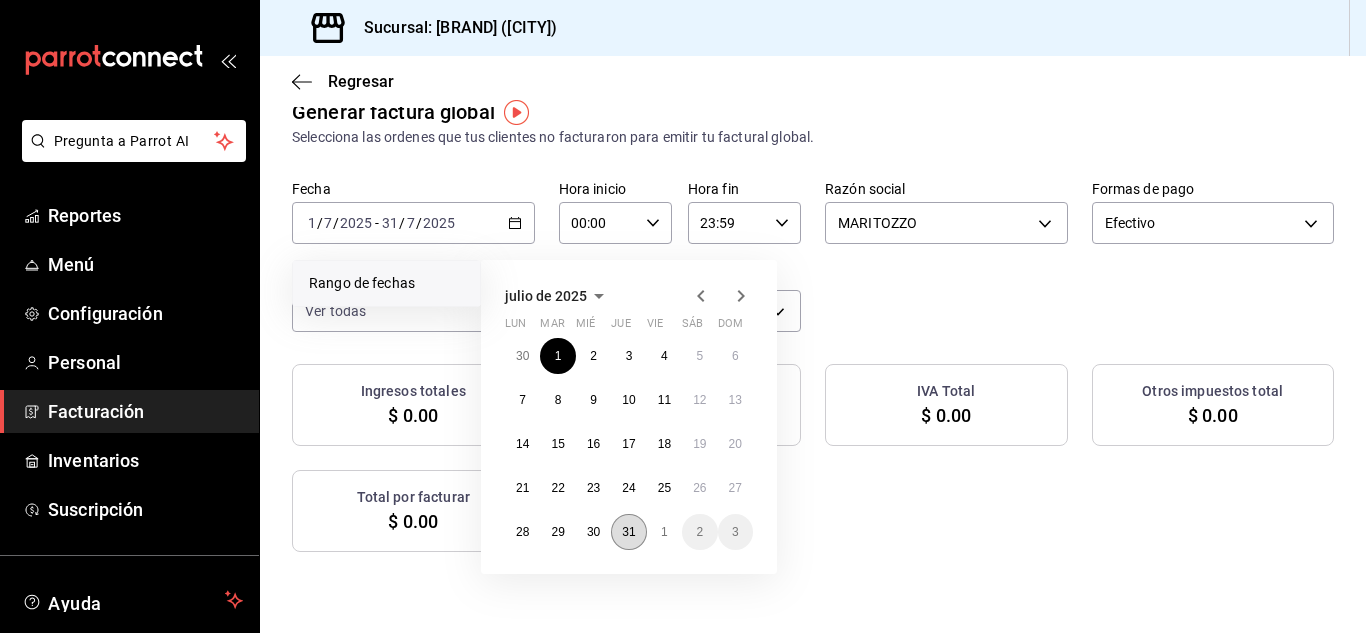 click on "31" at bounding box center (628, 532) 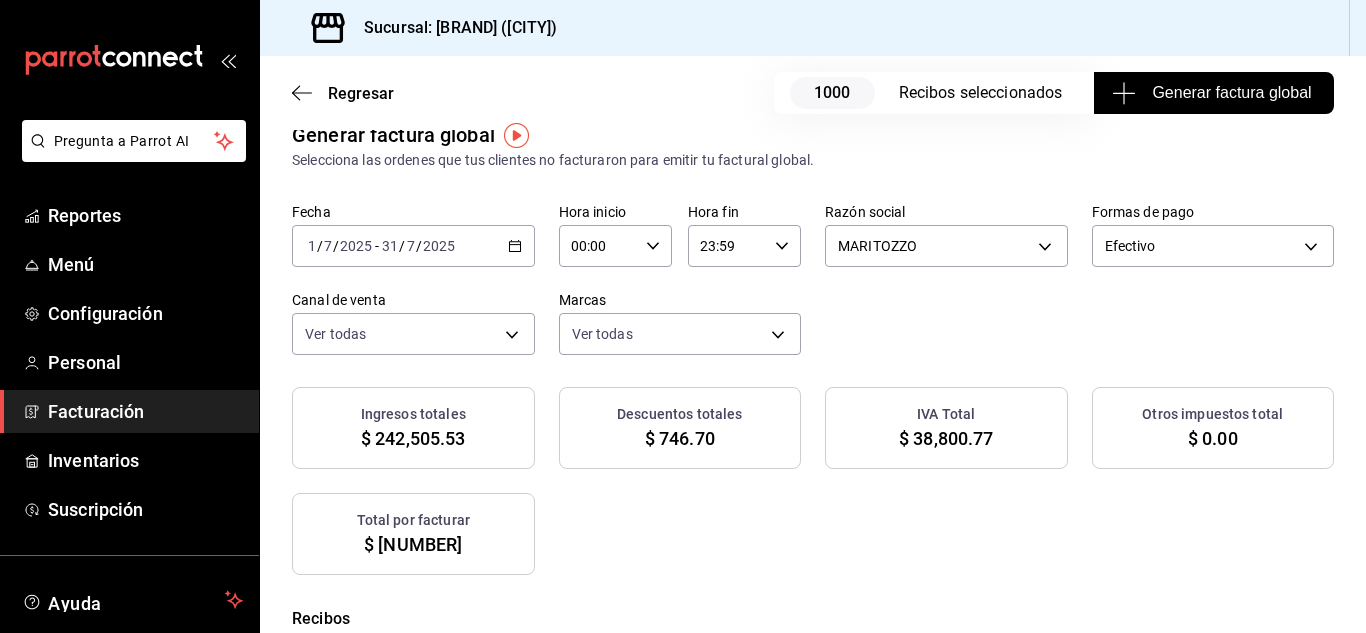 scroll, scrollTop: 25, scrollLeft: 0, axis: vertical 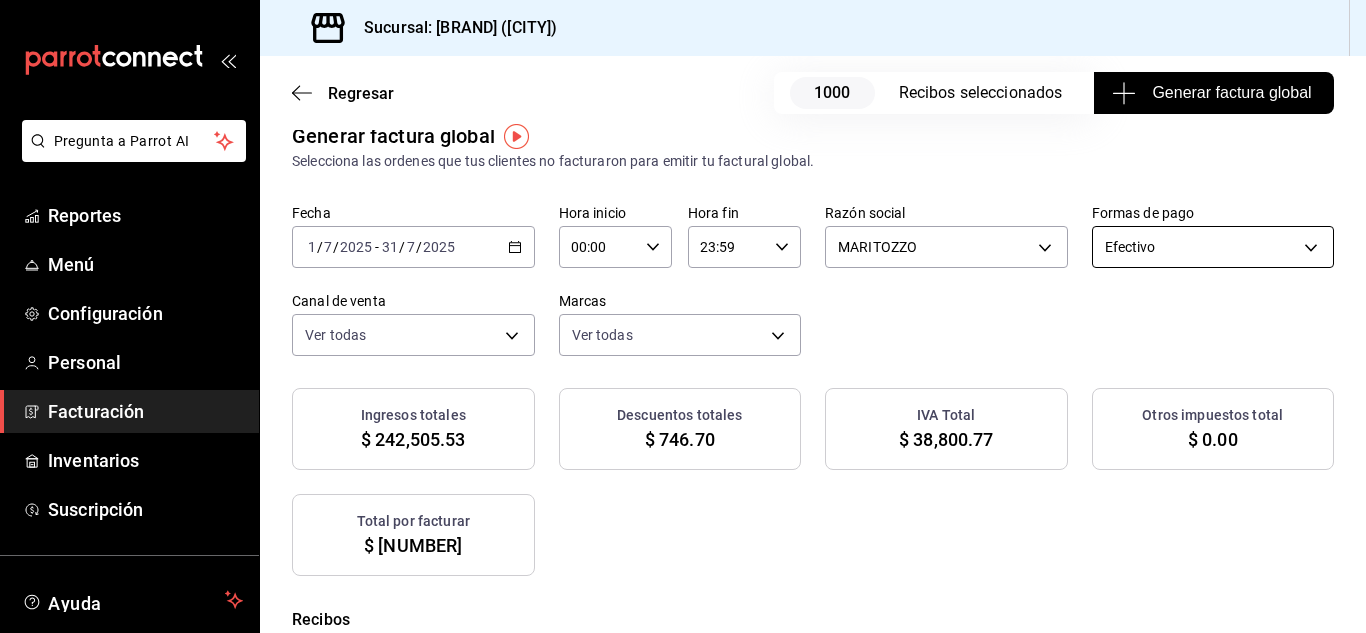 click on "Pregunta a Parrot AI Reportes   Menú   Configuración   Personal   Facturación   Inventarios   Suscripción   Ayuda Recomienda Parrot   Marne Panaderia   Sugerir nueva función   Sucursal: Marne Panaderia (CDMX) Regresar 1000 Recibos seleccionados Generar factura global Generar factura global Selecciona las ordenes que tus clientes no facturaron para emitir tu factural global. Fecha 2025-07-01 1 / 7 / 2025 - 2025-07-31 31 / 7 / 2025 Hora inicio 00:00 Hora inicio Hora fin 23:59 Hora fin Razón social MARITOZZO 11c3e721-61c6-4577-b26e-04ca3f3d1b46 Formas de pago Efectivo CASH Canal de venta Ver todas PARROT,UBER_EATS,RAPPI,DIDI_FOOD,ONLINE Marcas Ver todas 85d85fe5-a511-429d-a5b7-b41691660ca2 Ingresos totales $ 242,505.53 Descuentos totales $ 746.70 IVA Total $ 38,800.77 Otros impuestos total $ 0.00 Total por facturar $ 281,306.30 Recibos Quita la selección a los recibos que no quieras incluir. Recuerda que sólo puedes generar facturas globales de hasta 1,000 recibos cada una. Fecha # de recibo Tipo de pago" at bounding box center (683, 316) 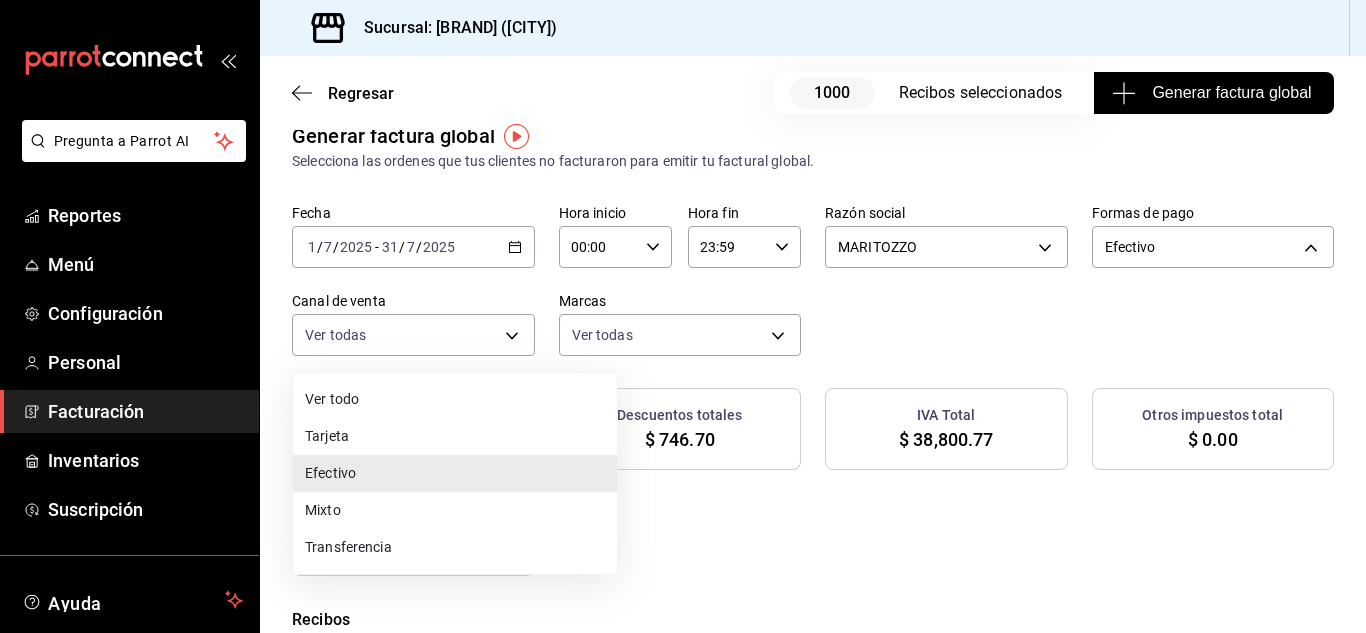 click on "Tarjeta" at bounding box center [455, 436] 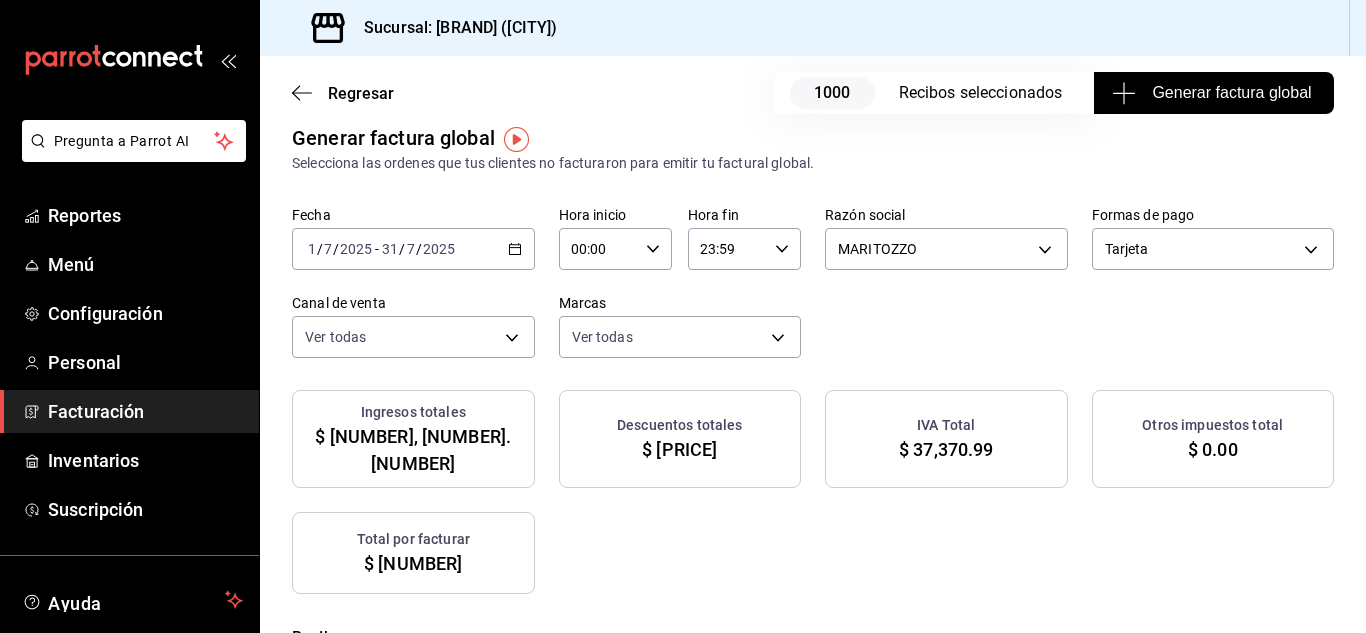 scroll, scrollTop: 22, scrollLeft: 0, axis: vertical 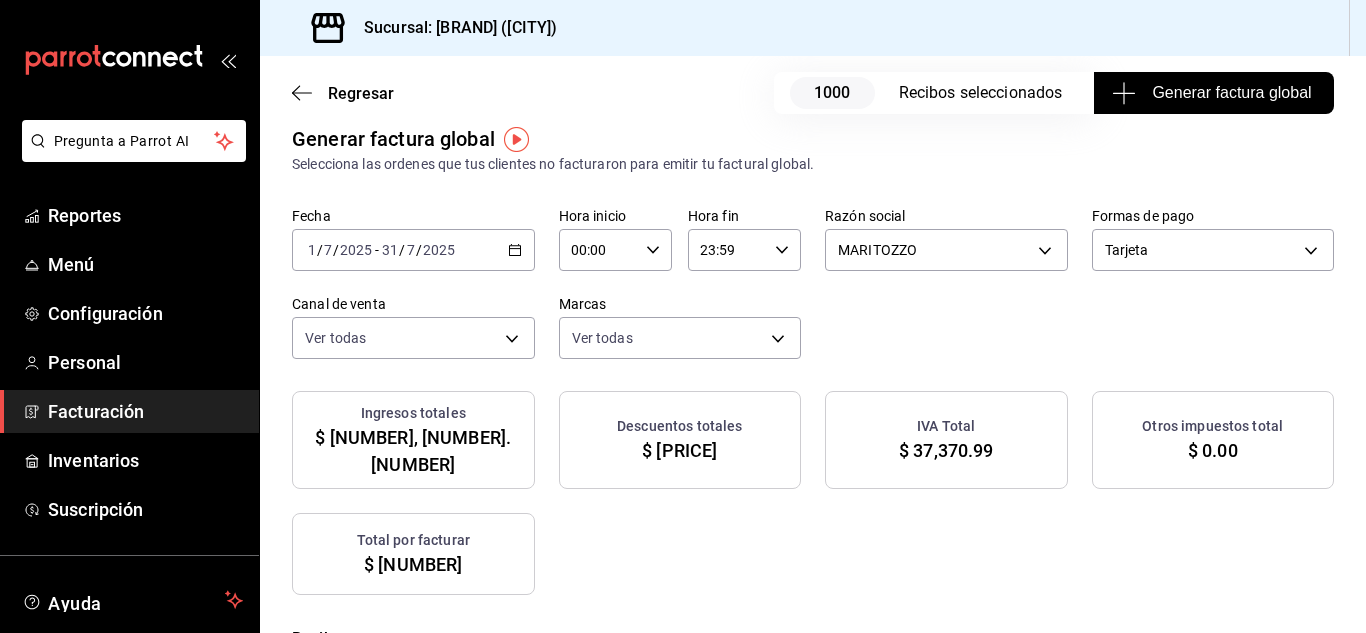 click on "Generar factura global" at bounding box center (1214, 93) 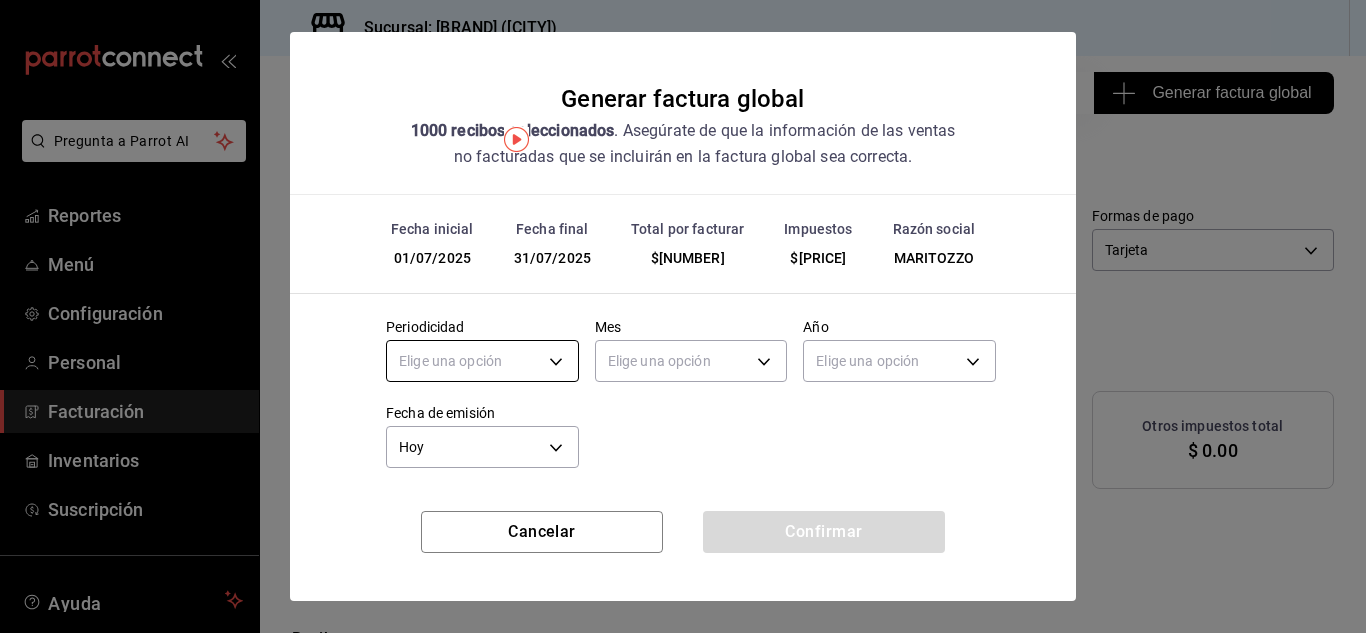 click on "Pregunta a Parrot AI Reportes   Menú   Configuración   Personal   Facturación   Inventarios   Suscripción   Ayuda Recomienda Parrot   Marne Panaderia   Sugerir nueva función   Sucursal: Marne Panaderia (CDMX) Regresar 1000 Recibos seleccionados Generar factura global Generar factura global Selecciona las ordenes que tus clientes no facturaron para emitir tu factural global. Fecha 2025-07-01 1 / 7 / 2025 - 2025-07-31 31 / 7 / 2025 Hora inicio 00:00 Hora inicio Hora fin 23:59 Hora fin Razón social MARITOZZO 11c3e721-61c6-4577-b26e-04ca3f3d1b46 Formas de pago Tarjeta CARD Canal de venta Ver todas PARROT,UBER_EATS,RAPPI,DIDI_FOOD,ONLINE Marcas Ver todas 85d85fe5-a511-429d-a5b7-b41691660ca2 Ingresos totales $ 233,569.81 Descuentos totales $ 661.20 IVA Total $ 37,370.99 Otros impuestos total $ 0.00 Total por facturar $ 270,940.80 Recibos Quita la selección a los recibos que no quieras incluir. Recuerda que sólo puedes generar facturas globales de hasta 1,000 recibos cada una. Fecha # de recibo Tipo de pago" at bounding box center (683, 316) 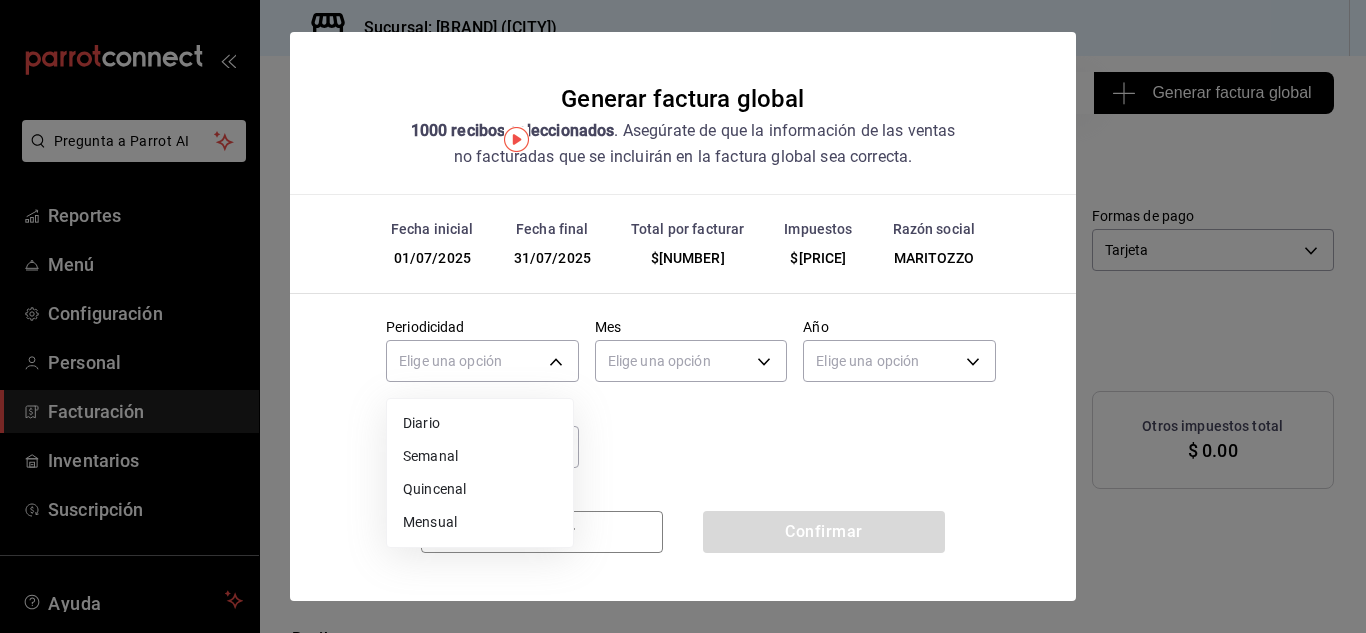 click on "Mensual" at bounding box center (480, 522) 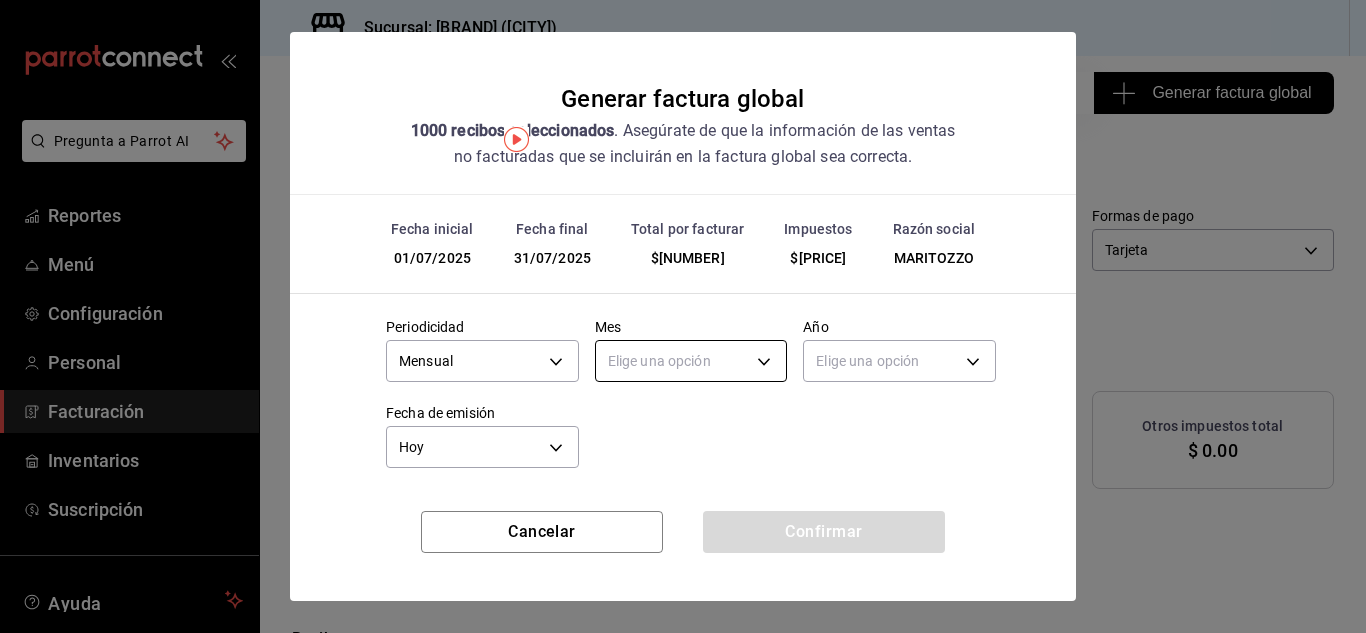 click on "Pregunta a Parrot AI Reportes   Menú   Configuración   Personal   Facturación   Inventarios   Suscripción   Ayuda Recomienda Parrot   Marne Panaderia   Sugerir nueva función   Sucursal: Marne Panaderia (CDMX) Regresar 1000 Recibos seleccionados Generar factura global Generar factura global Selecciona las ordenes que tus clientes no facturaron para emitir tu factural global. Fecha 2025-07-01 1 / 7 / 2025 - 2025-07-31 31 / 7 / 2025 Hora inicio 00:00 Hora inicio Hora fin 23:59 Hora fin Razón social MARITOZZO 11c3e721-61c6-4577-b26e-04ca3f3d1b46 Formas de pago Tarjeta CARD Canal de venta Ver todas PARROT,UBER_EATS,RAPPI,DIDI_FOOD,ONLINE Marcas Ver todas 85d85fe5-a511-429d-a5b7-b41691660ca2 Ingresos totales $ 233,569.81 Descuentos totales $ 661.20 IVA Total $ 37,370.99 Otros impuestos total $ 0.00 Total por facturar $ 270,940.80 Recibos Quita la selección a los recibos que no quieras incluir. Recuerda que sólo puedes generar facturas globales de hasta 1,000 recibos cada una. Fecha # de recibo Tipo de pago" at bounding box center (683, 316) 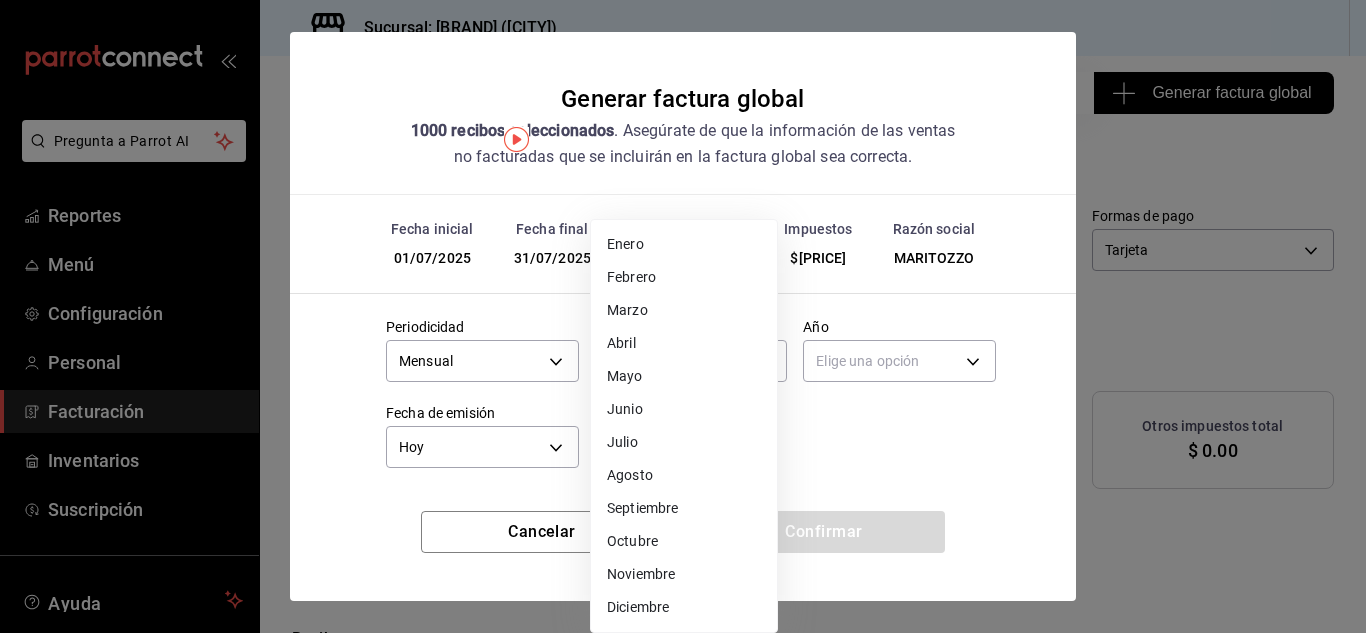 click on "Julio" at bounding box center [684, 442] 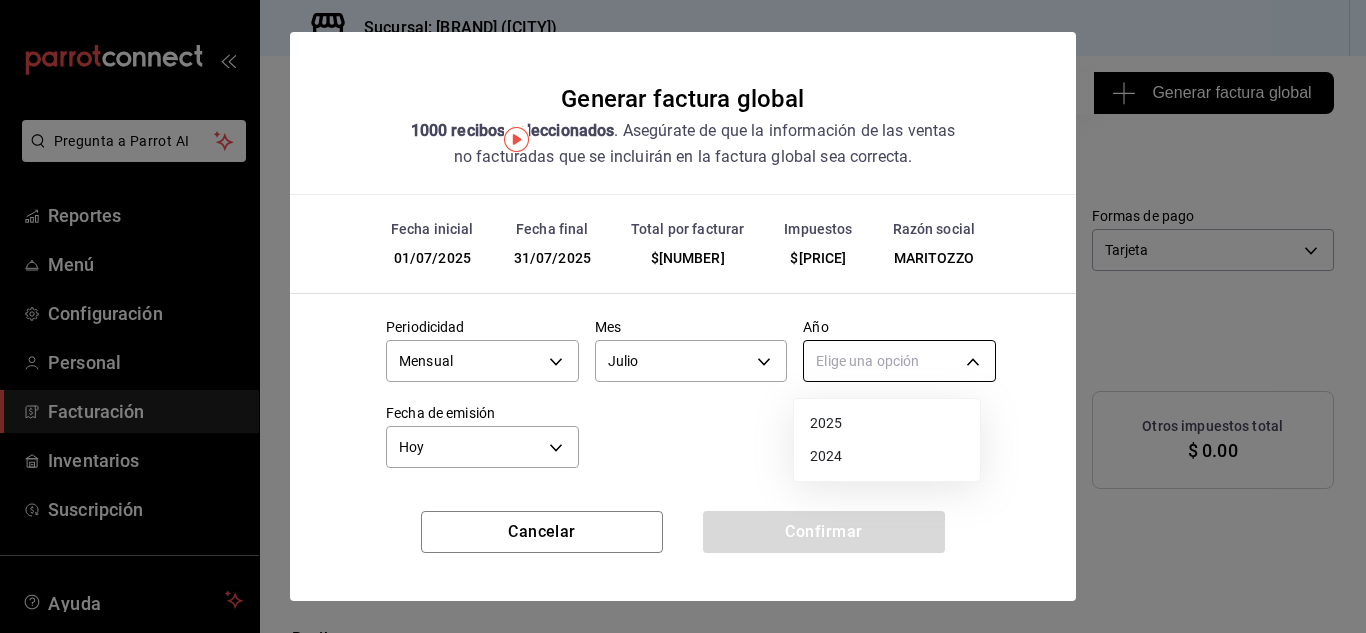 click on "Pregunta a Parrot AI Reportes   Menú   Configuración   Personal   Facturación   Inventarios   Suscripción   Ayuda Recomienda Parrot   Marne Panaderia   Sugerir nueva función   Sucursal: Marne Panaderia (CDMX) Regresar 1000 Recibos seleccionados Generar factura global Generar factura global Selecciona las ordenes que tus clientes no facturaron para emitir tu factural global. Fecha 2025-07-01 1 / 7 / 2025 - 2025-07-31 31 / 7 / 2025 Hora inicio 00:00 Hora inicio Hora fin 23:59 Hora fin Razón social MARITOZZO 11c3e721-61c6-4577-b26e-04ca3f3d1b46 Formas de pago Tarjeta CARD Canal de venta Ver todas PARROT,UBER_EATS,RAPPI,DIDI_FOOD,ONLINE Marcas Ver todas 85d85fe5-a511-429d-a5b7-b41691660ca2 Ingresos totales $ 233,569.81 Descuentos totales $ 661.20 IVA Total $ 37,370.99 Otros impuestos total $ 0.00 Total por facturar $ 270,940.80 Recibos Quita la selección a los recibos que no quieras incluir. Recuerda que sólo puedes generar facturas globales de hasta 1,000 recibos cada una. Fecha # de recibo Tipo de pago" at bounding box center (683, 316) 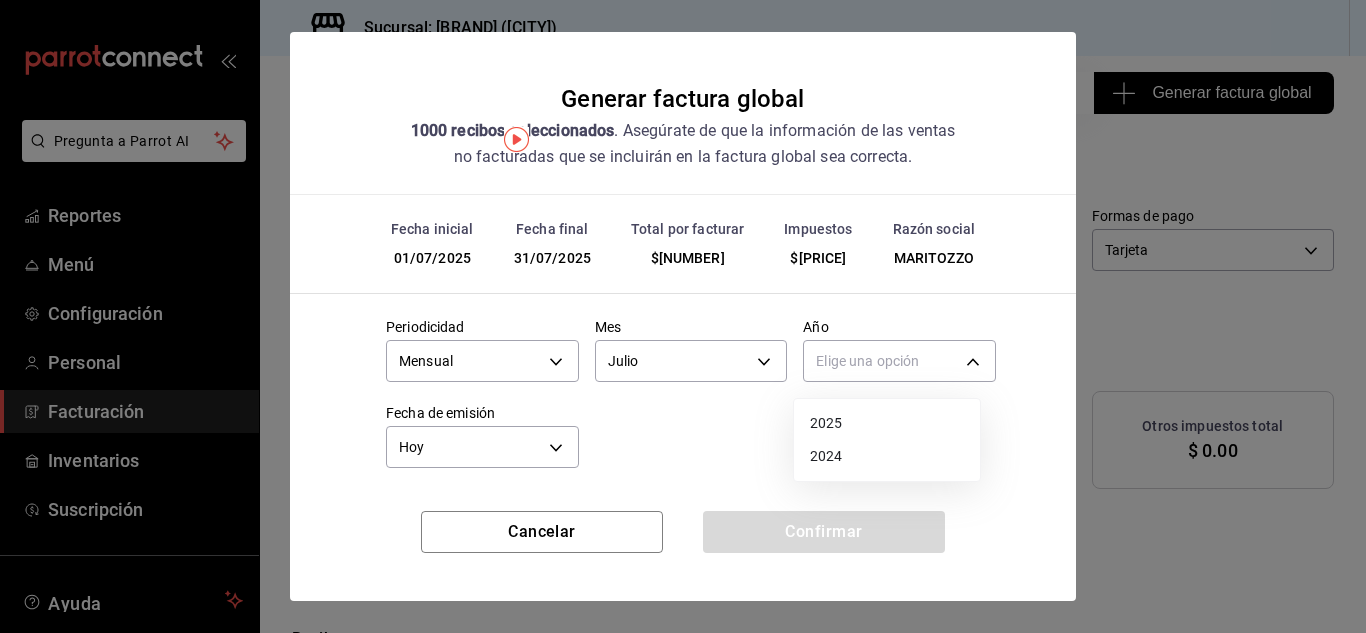 click on "2025" at bounding box center [887, 423] 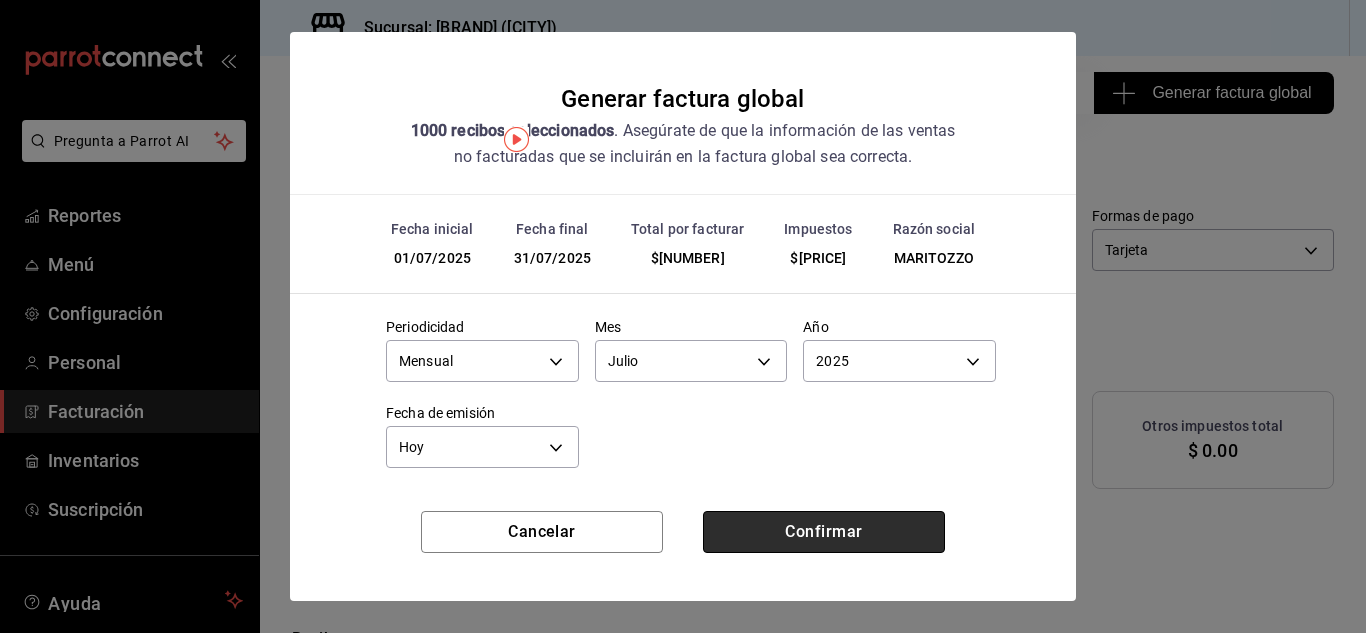 click on "Confirmar" at bounding box center [824, 532] 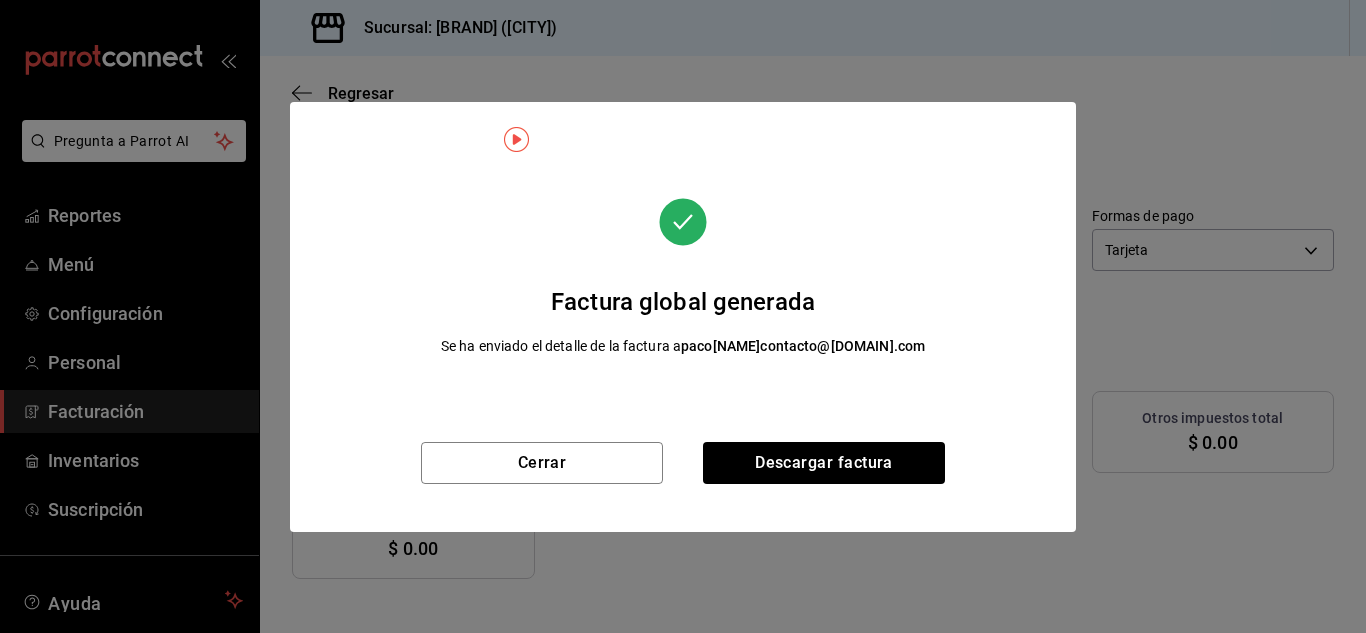 scroll, scrollTop: 0, scrollLeft: 0, axis: both 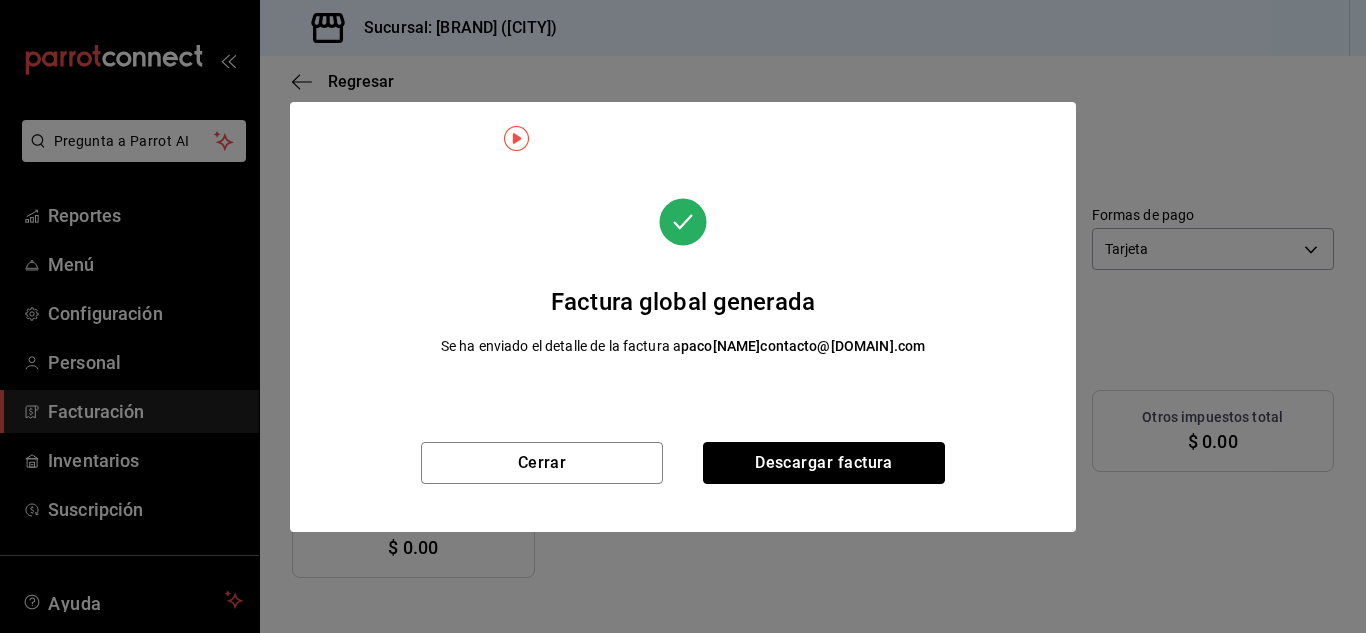 click on "Descargar factura" at bounding box center [824, 463] 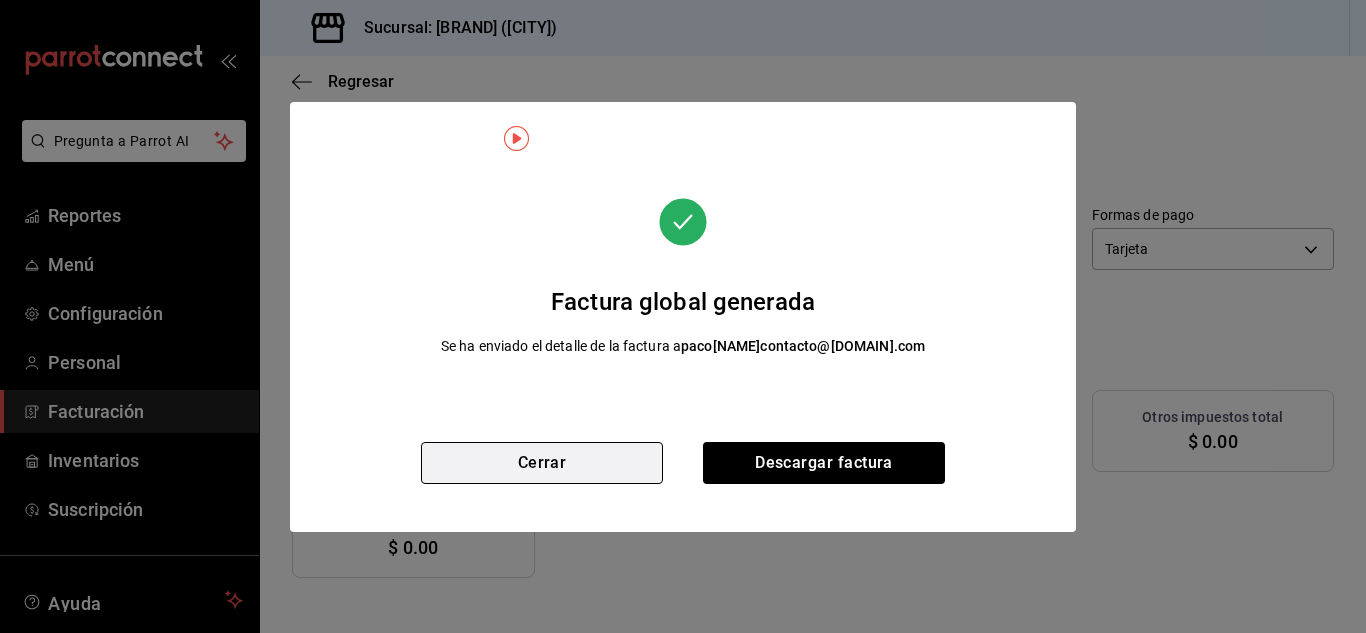 click on "Cerrar" at bounding box center [542, 463] 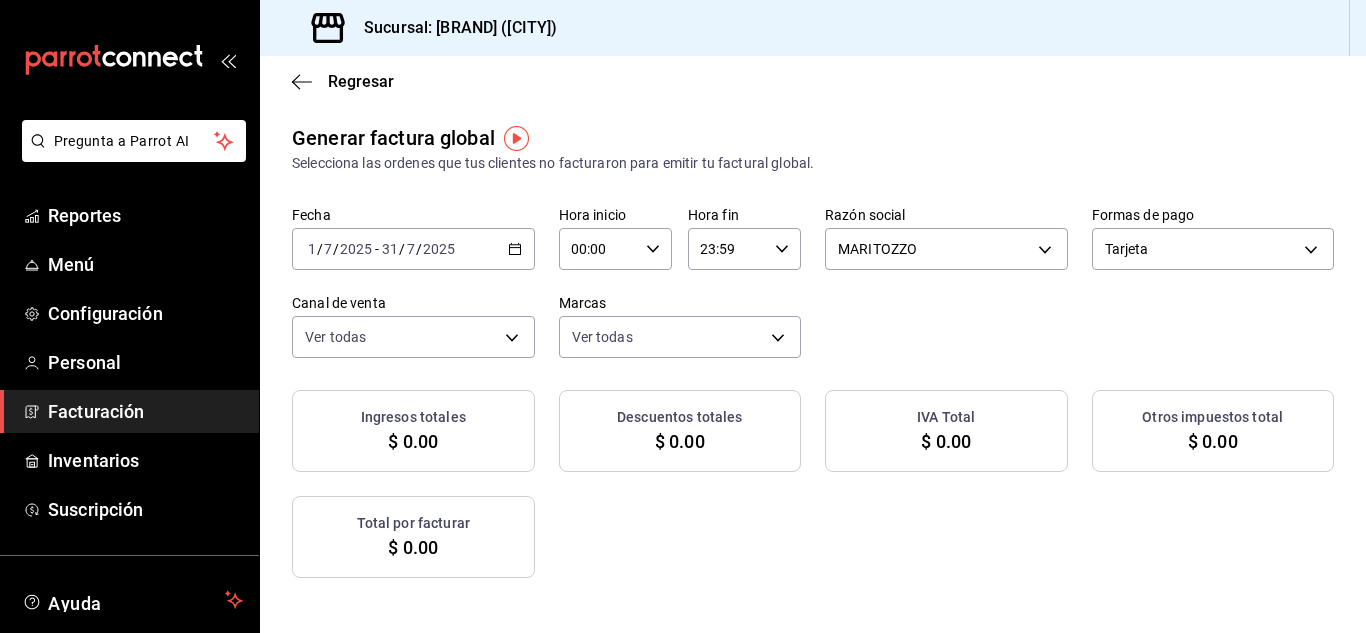 click 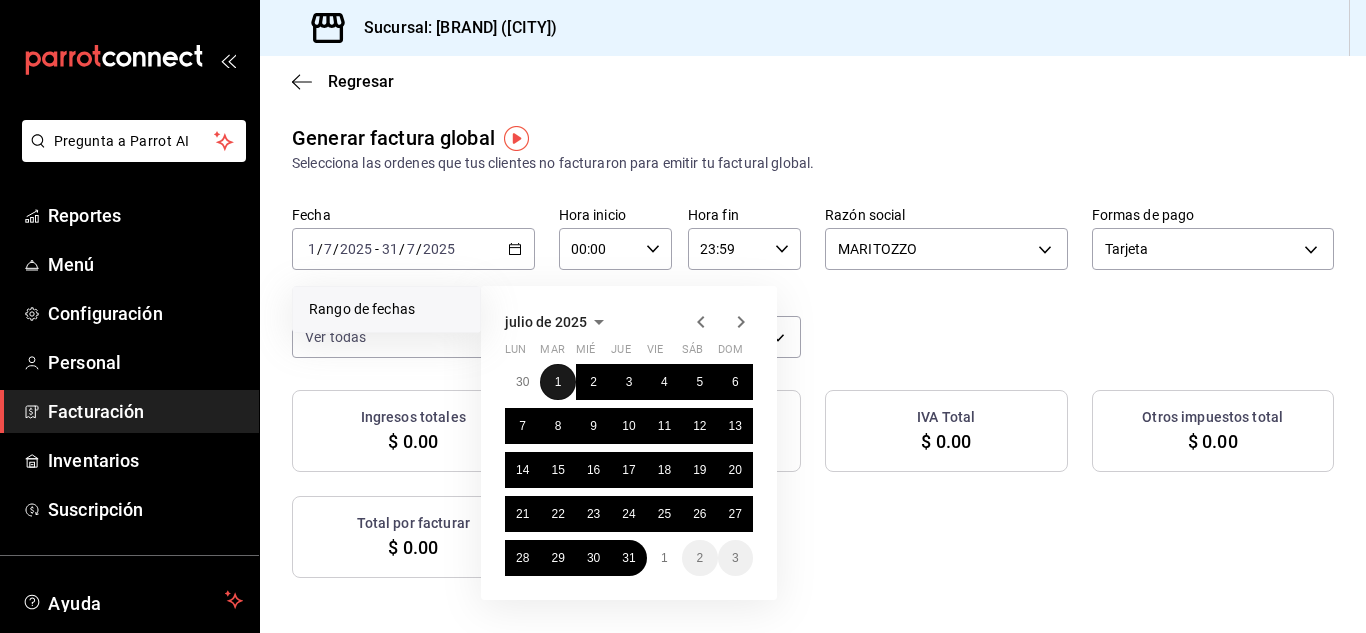 click on "1" at bounding box center (557, 382) 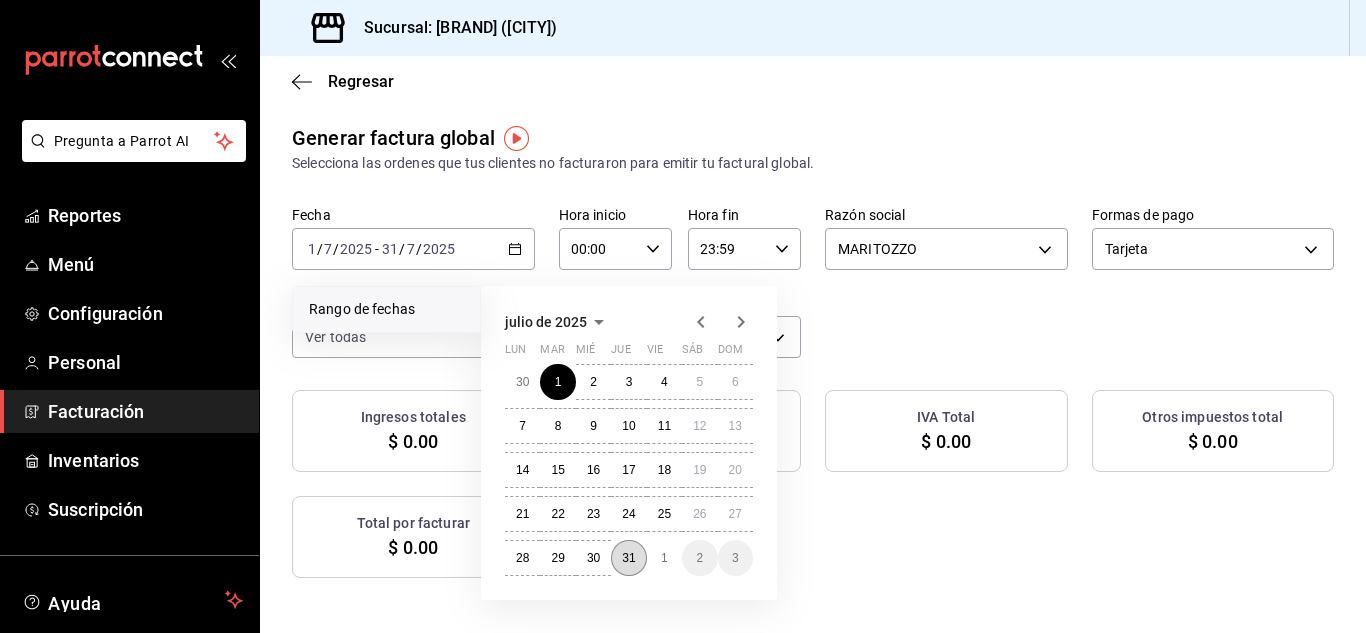 click on "31" at bounding box center (628, 558) 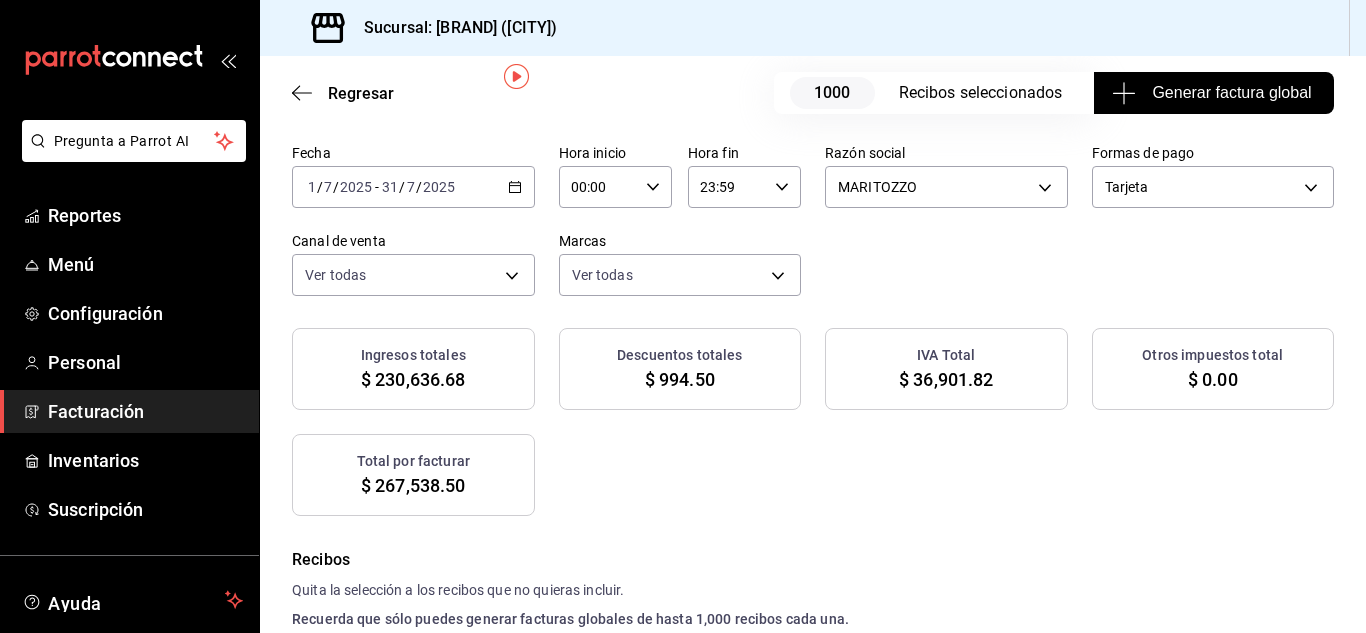 scroll, scrollTop: 0, scrollLeft: 0, axis: both 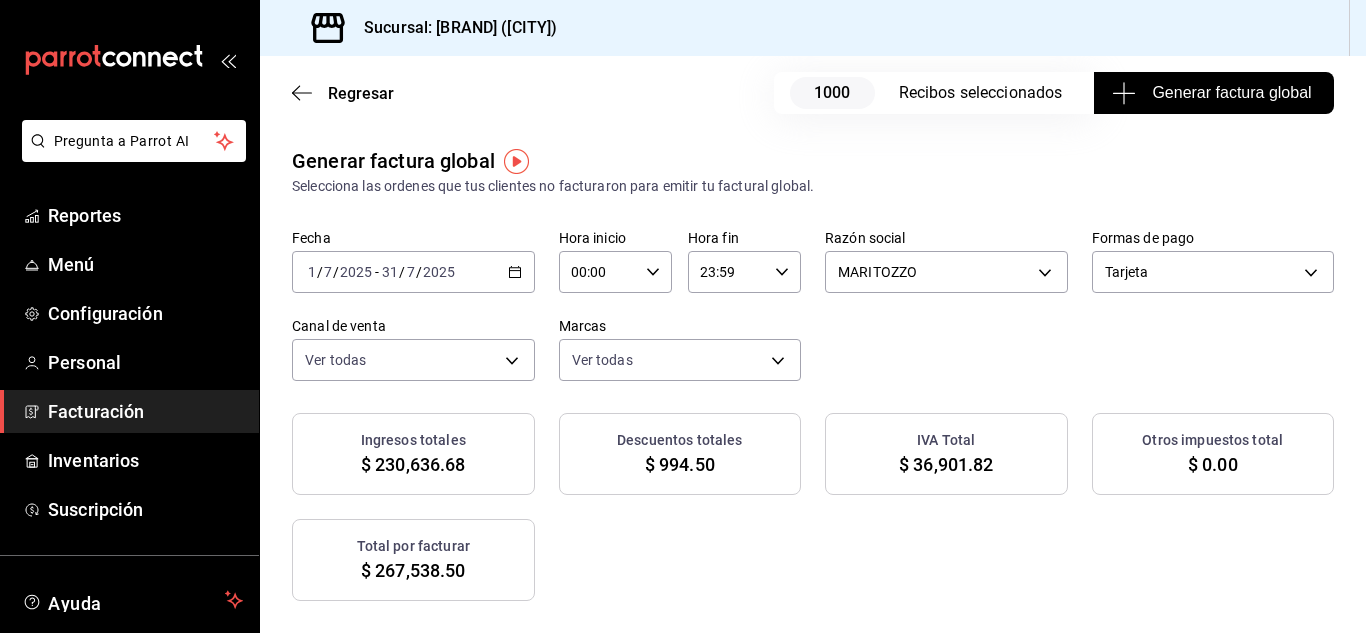 click on "Generar factura global" at bounding box center (1213, 93) 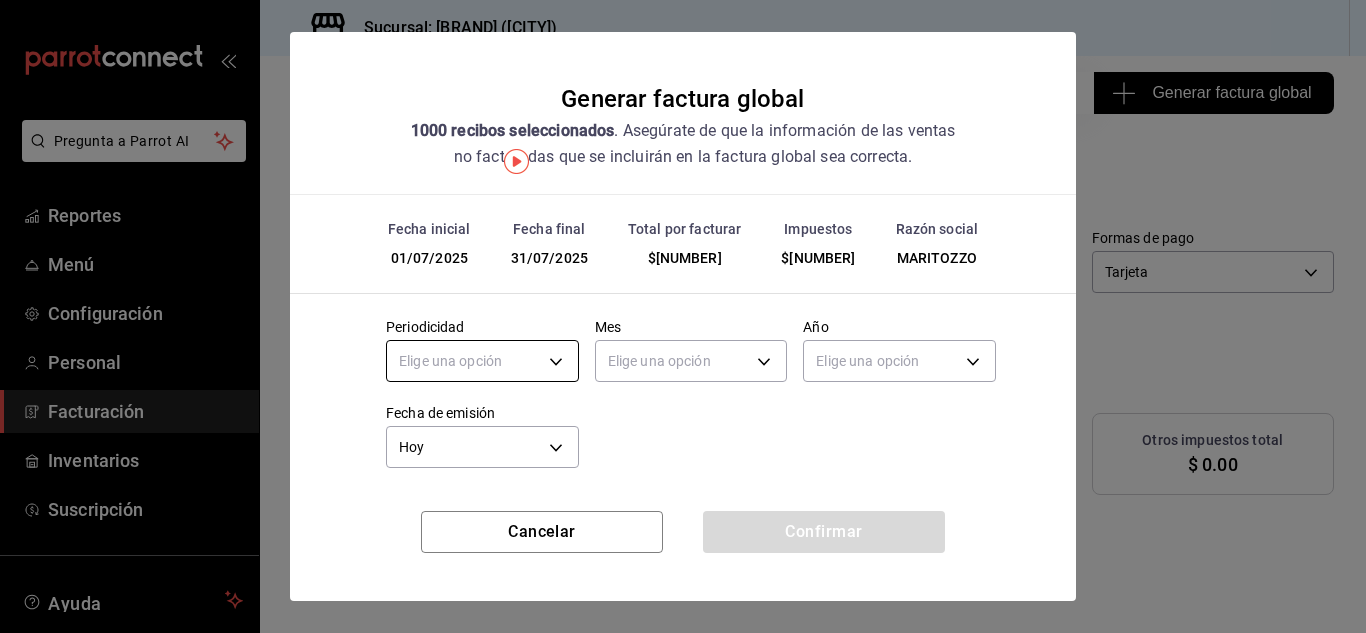 click on "Pregunta a Parrot AI Reportes   Menú   Configuración   Personal   Facturación   Inventarios   Suscripción   Ayuda Recomienda Parrot   Marne Panaderia   Sugerir nueva función   Sucursal: Marne Panaderia (CDMX) Regresar 1000 Recibos seleccionados Generar factura global Generar factura global Selecciona las ordenes que tus clientes no facturaron para emitir tu factural global. Fecha 2025-07-01 1 / 7 / 2025 - 2025-07-31 31 / 7 / 2025 Hora inicio 00:00 Hora inicio Hora fin 23:59 Hora fin Razón social MARITOZZO 11c3e721-61c6-4577-b26e-04ca3f3d1b46 Formas de pago Tarjeta CARD Canal de venta Ver todas PARROT,UBER_EATS,RAPPI,DIDI_FOOD,ONLINE Marcas Ver todas 85d85fe5-a511-429d-a5b7-b41691660ca2 Ingresos totales $ 230,636.68 Descuentos totales $ 994.50 IVA Total $ 36,901.82 Otros impuestos total $ 0.00 Total por facturar $ 267,538.50 Recibos Quita la selección a los recibos que no quieras incluir. Recuerda que sólo puedes generar facturas globales de hasta 1,000 recibos cada una. Fecha # de recibo Tipo de pago" at bounding box center [683, 316] 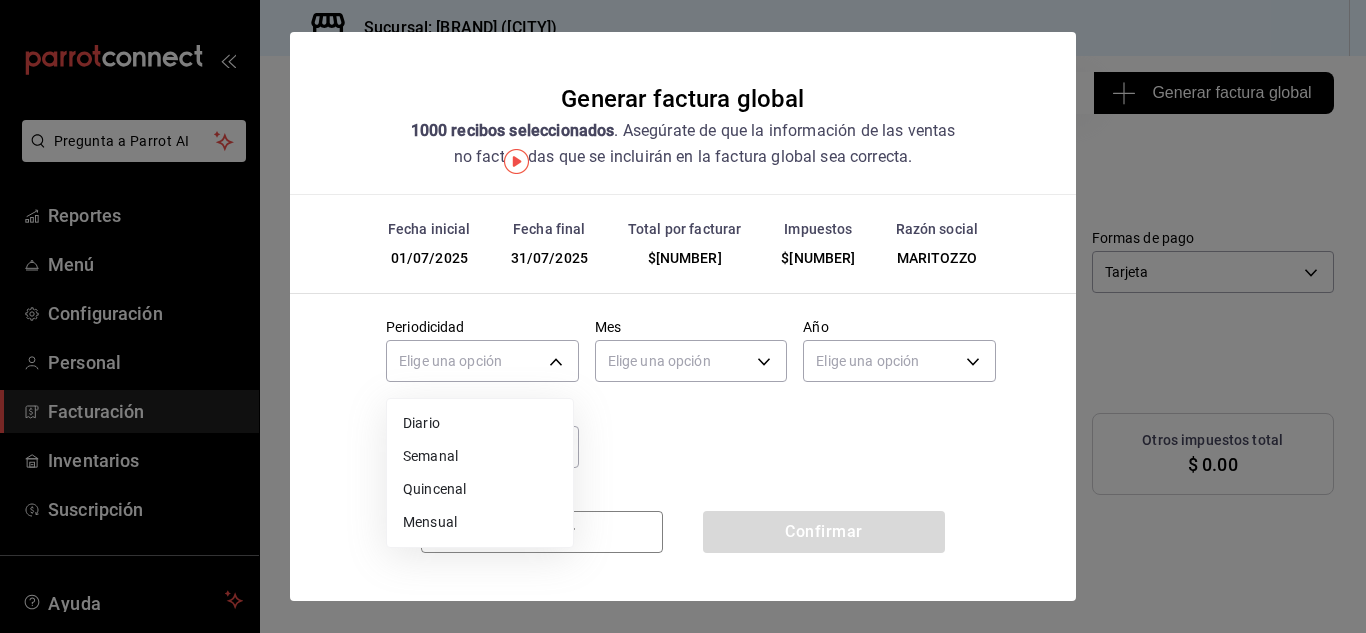 click on "Mensual" at bounding box center [480, 522] 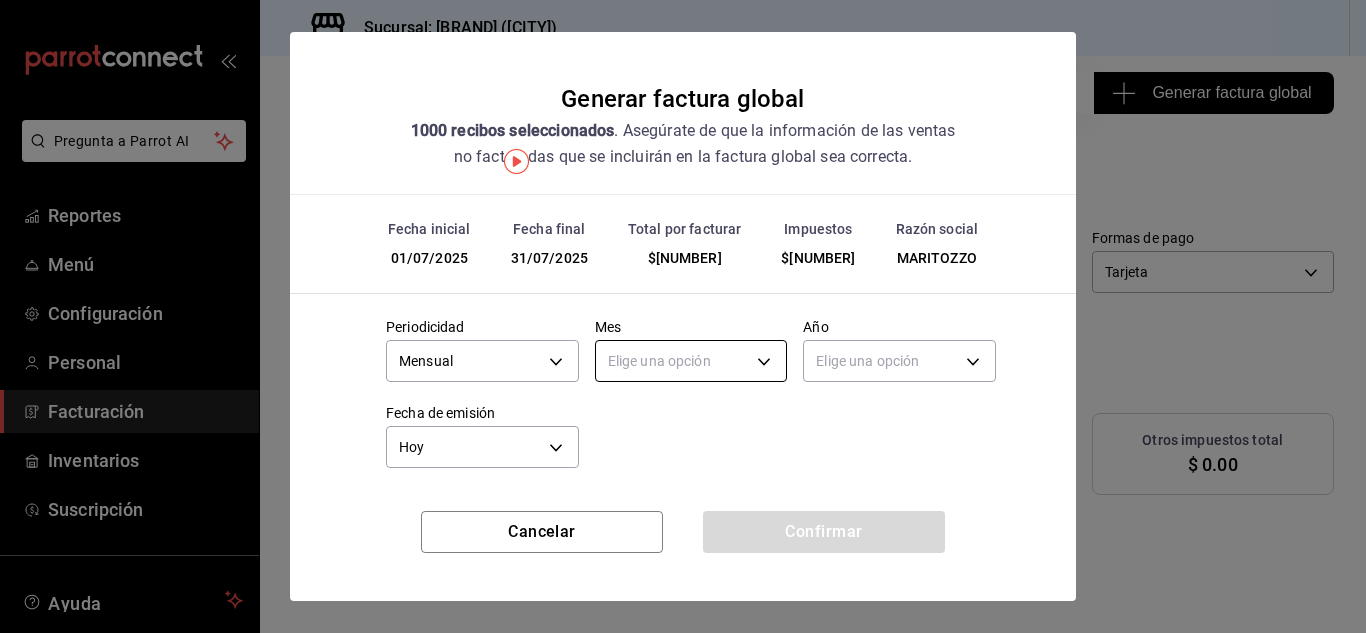 click on "Pregunta a Parrot AI Reportes   Menú   Configuración   Personal   Facturación   Inventarios   Suscripción   Ayuda Recomienda Parrot   Marne Panaderia   Sugerir nueva función   Sucursal: Marne Panaderia (CDMX) Regresar 1000 Recibos seleccionados Generar factura global Generar factura global Selecciona las ordenes que tus clientes no facturaron para emitir tu factural global. Fecha 2025-07-01 1 / 7 / 2025 - 2025-07-31 31 / 7 / 2025 Hora inicio 00:00 Hora inicio Hora fin 23:59 Hora fin Razón social MARITOZZO 11c3e721-61c6-4577-b26e-04ca3f3d1b46 Formas de pago Tarjeta CARD Canal de venta Ver todas PARROT,UBER_EATS,RAPPI,DIDI_FOOD,ONLINE Marcas Ver todas 85d85fe5-a511-429d-a5b7-b41691660ca2 Ingresos totales $ 230,636.68 Descuentos totales $ 994.50 IVA Total $ 36,901.82 Otros impuestos total $ 0.00 Total por facturar $ 267,538.50 Recibos Quita la selección a los recibos que no quieras incluir. Recuerda que sólo puedes generar facturas globales de hasta 1,000 recibos cada una. Fecha # de recibo Tipo de pago" at bounding box center (683, 316) 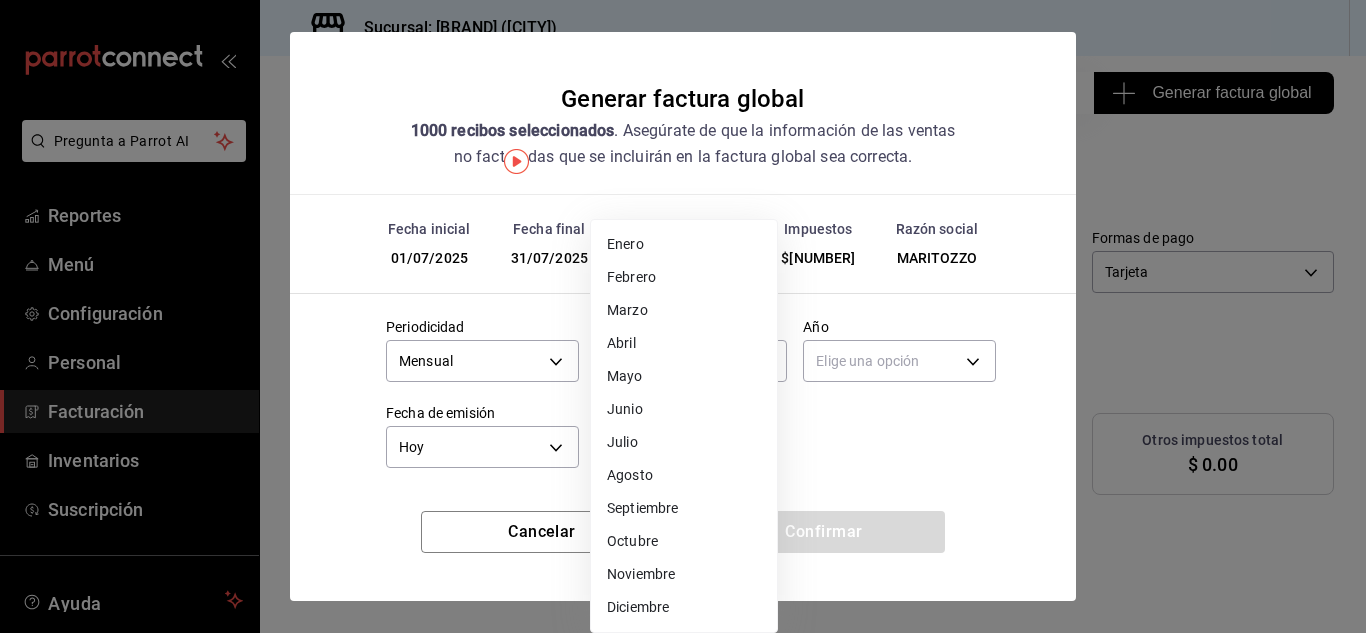 click on "Julio" at bounding box center (684, 442) 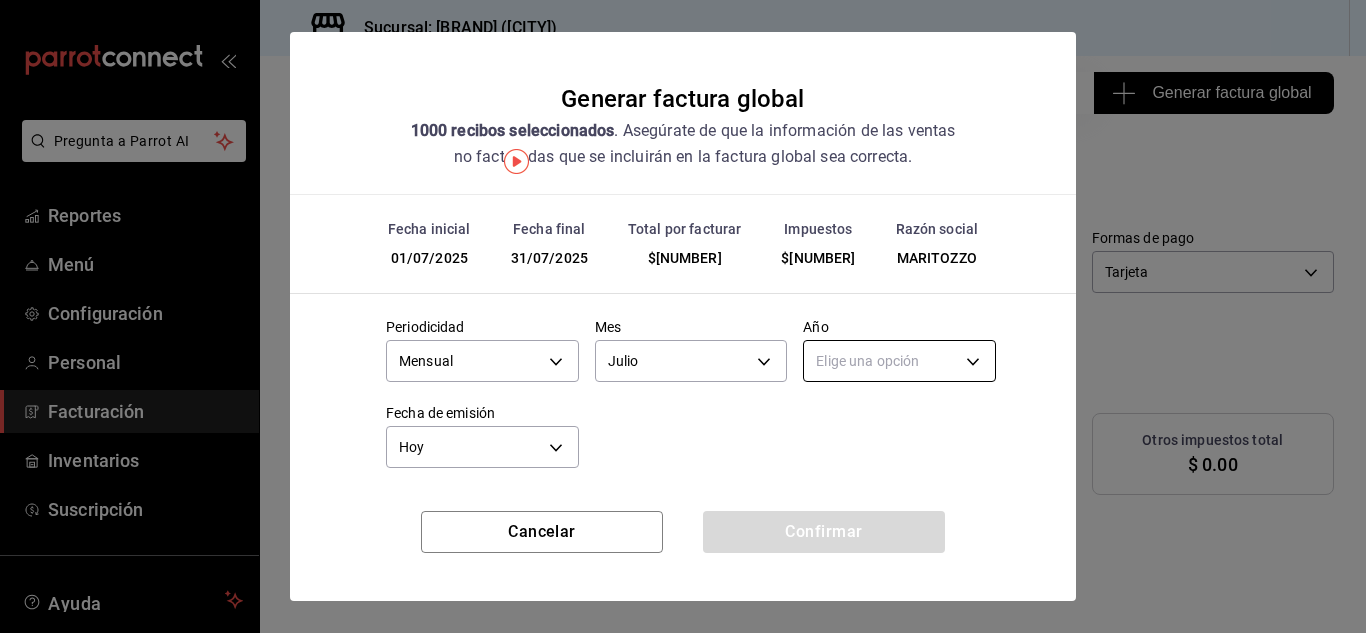 click on "Pregunta a Parrot AI Reportes   Menú   Configuración   Personal   Facturación   Inventarios   Suscripción   Ayuda Recomienda Parrot   Marne Panaderia   Sugerir nueva función   Sucursal: Marne Panaderia (CDMX) Regresar 1000 Recibos seleccionados Generar factura global Generar factura global Selecciona las ordenes que tus clientes no facturaron para emitir tu factural global. Fecha 2025-07-01 1 / 7 / 2025 - 2025-07-31 31 / 7 / 2025 Hora inicio 00:00 Hora inicio Hora fin 23:59 Hora fin Razón social MARITOZZO 11c3e721-61c6-4577-b26e-04ca3f3d1b46 Formas de pago Tarjeta CARD Canal de venta Ver todas PARROT,UBER_EATS,RAPPI,DIDI_FOOD,ONLINE Marcas Ver todas 85d85fe5-a511-429d-a5b7-b41691660ca2 Ingresos totales $ 230,636.68 Descuentos totales $ 994.50 IVA Total $ 36,901.82 Otros impuestos total $ 0.00 Total por facturar $ 267,538.50 Recibos Quita la selección a los recibos que no quieras incluir. Recuerda que sólo puedes generar facturas globales de hasta 1,000 recibos cada una. Fecha # de recibo Tipo de pago" at bounding box center (683, 316) 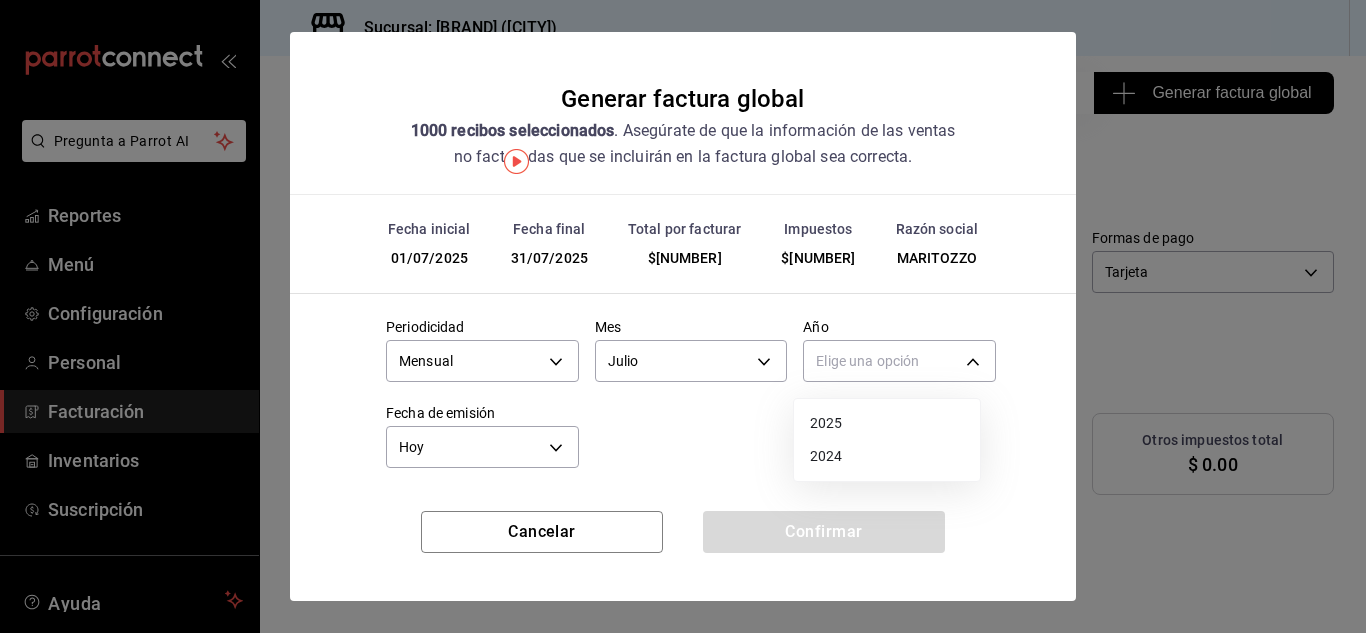 click on "2025" at bounding box center [887, 423] 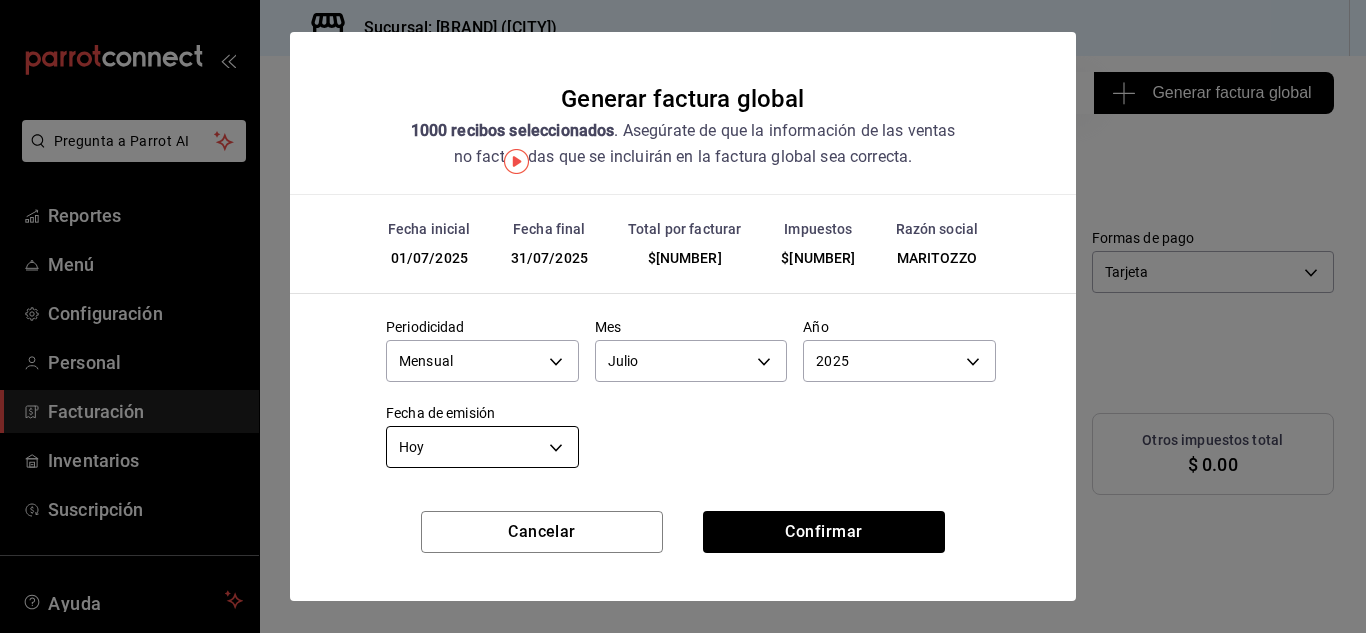 click on "Pregunta a Parrot AI Reportes   Menú   Configuración   Personal   Facturación   Inventarios   Suscripción   Ayuda Recomienda Parrot   Marne Panaderia   Sugerir nueva función   Sucursal: Marne Panaderia (CDMX) Regresar 1000 Recibos seleccionados Generar factura global Generar factura global Selecciona las ordenes que tus clientes no facturaron para emitir tu factural global. Fecha 2025-07-01 1 / 7 / 2025 - 2025-07-31 31 / 7 / 2025 Hora inicio 00:00 Hora inicio Hora fin 23:59 Hora fin Razón social MARITOZZO 11c3e721-61c6-4577-b26e-04ca3f3d1b46 Formas de pago Tarjeta CARD Canal de venta Ver todas PARROT,UBER_EATS,RAPPI,DIDI_FOOD,ONLINE Marcas Ver todas 85d85fe5-a511-429d-a5b7-b41691660ca2 Ingresos totales $ 230,636.68 Descuentos totales $ 994.50 IVA Total $ 36,901.82 Otros impuestos total $ 0.00 Total por facturar $ 267,538.50 Recibos Quita la selección a los recibos que no quieras incluir. Recuerda que sólo puedes generar facturas globales de hasta 1,000 recibos cada una. Fecha # de recibo Tipo de pago" at bounding box center [683, 316] 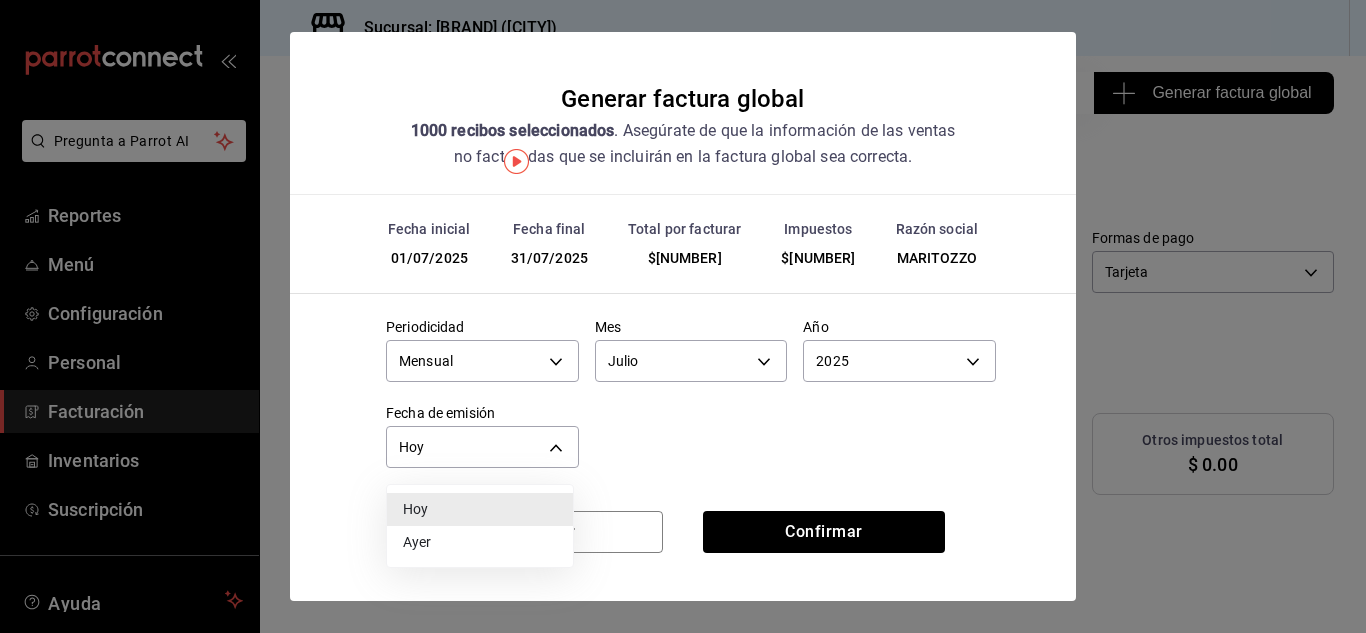 click on "Hoy" at bounding box center (480, 509) 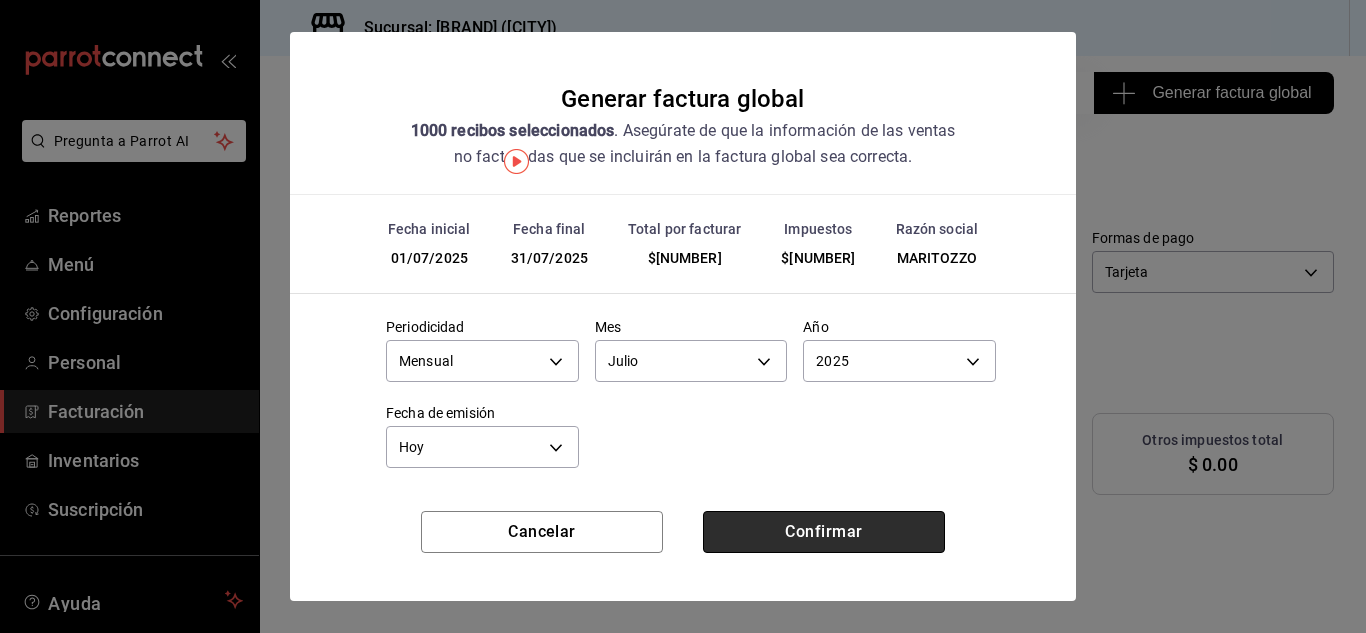 click on "Confirmar" at bounding box center [824, 532] 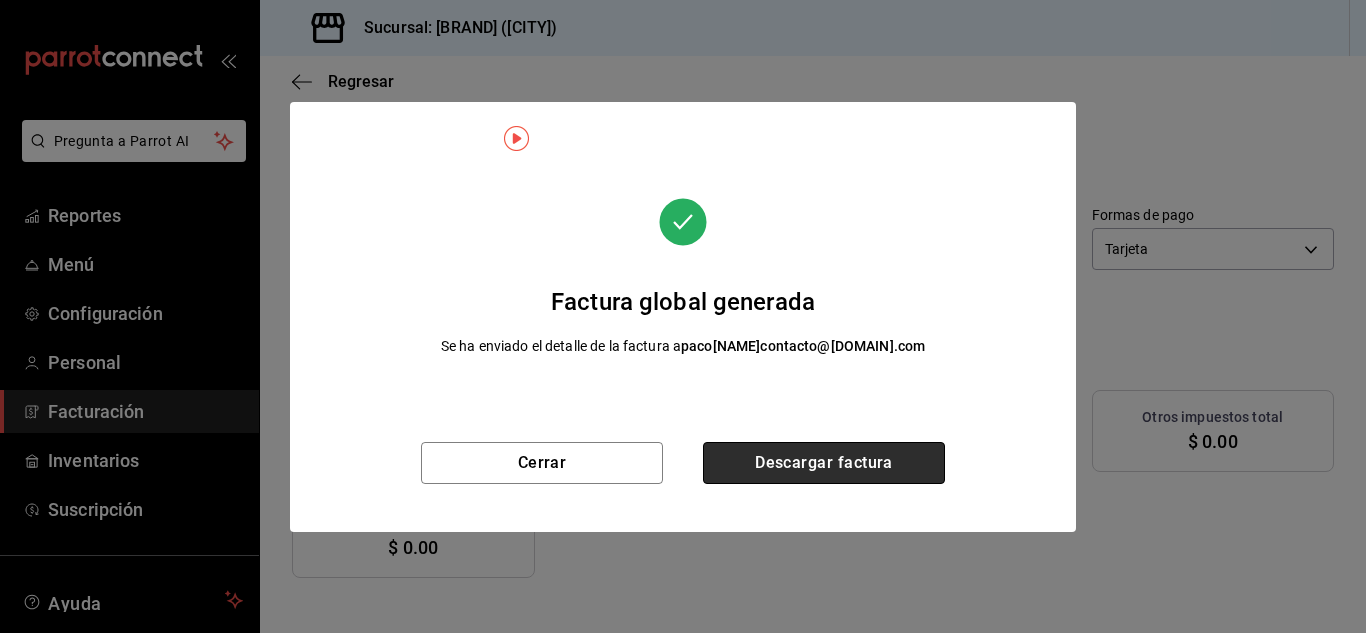 click on "Descargar factura" at bounding box center [824, 463] 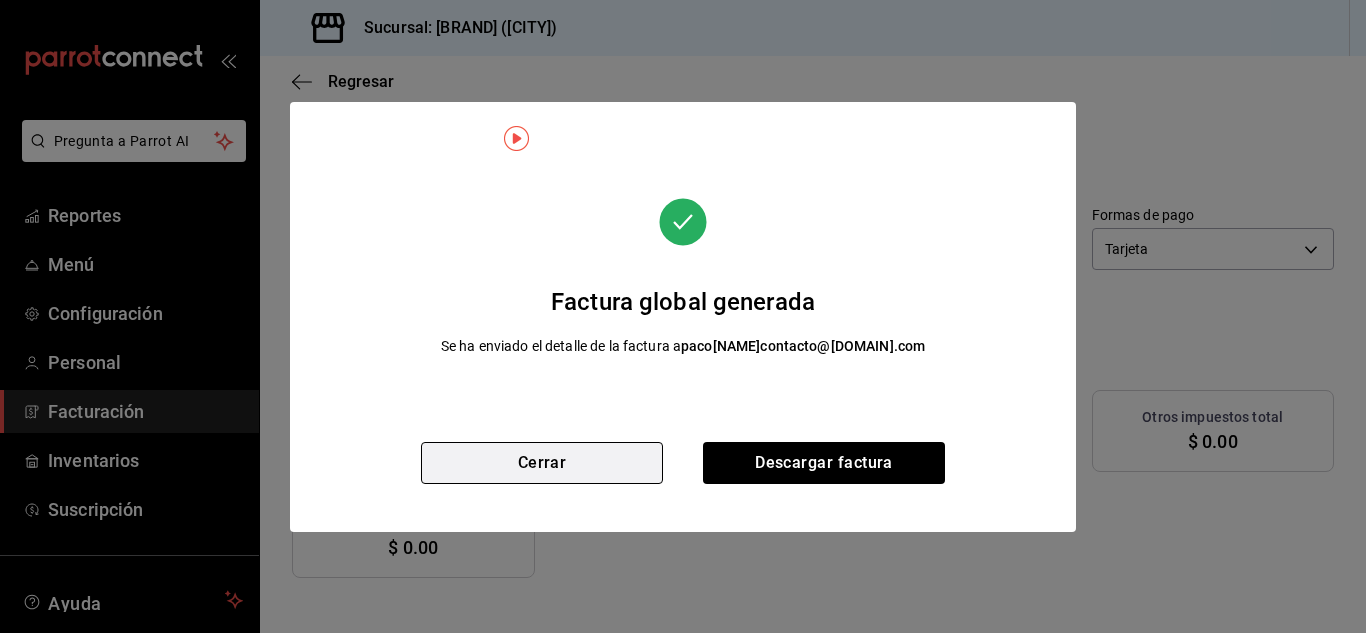 click on "Cerrar" at bounding box center (542, 463) 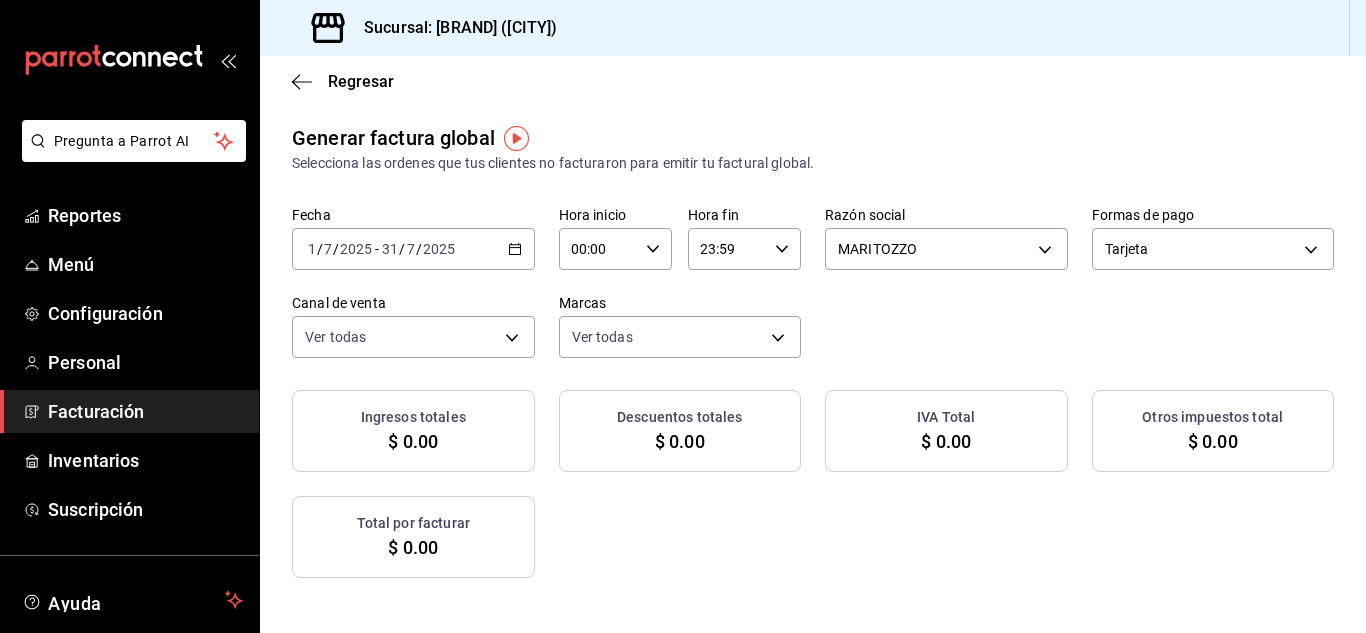 click 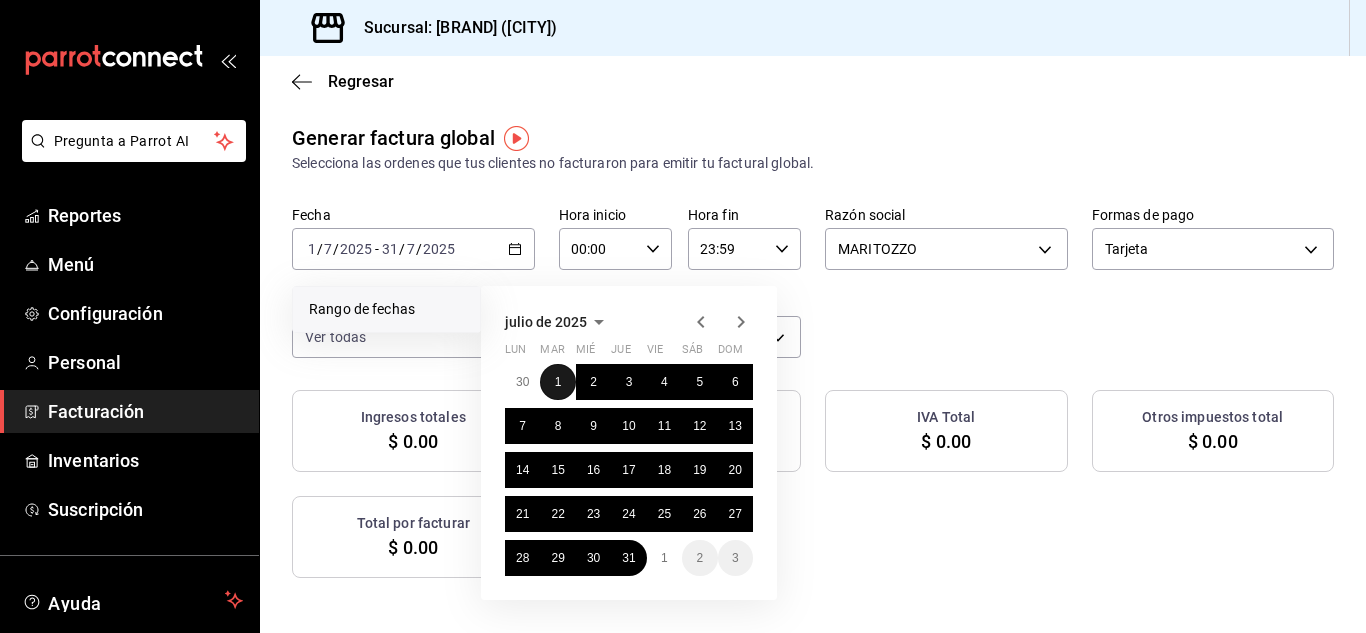 click on "1" at bounding box center [557, 382] 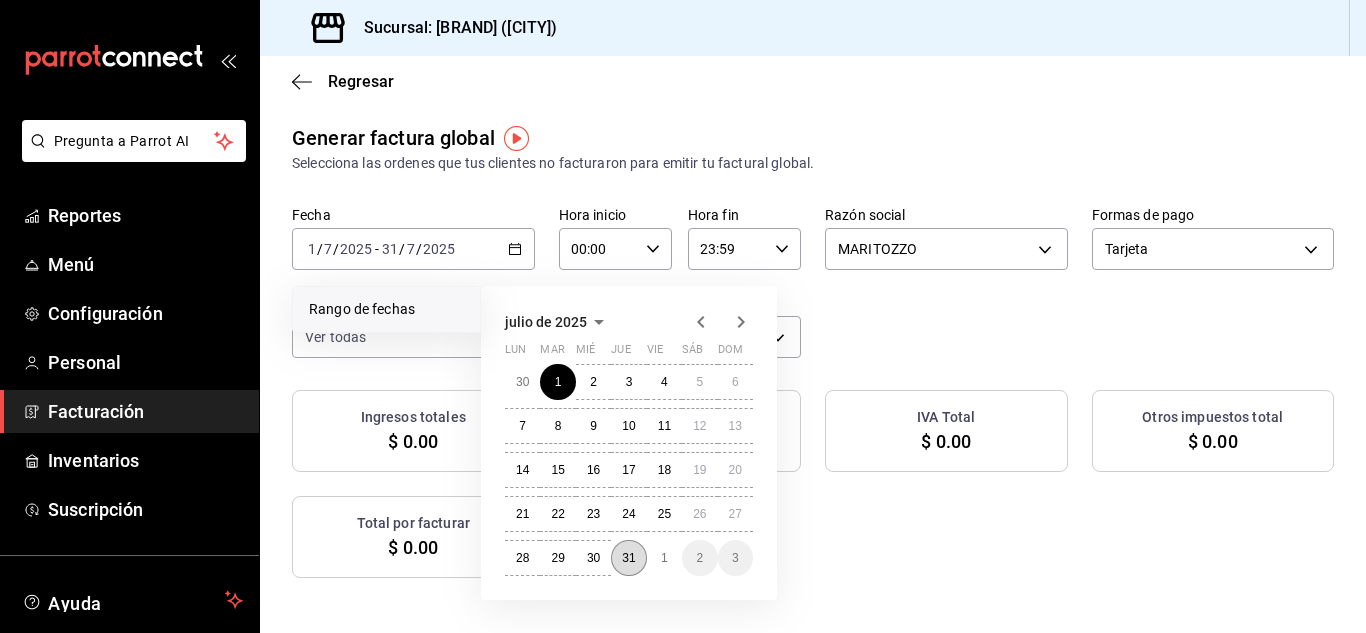 click on "31" at bounding box center [628, 558] 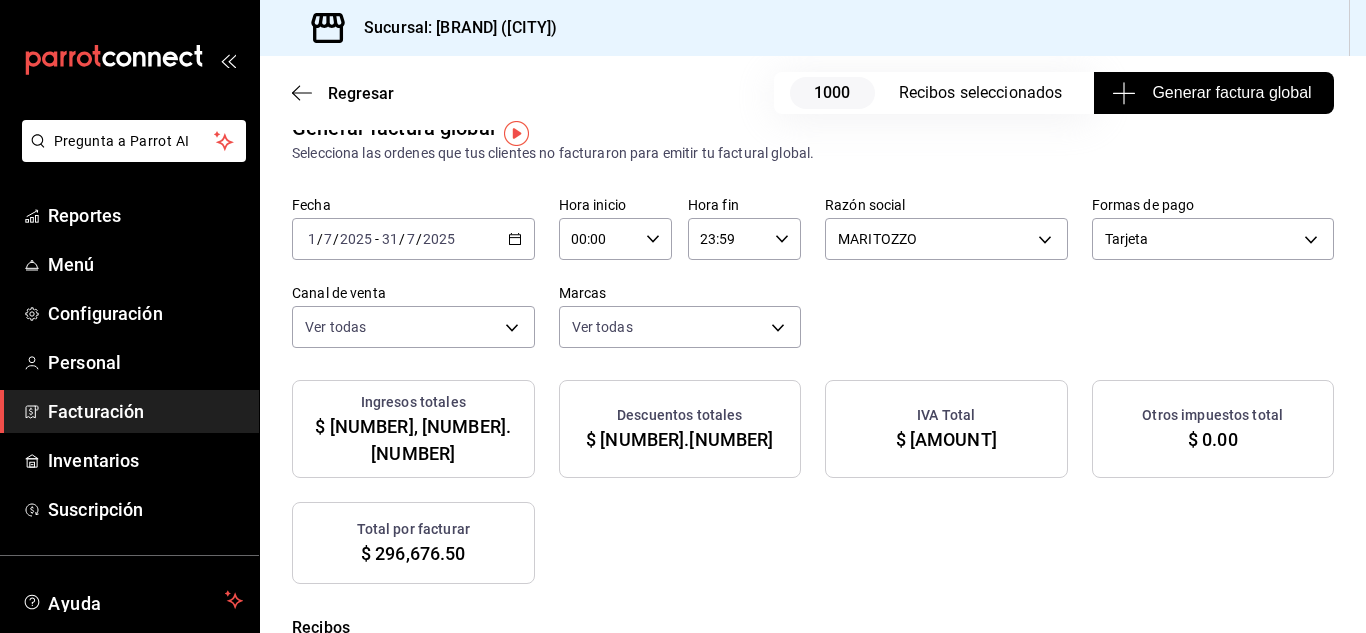 scroll, scrollTop: 27, scrollLeft: 0, axis: vertical 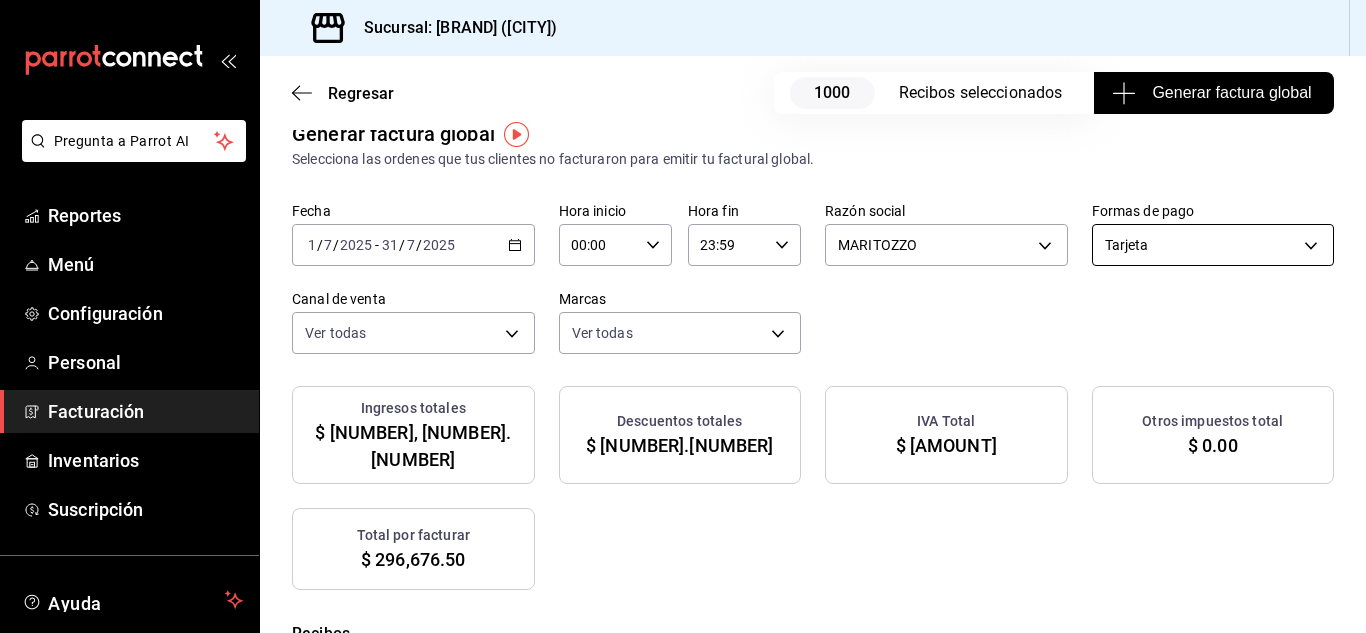 click on "Pregunta a Parrot AI Reportes   Menú   Configuración   Personal   Facturación   Inventarios   Suscripción   Ayuda Recomienda Parrot   Marne Panaderia   Sugerir nueva función   Sucursal: Marne Panaderia (CDMX) Regresar 1000 Recibos seleccionados Generar factura global Generar factura global Selecciona las ordenes que tus clientes no facturaron para emitir tu factural global. Fecha 2025-07-01 1 / 7 / 2025 - 2025-07-31 31 / 7 / 2025 Hora inicio 00:00 Hora inicio Hora fin 23:59 Hora fin Razón social MARITOZZO 11c3e721-61c6-4577-b26e-04ca3f3d1b46 Formas de pago Tarjeta CARD Canal de venta Ver todas PARROT,UBER_EATS,RAPPI,DIDI_FOOD,ONLINE Marcas Ver todas 85d85fe5-a511-429d-a5b7-b41691660ca2 Ingresos totales $ 255,755.78 Descuentos totales $ 904.50 IVA Total $ 40,920.72 Otros impuestos total $ 0.00 Total por facturar $ 296,676.50 Recibos Quita la selección a los recibos que no quieras incluir. Recuerda que sólo puedes generar facturas globales de hasta 1,000 recibos cada una. Fecha # de recibo Tipo de pago" at bounding box center [683, 316] 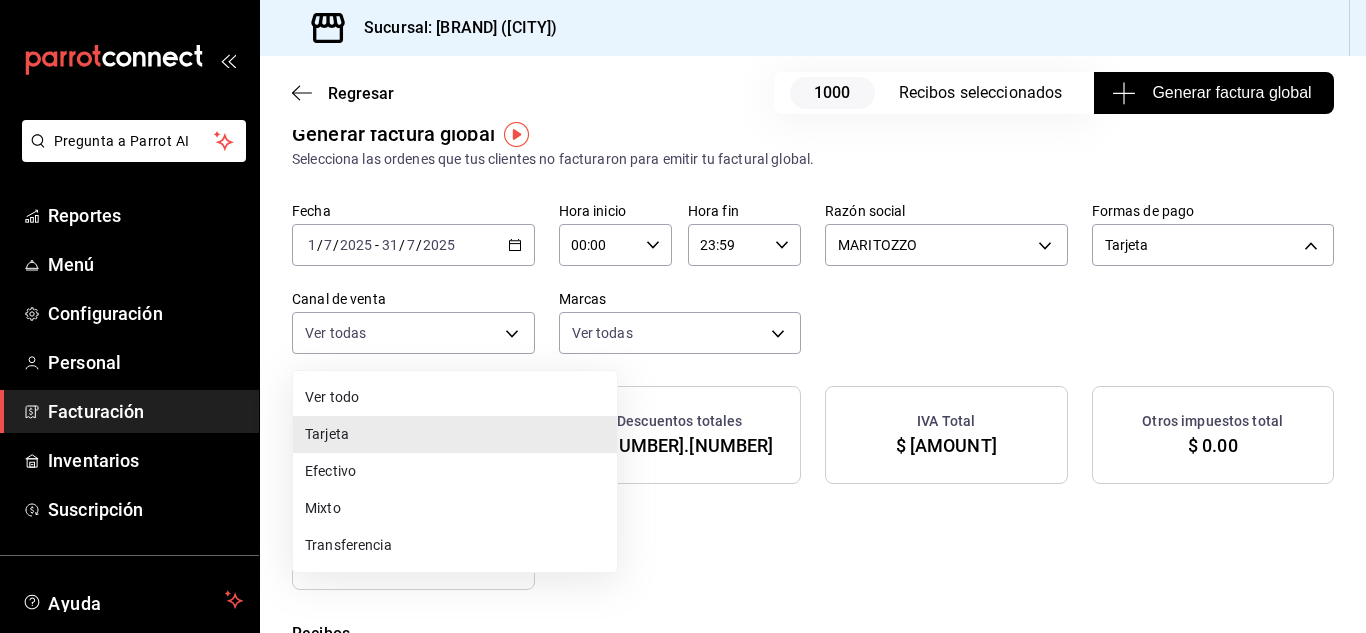 click on "Tarjeta" at bounding box center (455, 434) 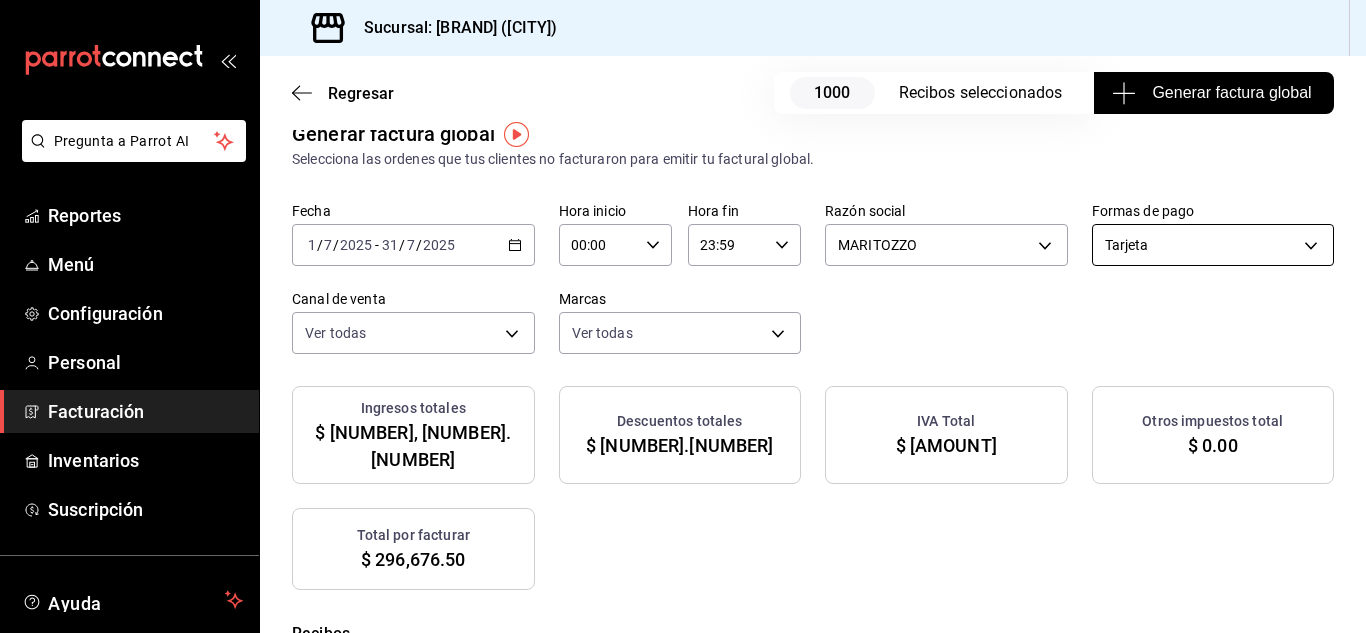 click on "Pregunta a Parrot AI Reportes   Menú   Configuración   Personal   Facturación   Inventarios   Suscripción   Ayuda Recomienda Parrot   Marne Panaderia   Sugerir nueva función   Sucursal: Marne Panaderia (CDMX) Regresar 1000 Recibos seleccionados Generar factura global Generar factura global Selecciona las ordenes que tus clientes no facturaron para emitir tu factural global. Fecha 2025-07-01 1 / 7 / 2025 - 2025-07-31 31 / 7 / 2025 Hora inicio 00:00 Hora inicio Hora fin 23:59 Hora fin Razón social MARITOZZO 11c3e721-61c6-4577-b26e-04ca3f3d1b46 Formas de pago Tarjeta CARD Canal de venta Ver todas PARROT,UBER_EATS,RAPPI,DIDI_FOOD,ONLINE Marcas Ver todas 85d85fe5-a511-429d-a5b7-b41691660ca2 Ingresos totales $ 255,755.78 Descuentos totales $ 904.50 IVA Total $ 40,920.72 Otros impuestos total $ 0.00 Total por facturar $ 296,676.50 Recibos Quita la selección a los recibos que no quieras incluir. Recuerda que sólo puedes generar facturas globales de hasta 1,000 recibos cada una. Fecha # de recibo Tipo de pago" at bounding box center (683, 316) 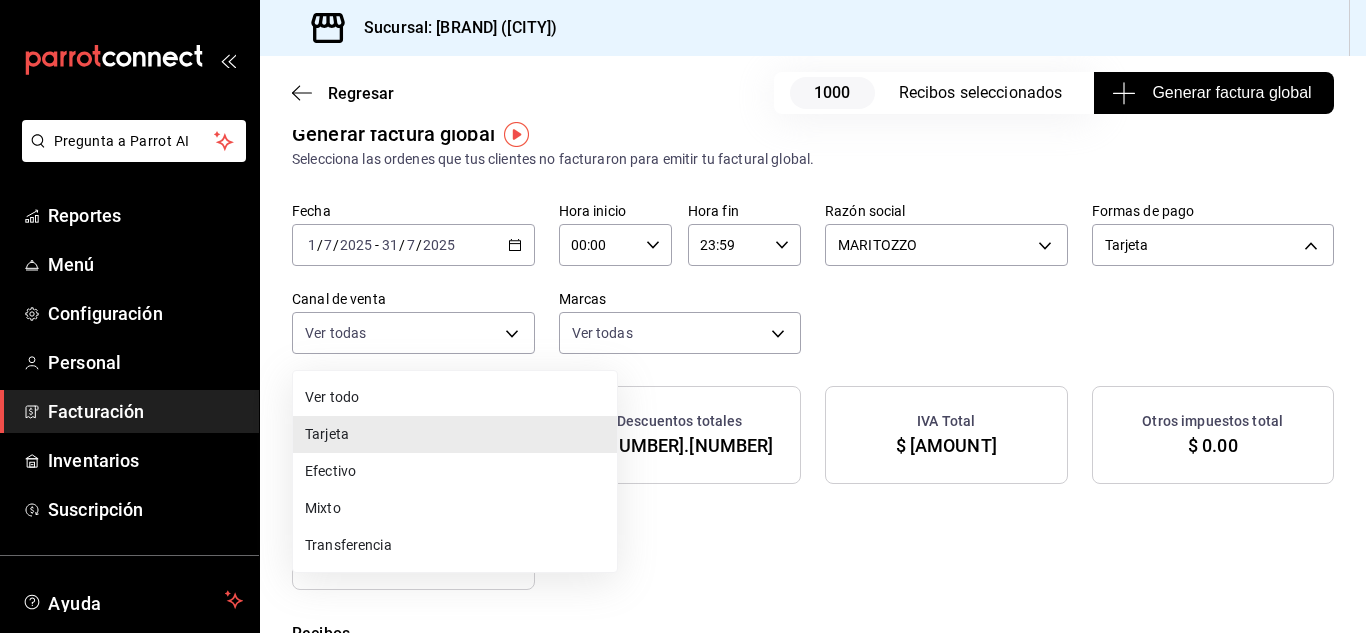 click on "Mixto" at bounding box center [455, 508] 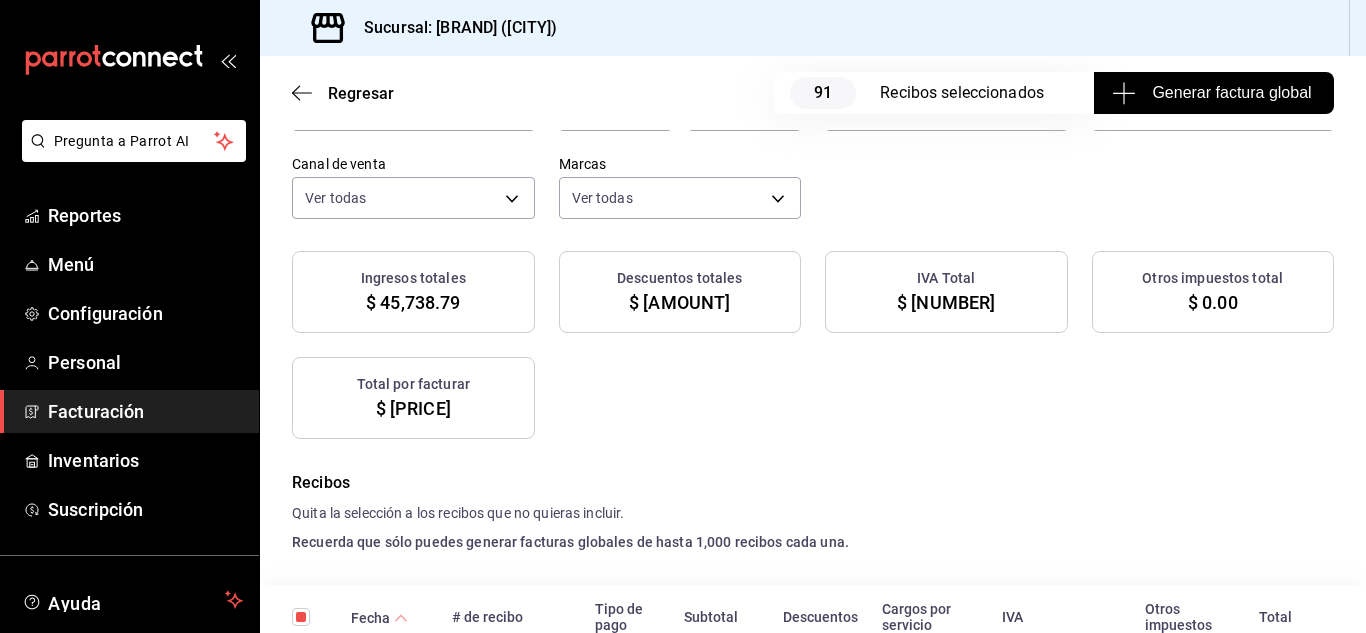scroll, scrollTop: 0, scrollLeft: 0, axis: both 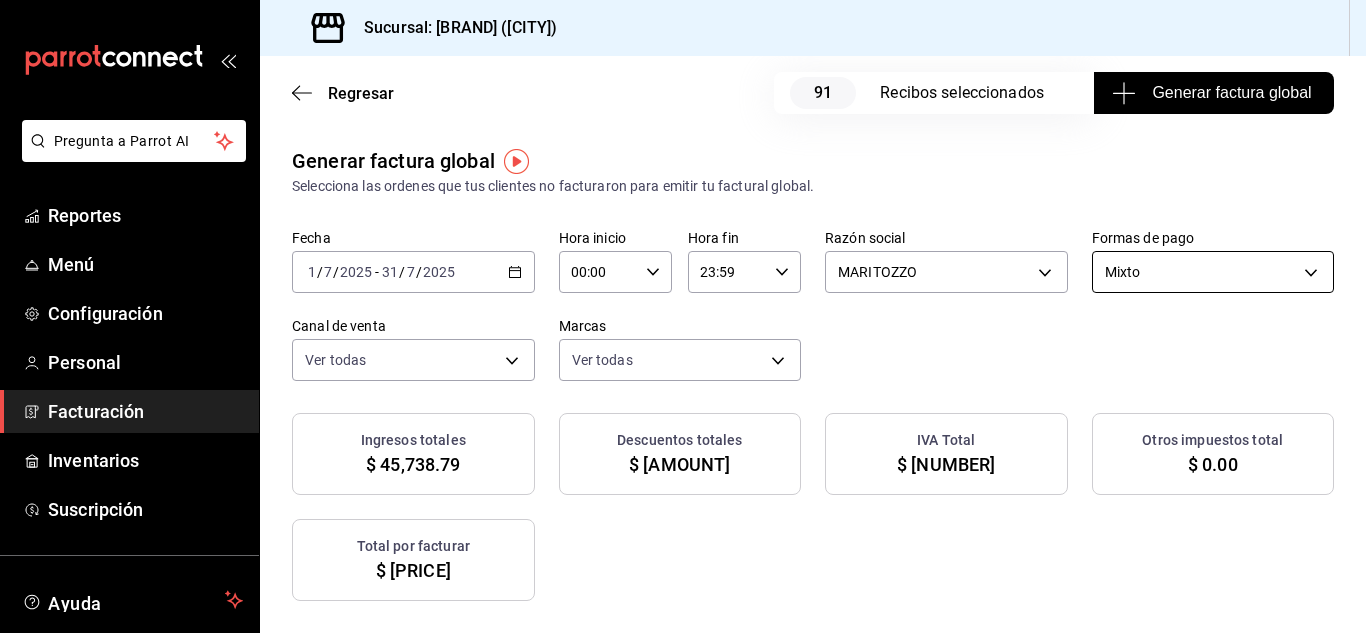 click on "Pregunta a Parrot AI Reportes   Menú   Configuración   Personal   Facturación   Inventarios   Suscripción   Ayuda Recomienda Parrot   Marne Panaderia   Sugerir nueva función   Sucursal: Marne Panaderia ([CITY]) Regresar 91 Recibos seleccionados Generar factura global Generar factura global Selecciona las ordenes que tus clientes no facturaron para emitir tu factural global. Fecha 2025-07-01 1 / 7 / 2025 - 2025-07-31 31 / 7 / 2025 Hora inicio 00:00 Hora inicio Hora fin 23:59 Hora fin Razón social MARITOZZO [UUID] Formas de pago Mixto MIXED Canal de venta Ver todas PARROT,UBER_EATS,RAPPI,DIDI_FOOD,ONLINE Marcas Ver todas [UUID] Ingresos totales $ 45,738.79 Descuentos totales $ 294.00 IVA Total $ 7,318.21 Otros impuestos total $ 0.00 Total por facturar $ 53,057.00 Recibos Quita la selección a los recibos que no quieras incluir. Recuerda que sólo puedes generar facturas globales de hasta 1,000 recibos cada una. Fecha # de recibo Tipo de pago IVA" at bounding box center [683, 316] 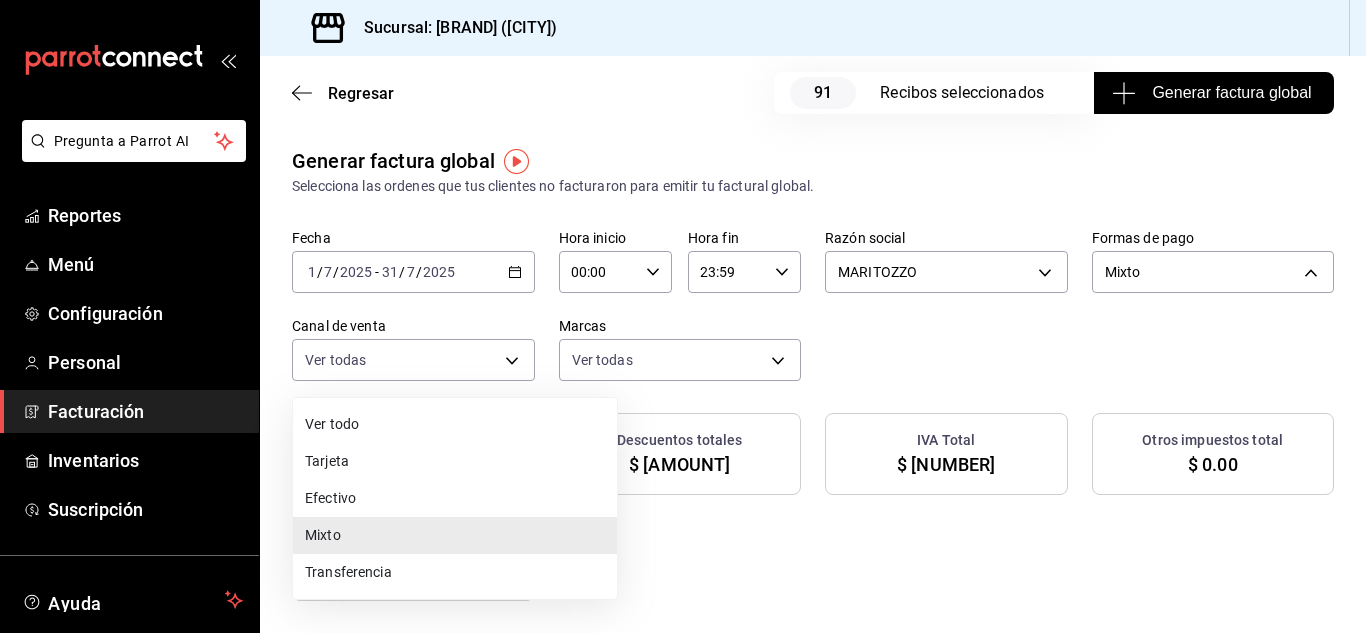 click on "Tarjeta" at bounding box center (455, 461) 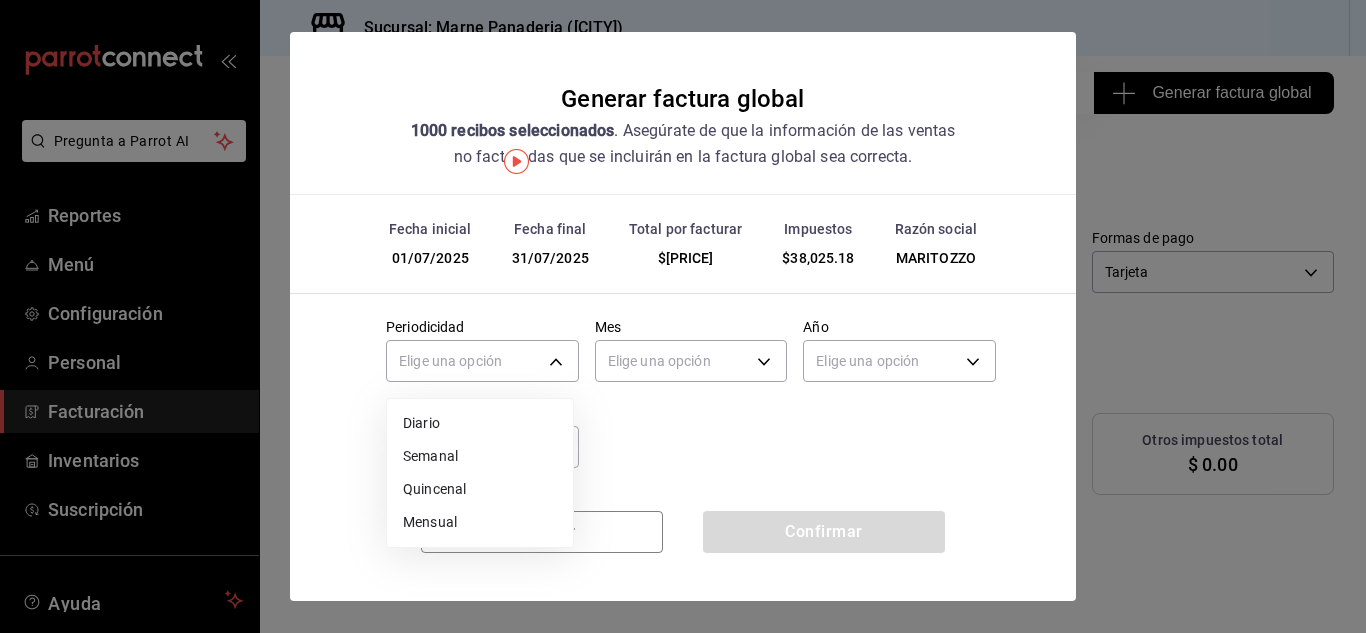 scroll, scrollTop: 0, scrollLeft: 0, axis: both 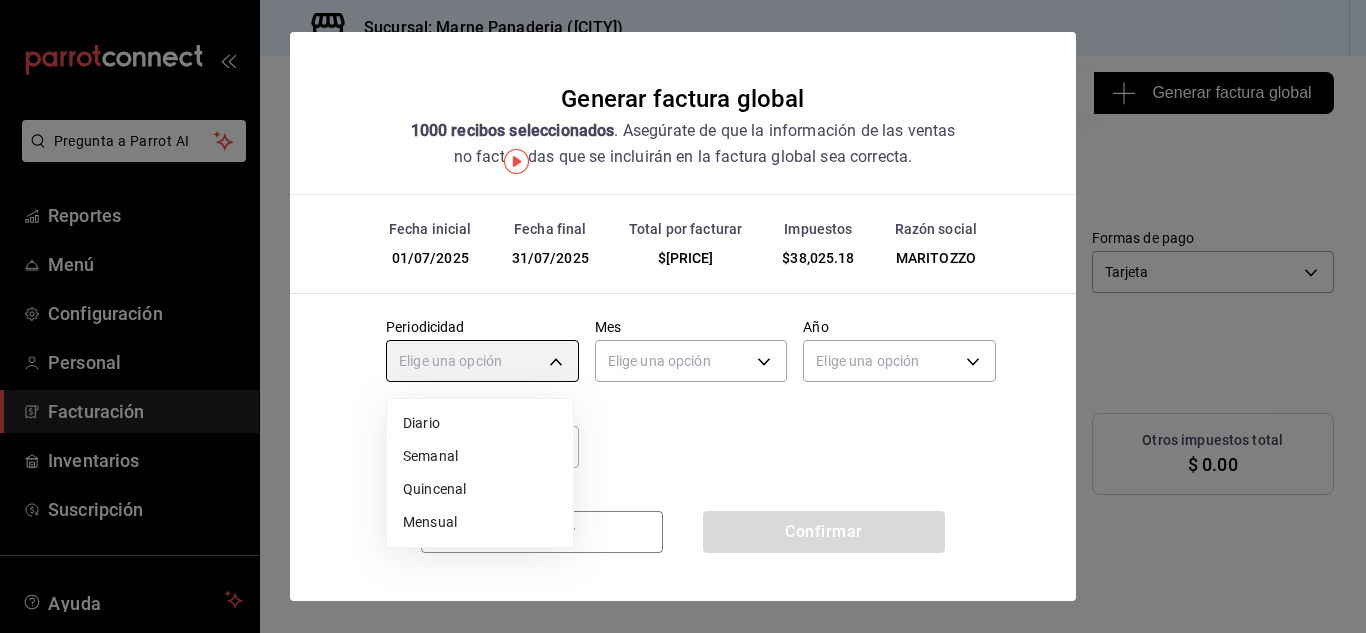 type on "MONTHLY" 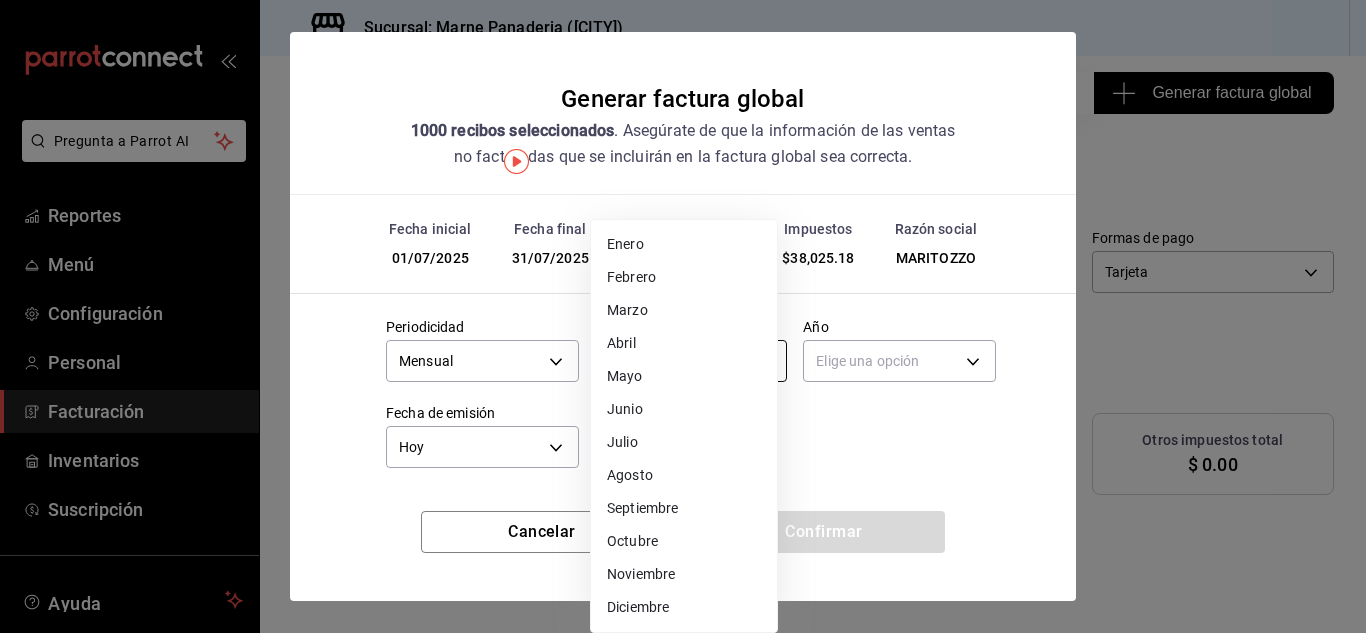 click on "Pregunta a Parrot AI Reportes Menú Configuración Personal Facturación Inventarios Suscripción Ayuda Recomienda Parrot Marne Panaderia Sugerir nueva función Sucursal: Marne Panaderia (CDMX) Regresar 1000 Recibos seleccionados Generar factura global Generar factura global Selecciona las ordenes que tus clientes no facturaron para emitir tu factural global. Fecha [DATE] 1 / [DATE] - [DATE] 31 / [DATE] Hora inicio 00:00 Hora inicio Hora fin 23:59 Hora fin Razón social [COMPANY_NAME] [UUID] Formas de pago Tarjeta CARD Canal de venta Ver todas PARROT,UBER_EATS,RAPPI,DIDI_FOOD,ONLINE Marcas Ver todas [UUID] Ingresos totales $ [PRICE] Descuentos totales $ [PRICE] IVA Total $ [PRICE] Otros impuestos total $ [PRICE] Total por facturar $ [PRICE] Recibos Quita la selección a los recibos que no quieras incluir. Recuerda que sólo puedes generar facturas globales de hasta 1,000 recibos cada una. Fecha # de recibo Tipo de pago" at bounding box center (683, 316) 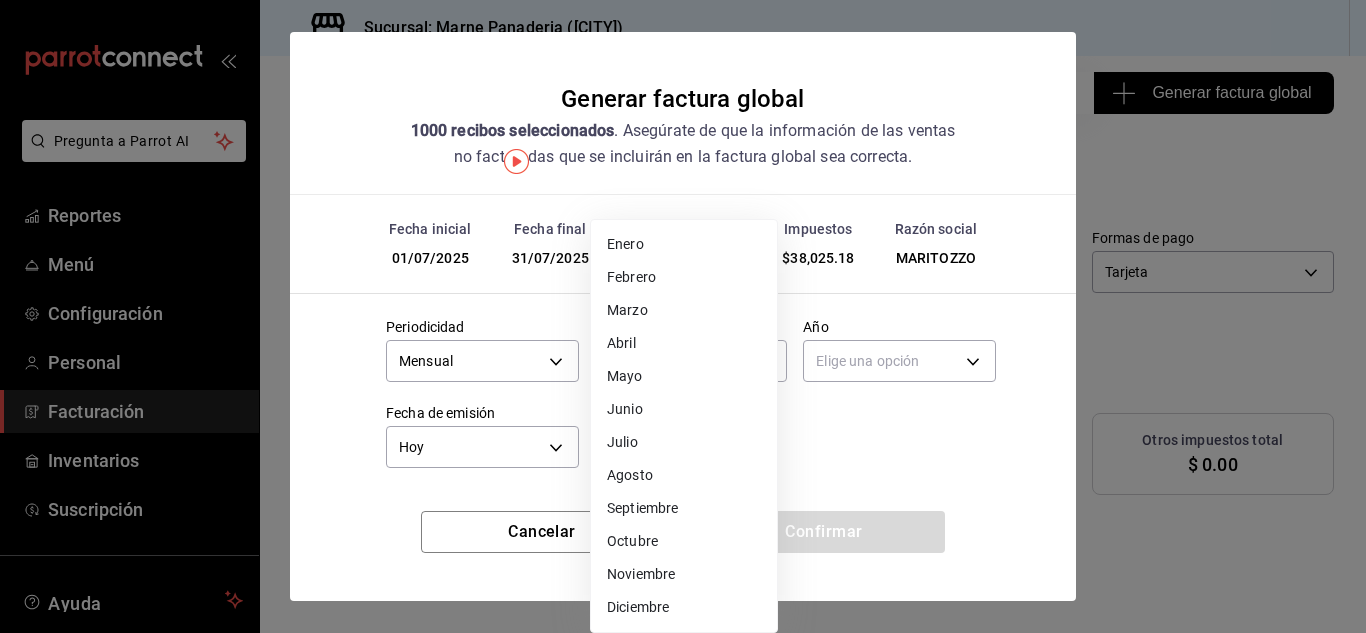 click on "Julio" at bounding box center (684, 442) 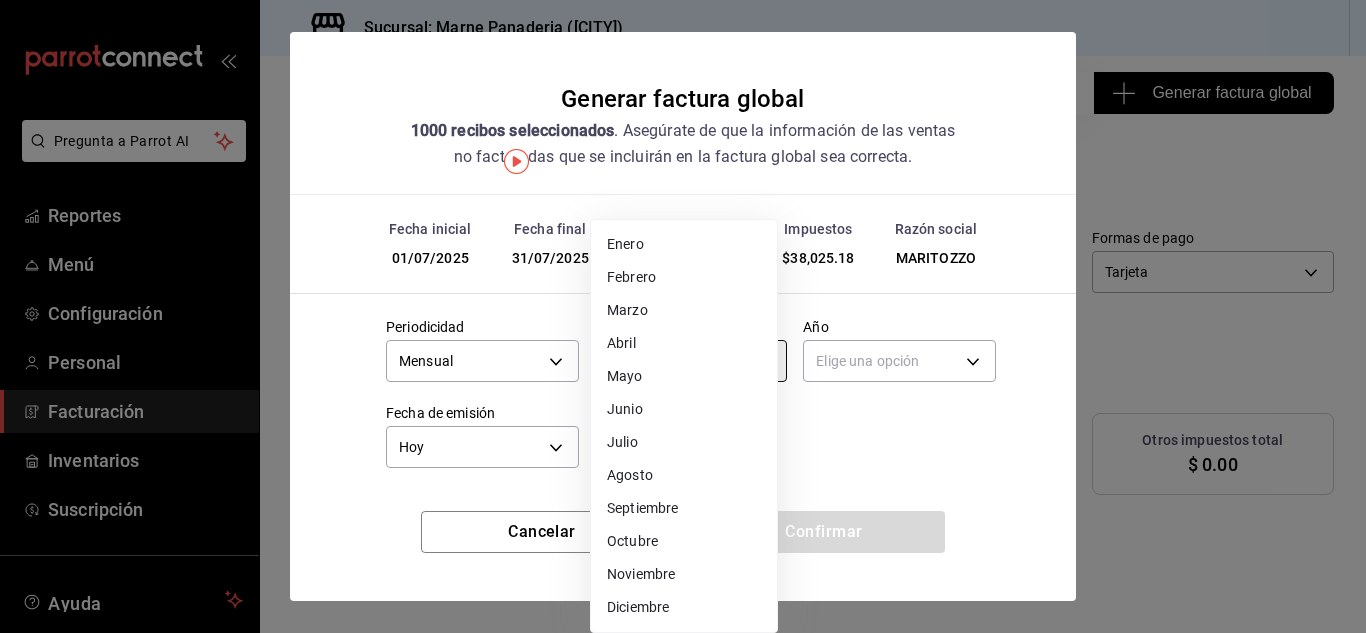 type on "7" 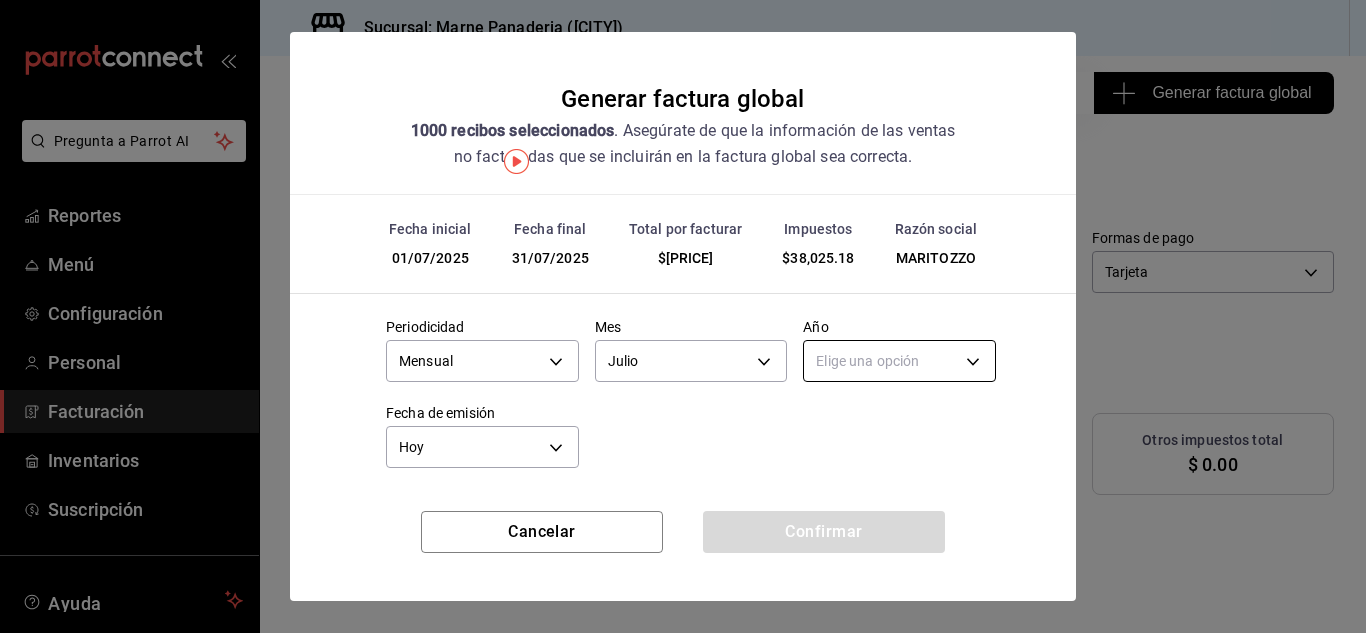 click on "Pregunta a Parrot AI Reportes Menú Configuración Personal Facturación Inventarios Suscripción Ayuda Recomienda Parrot Marne Panaderia Sugerir nueva función Sucursal: Marne Panaderia (CDMX) Regresar 1000 Recibos seleccionados Generar factura global Generar factura global Selecciona las ordenes que tus clientes no facturaron para emitir tu factural global. Fecha [DATE] 1 / [DATE] - [DATE] 31 / [DATE] Hora inicio 00:00 Hora inicio Hora fin 23:59 Hora fin Razón social [COMPANY_NAME] [UUID] Formas de pago Tarjeta CARD Canal de venta Ver todas PARROT,UBER_EATS,RAPPI,DIDI_FOOD,ONLINE Marcas Ver todas [UUID] Ingresos totales $ [PRICE] Descuentos totales $ [PRICE] IVA Total $ [PRICE] Otros impuestos total $ [PRICE] Total por facturar $ [PRICE] Recibos Quita la selección a los recibos que no quieras incluir. Recuerda que sólo puedes generar facturas globales de hasta 1,000 recibos cada una. Fecha # de recibo Tipo de pago" at bounding box center (683, 316) 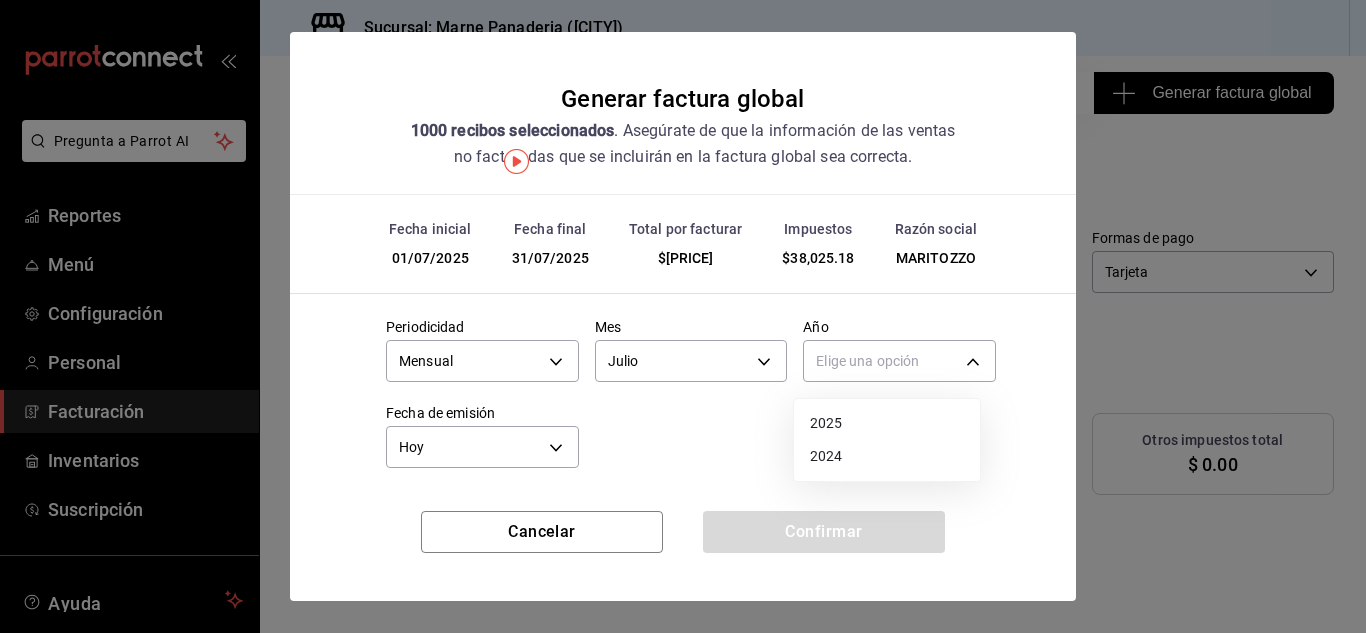 click on "2025" at bounding box center [887, 423] 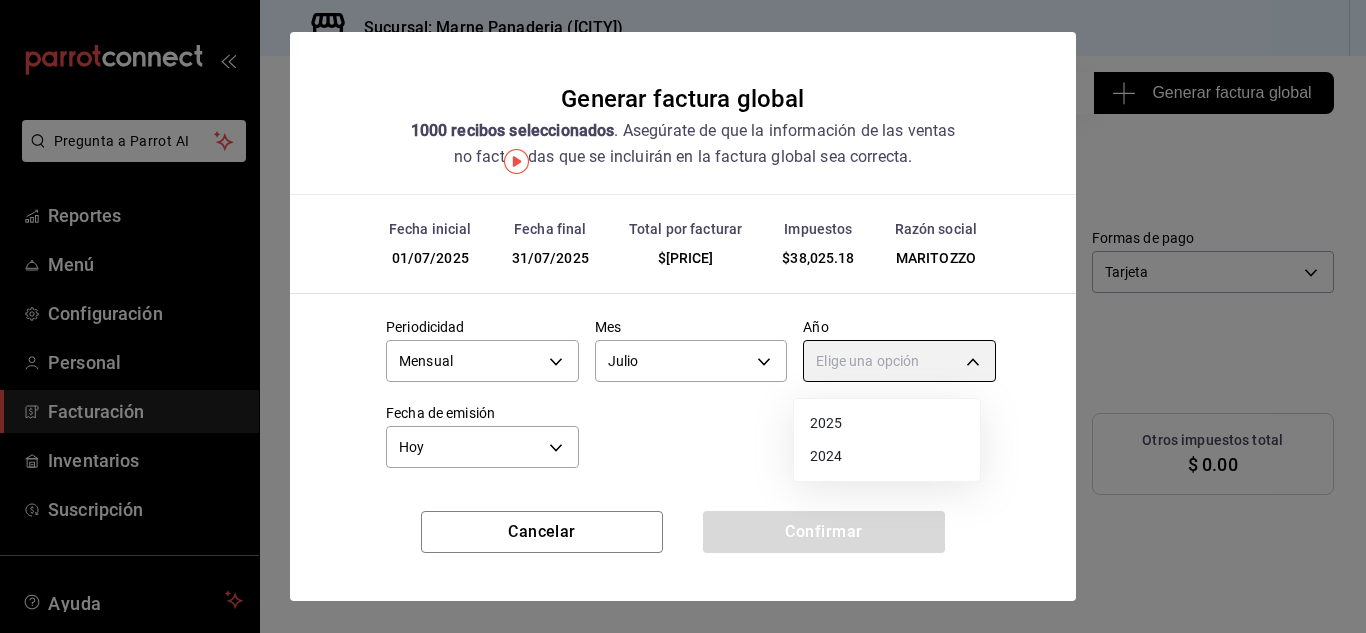 type on "2025" 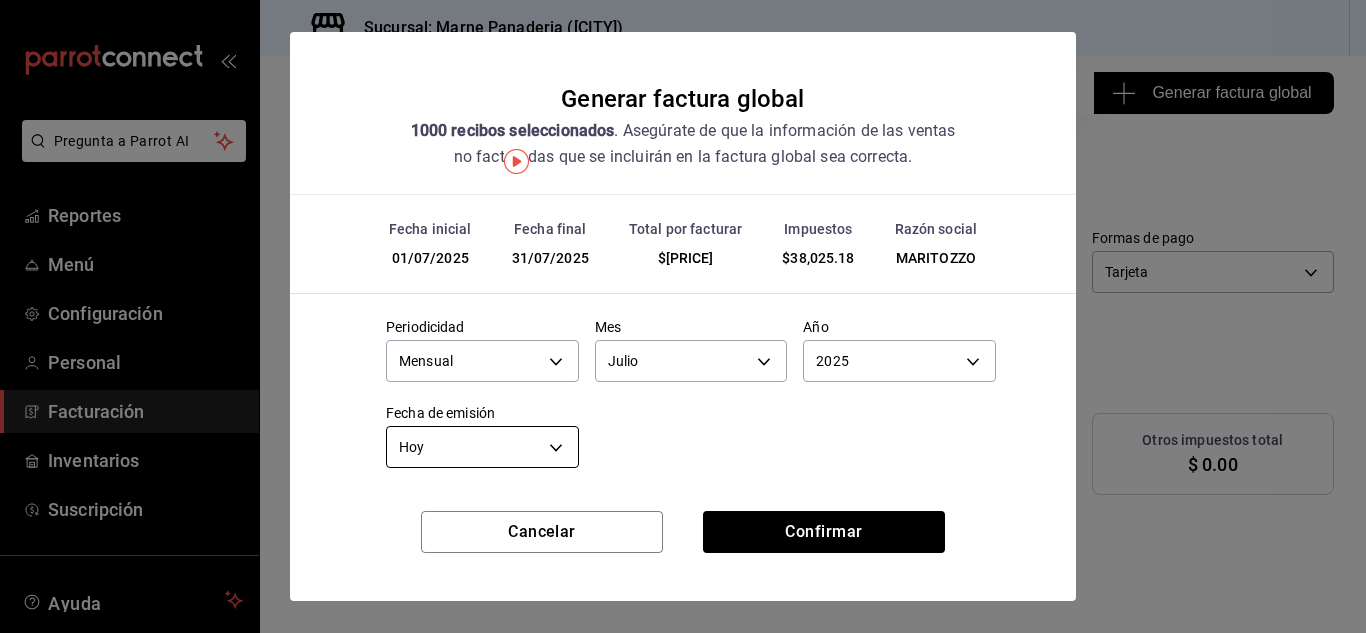 click on "Pregunta a Parrot AI Reportes Menú Configuración Personal Facturación Inventarios Suscripción Ayuda Recomienda Parrot Marne Panaderia Sugerir nueva función Sucursal: Marne Panaderia (CDMX) Regresar 1000 Recibos seleccionados Generar factura global Generar factura global Selecciona las ordenes que tus clientes no facturaron para emitir tu factural global. Fecha [DATE] 1 / [DATE] - [DATE] 31 / [DATE] Hora inicio 00:00 Hora inicio Hora fin 23:59 Hora fin Razón social [COMPANY_NAME] [UUID] Formas de pago Tarjeta CARD Canal de venta Ver todas PARROT,UBER_EATS,RAPPI,DIDI_FOOD,ONLINE Marcas Ver todas [UUID] Ingresos totales $ [PRICE] Descuentos totales $ [PRICE] IVA Total $ [PRICE] Otros impuestos total $ [PRICE] Total por facturar $ [PRICE] Recibos Quita la selección a los recibos que no quieras incluir. Recuerda que sólo puedes generar facturas globales de hasta 1,000 recibos cada una. Fecha # de recibo Tipo de pago" at bounding box center [683, 316] 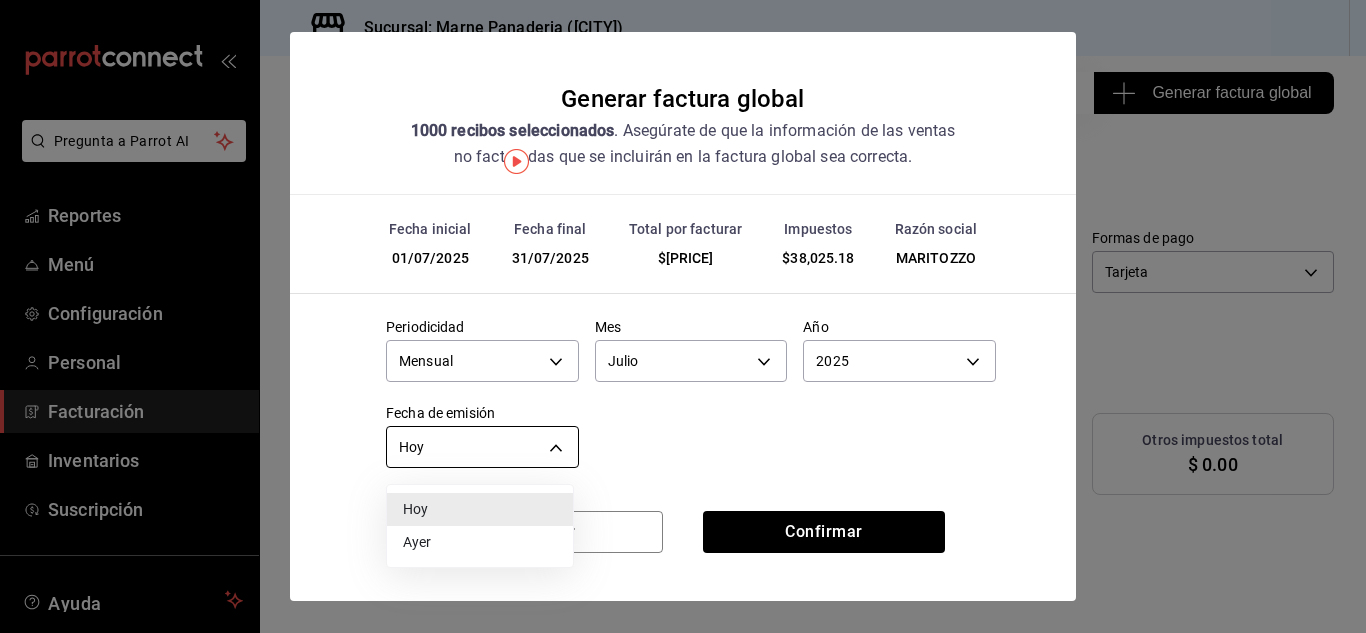 click at bounding box center [683, 316] 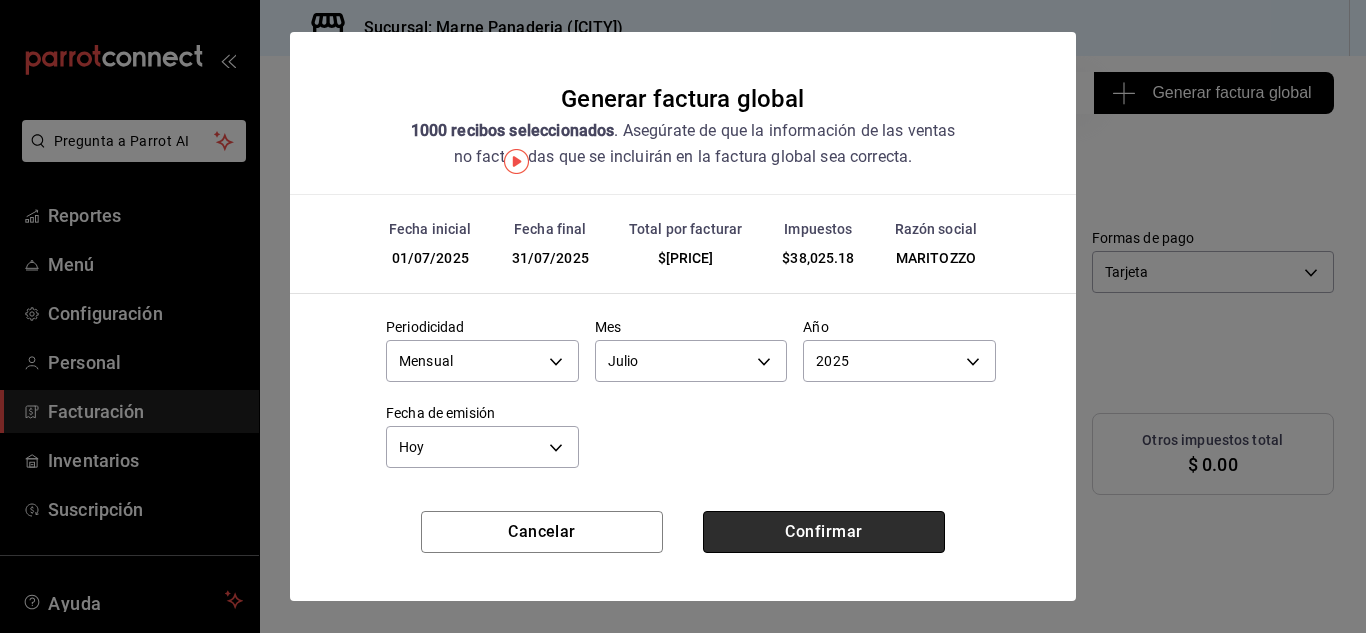 click on "Confirmar" at bounding box center (824, 532) 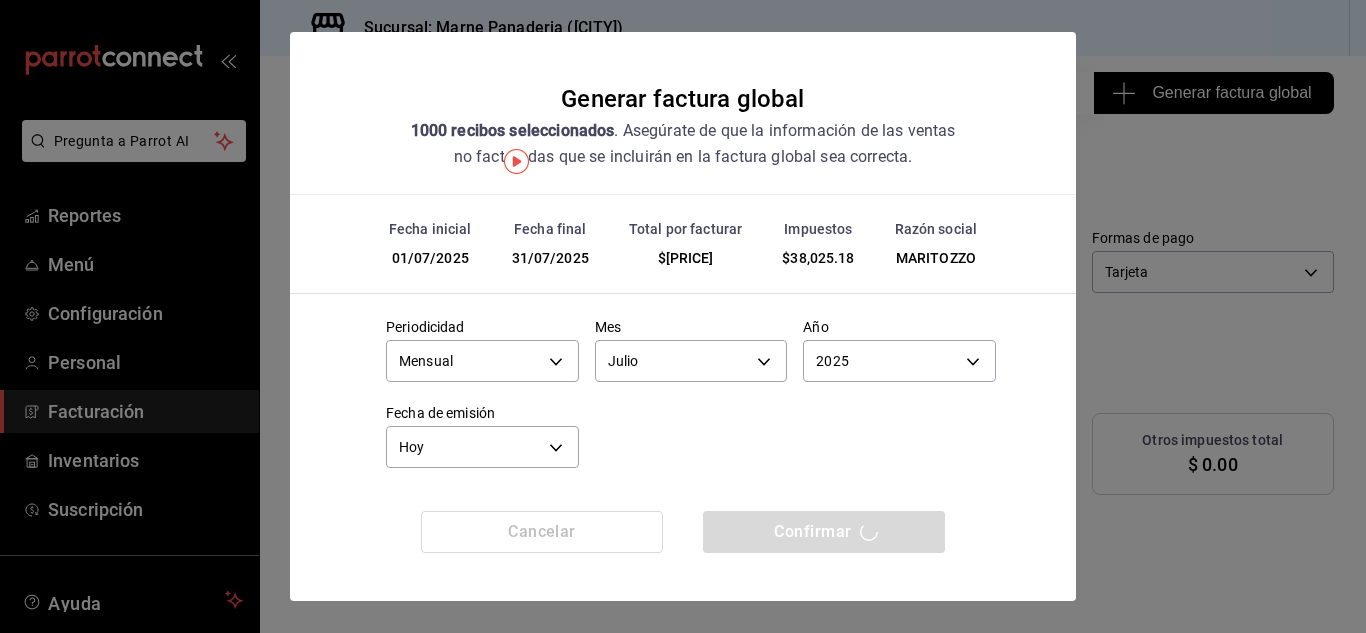 scroll, scrollTop: 8, scrollLeft: 0, axis: vertical 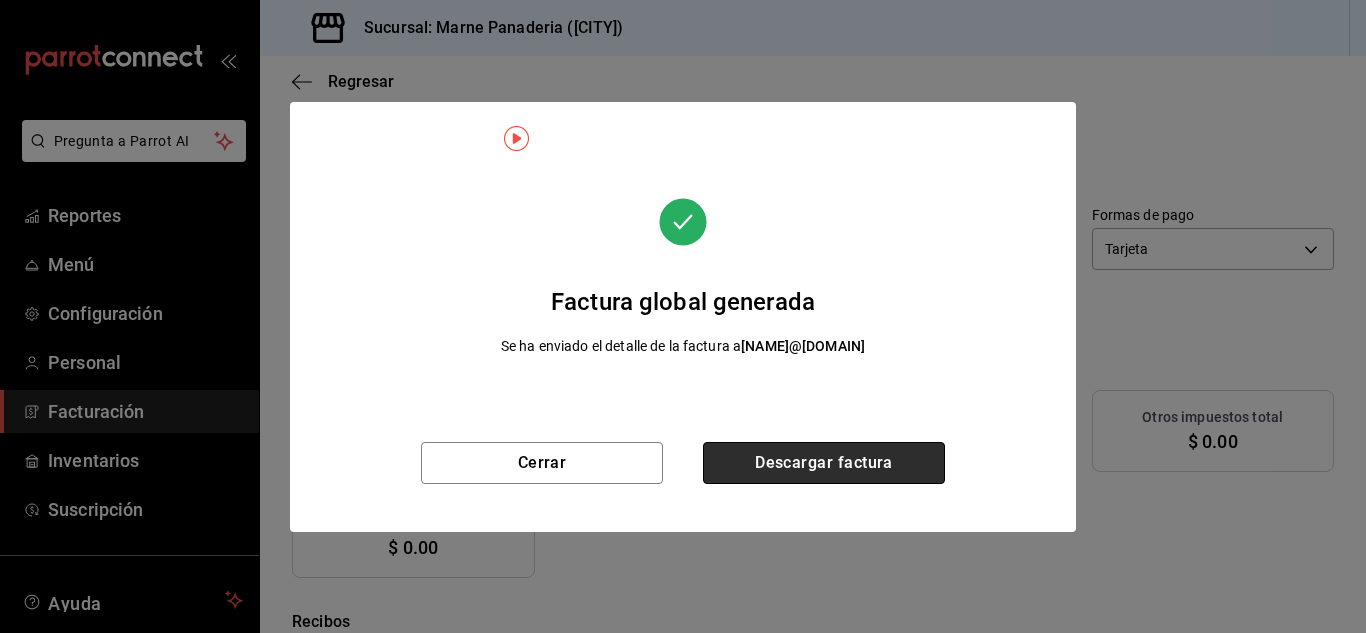 click on "Descargar factura" at bounding box center (824, 463) 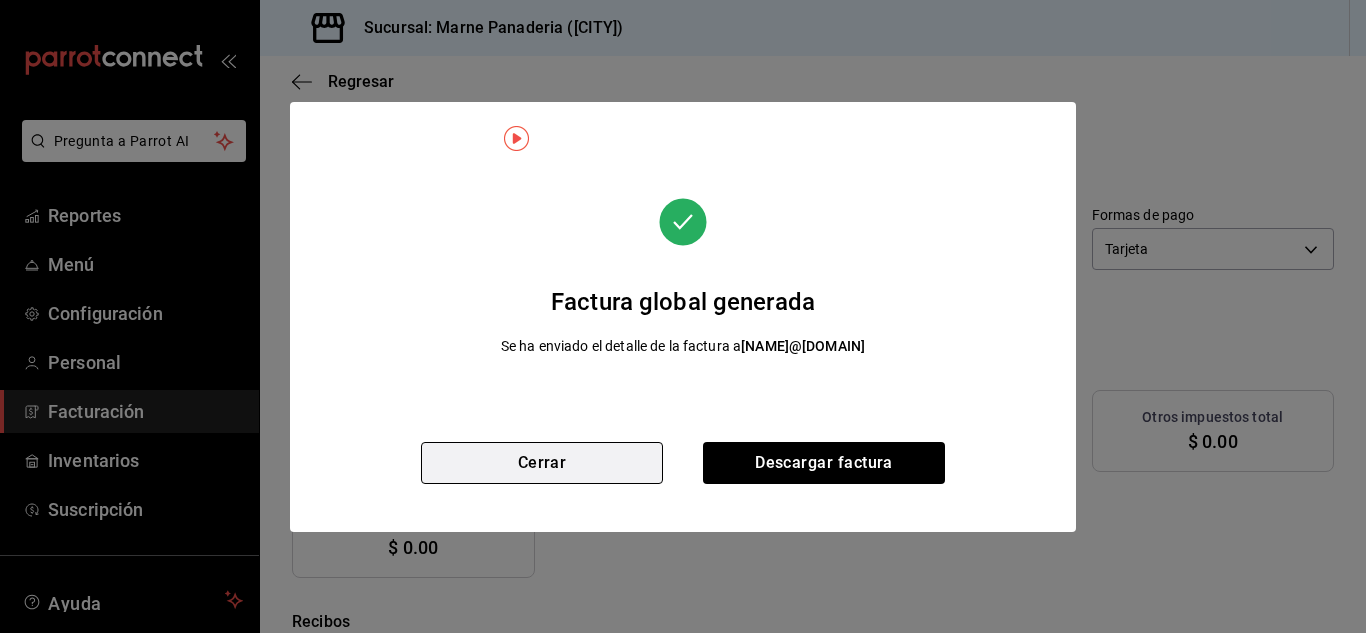 click on "Cerrar" at bounding box center [542, 463] 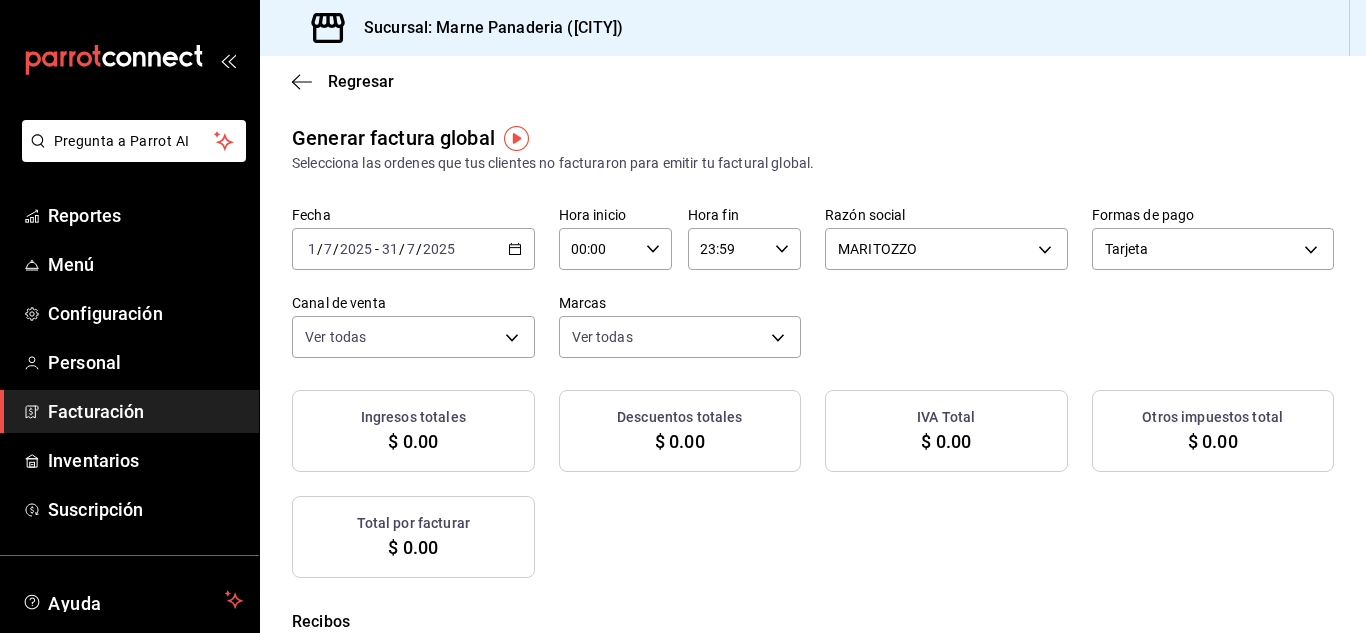 click 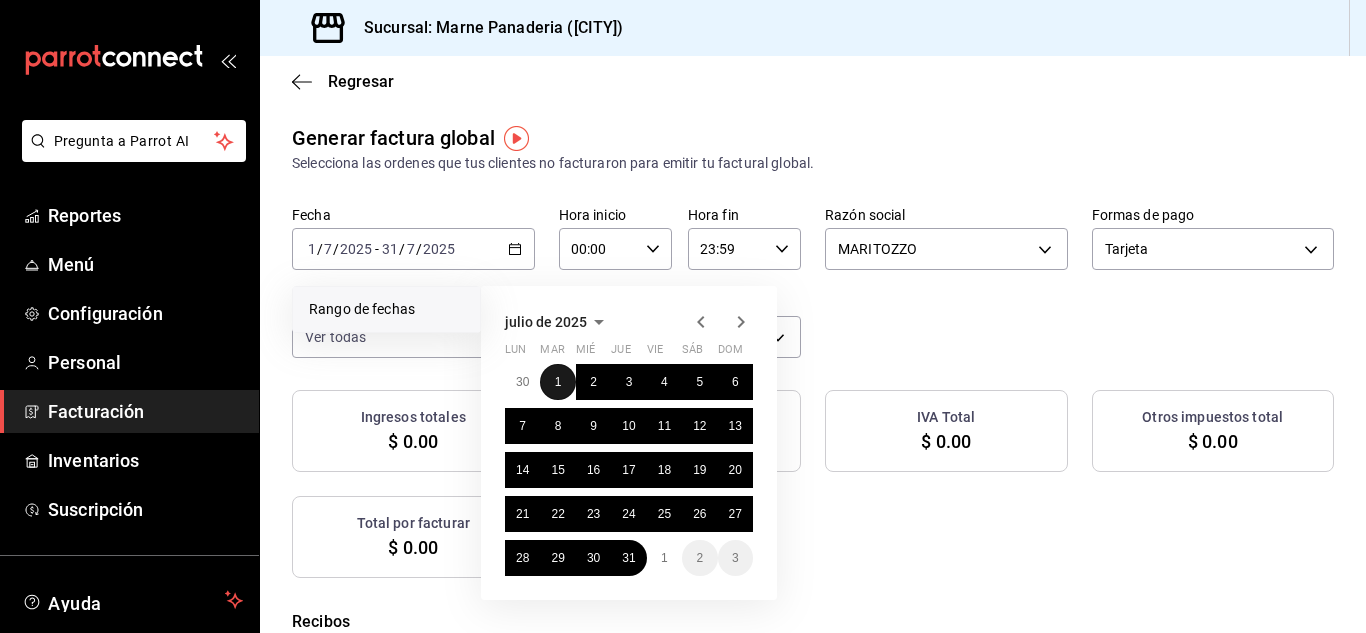click on "1" at bounding box center (558, 382) 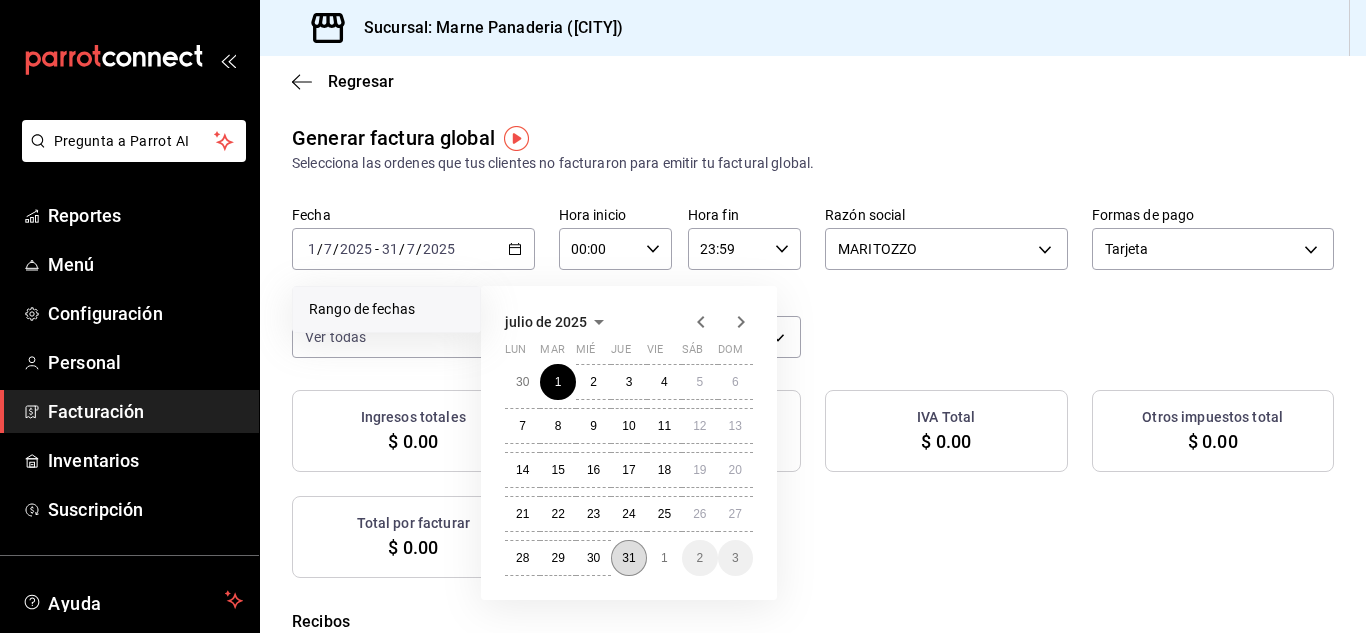 click on "31" at bounding box center [628, 558] 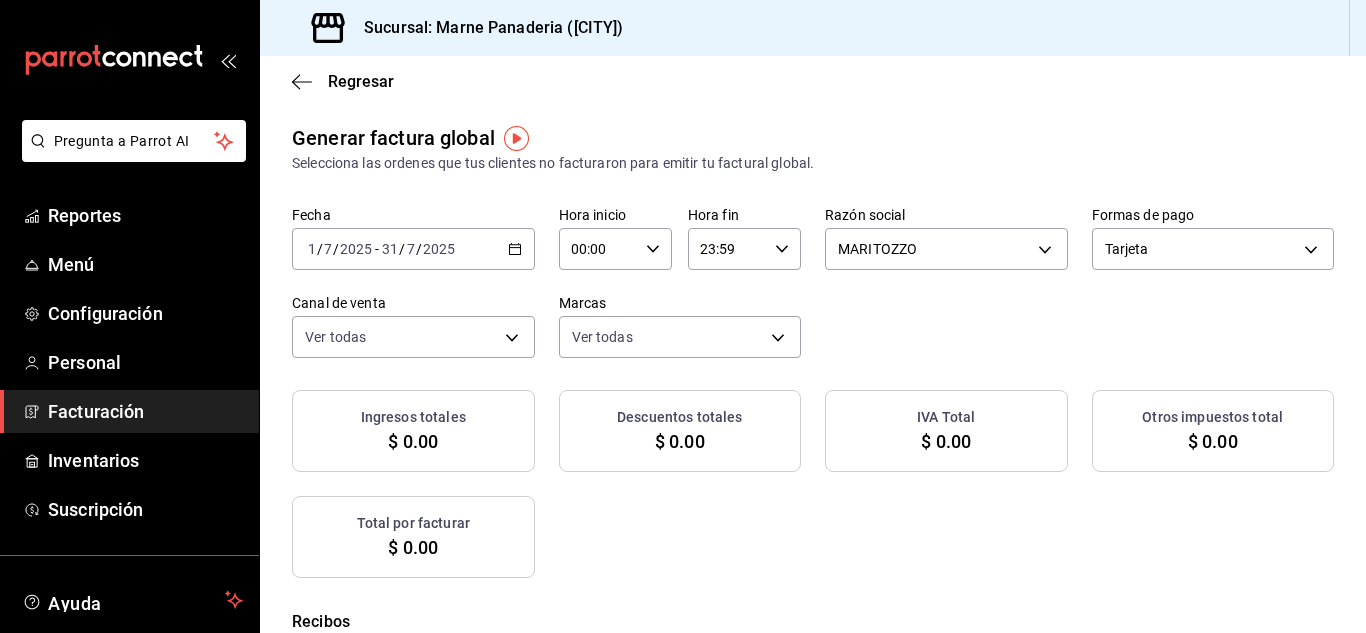 checkbox on "true" 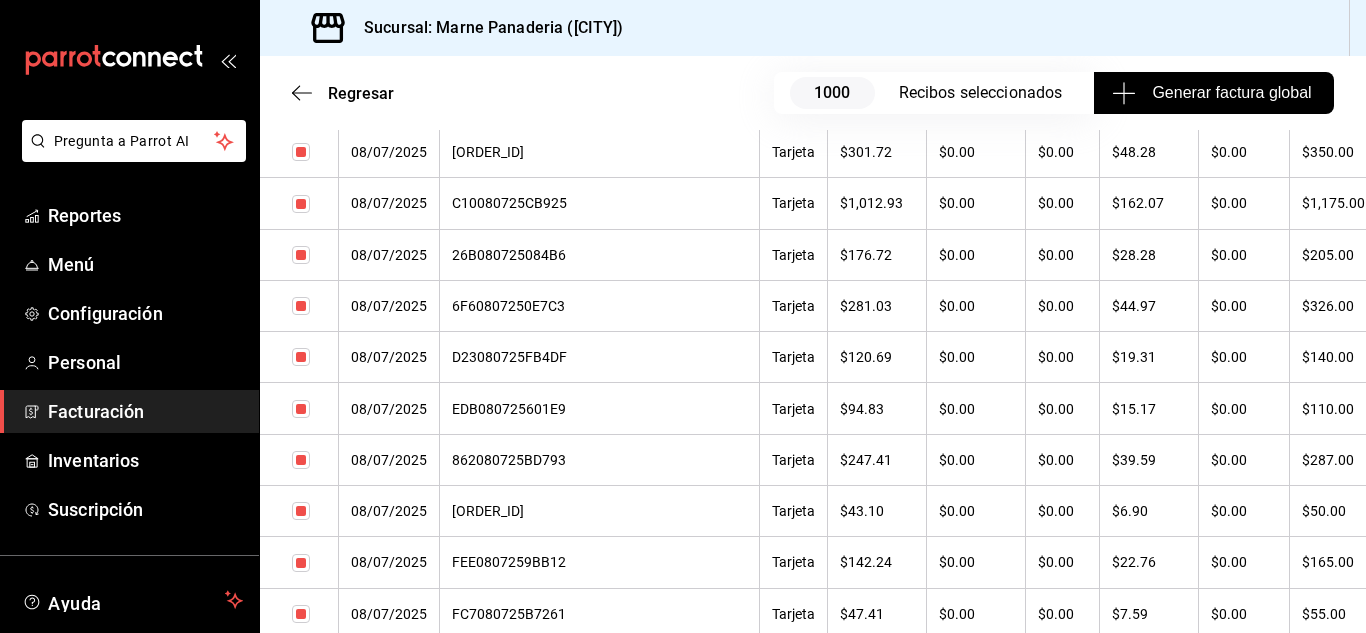 scroll, scrollTop: 1218, scrollLeft: 0, axis: vertical 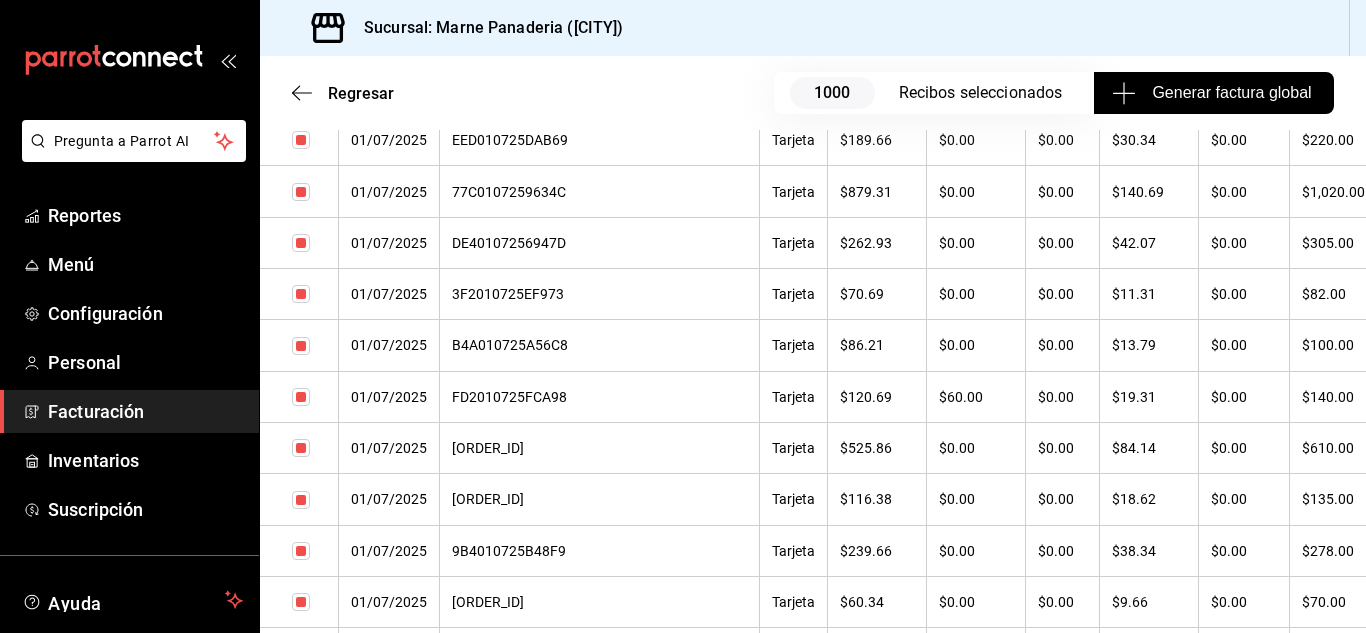 click on "Generar factura global" at bounding box center [1213, 93] 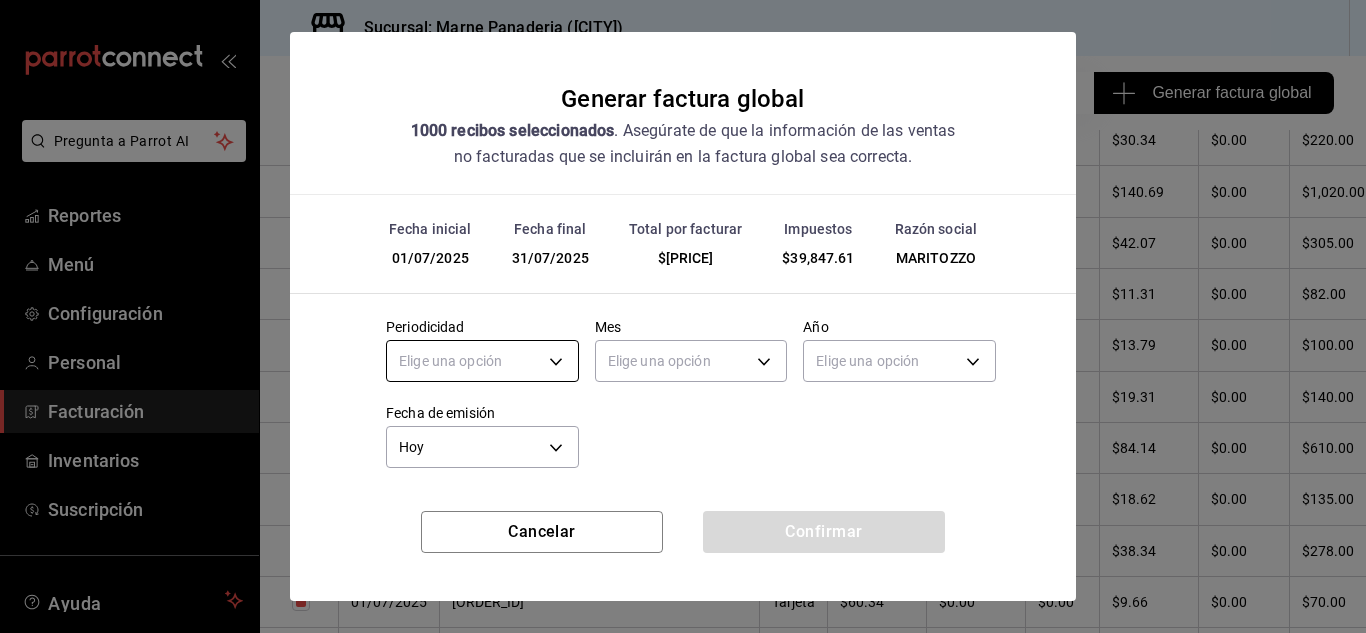click on "Pregunta a Parrot AI Reportes   Menú   Configuración   Personal   Facturación   Inventarios   Suscripción   Ayuda Recomienda Parrot   Marne Panaderia   Sugerir nueva función   Sucursal: Marne Panaderia ([CITY]) Regresar 1000 Recibos seleccionados Generar factura global Generar factura global Selecciona las ordenes que tus clientes no facturaron para emitir tu factural global. Fecha [DATE] [DATE] - [DATE] [DATE] Hora inicio 00:00 Hora inicio Hora fin 23:59 Hora fin Razón social MARITOZZO [UUID] Formas de pago Tarjeta CARD Canal de venta Ver todas PARROT,UBER_EATS,RAPPI,DIDI_FOOD,ONLINE Marcas Ver todas [UUID] Ingresos totales $ 249,046.89 Descuentos totales $ 1,192.50 IVA Total $ 39,847.61 Otros impuestos total $ 0.00 Total por facturar $ 288,894.50 Recibos Quita la selección a los recibos que no quieras incluir. Recuerda que sólo puedes generar facturas globales de hasta 1,000 recibos cada una. Fecha # de recibo Subtotal" at bounding box center (683, 316) 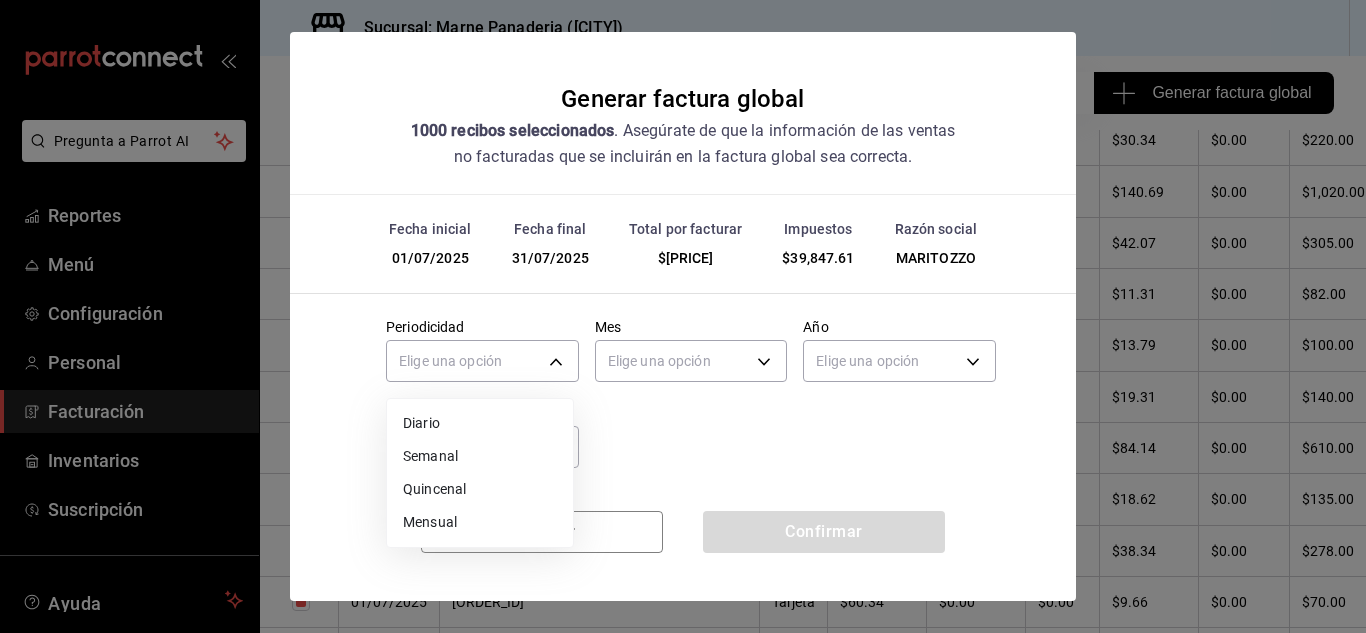click on "Mensual" at bounding box center [480, 522] 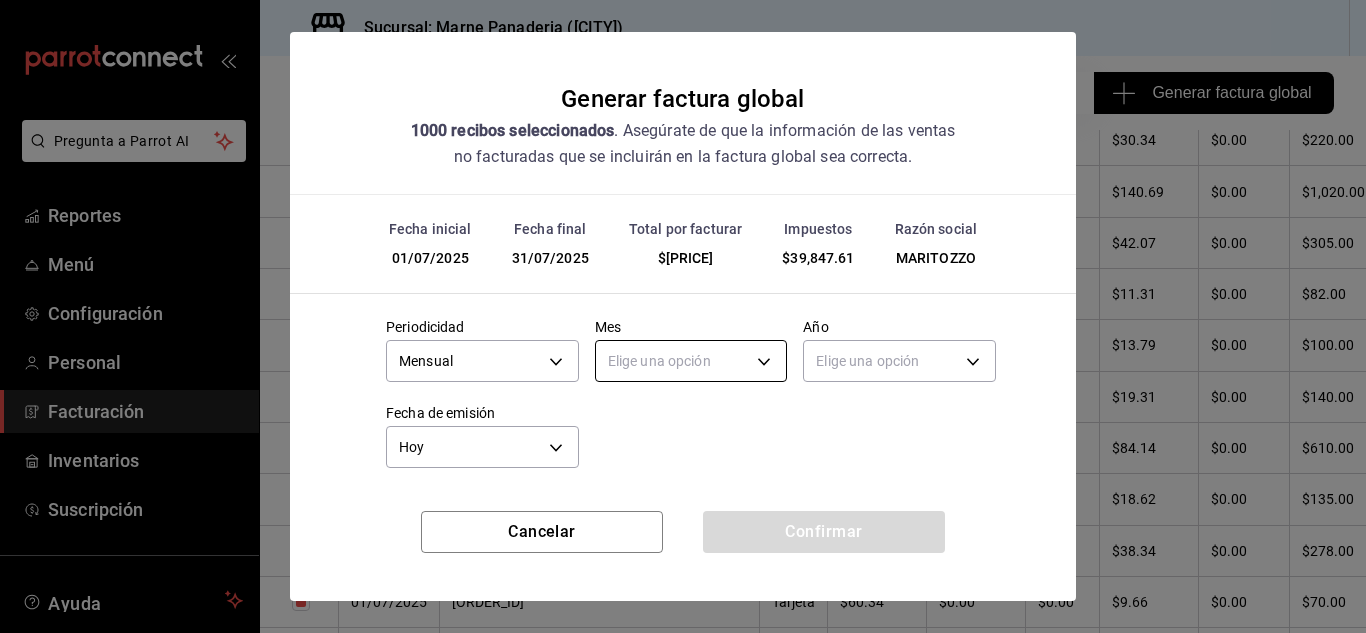 click on "Pregunta a Parrot AI Reportes   Menú   Configuración   Personal   Facturación   Inventarios   Suscripción   Ayuda Recomienda Parrot   Marne Panaderia   Sugerir nueva función   Sucursal: Marne Panaderia ([CITY]) Regresar 1000 Recibos seleccionados Generar factura global Generar factura global Selecciona las ordenes que tus clientes no facturaron para emitir tu factural global. Fecha [DATE] [DATE] - [DATE] [DATE] Hora inicio 00:00 Hora inicio Hora fin 23:59 Hora fin Razón social MARITOZZO [UUID] Formas de pago Tarjeta CARD Canal de venta Ver todas PARROT,UBER_EATS,RAPPI,DIDI_FOOD,ONLINE Marcas Ver todas [UUID] Ingresos totales $ 249,046.89 Descuentos totales $ 1,192.50 IVA Total $ 39,847.61 Otros impuestos total $ 0.00 Total por facturar $ 288,894.50 Recibos Quita la selección a los recibos que no quieras incluir. Recuerda que sólo puedes generar facturas globales de hasta 1,000 recibos cada una. Fecha # de recibo Subtotal" at bounding box center (683, 316) 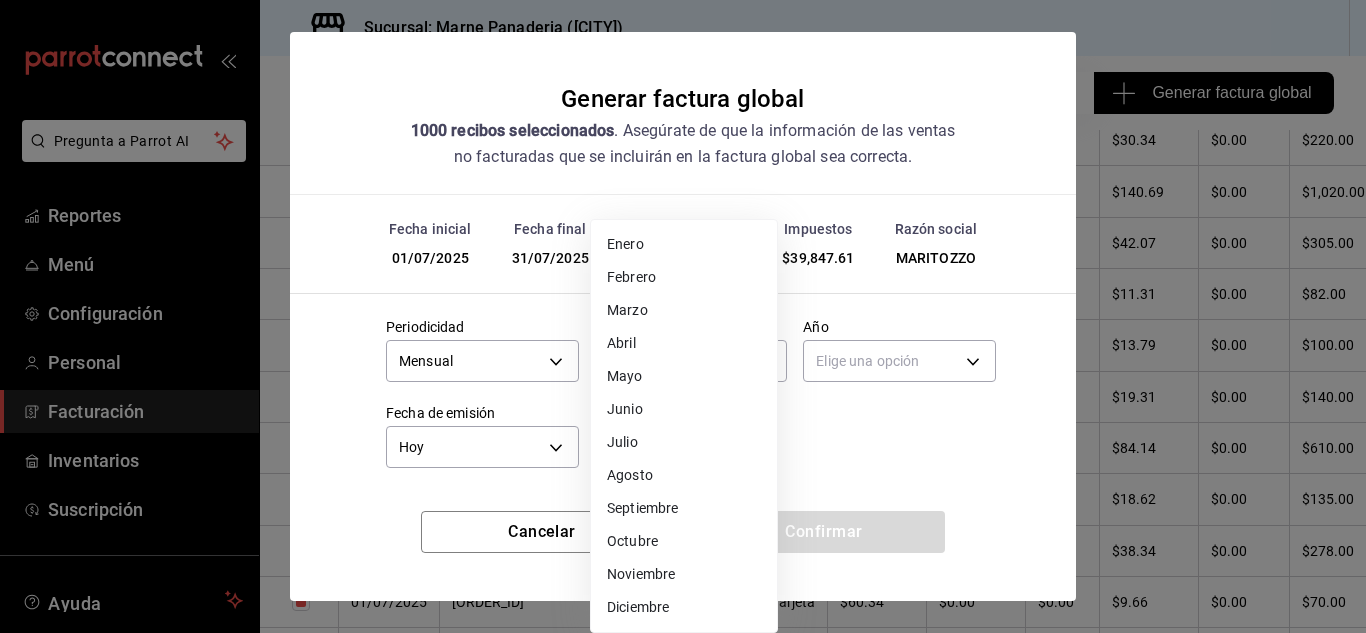 click on "Julio" at bounding box center (684, 442) 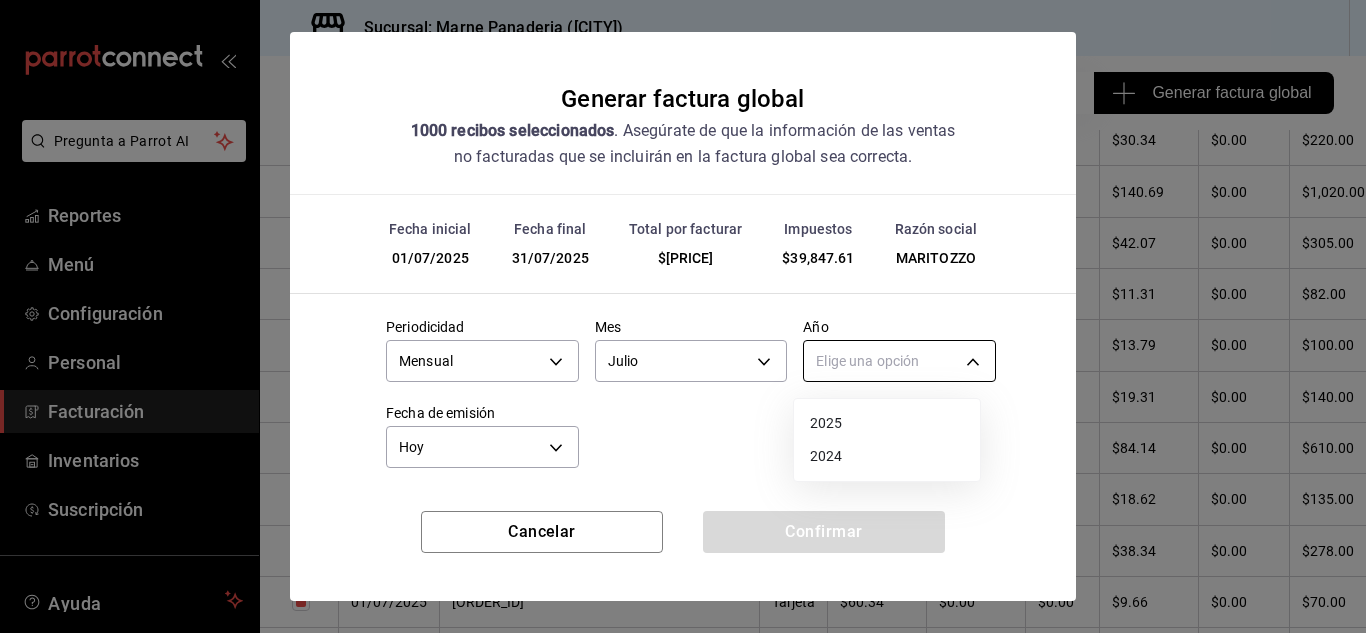 click on "Pregunta a Parrot AI Reportes   Menú   Configuración   Personal   Facturación   Inventarios   Suscripción   Ayuda Recomienda Parrot   Marne Panaderia   Sugerir nueva función   Sucursal: Marne Panaderia ([CITY]) Regresar 1000 Recibos seleccionados Generar factura global Generar factura global Selecciona las ordenes que tus clientes no facturaron para emitir tu factural global. Fecha [DATE] [DATE] - [DATE] [DATE] Hora inicio 00:00 Hora inicio Hora fin 23:59 Hora fin Razón social MARITOZZO [UUID] Formas de pago Tarjeta CARD Canal de venta Ver todas PARROT,UBER_EATS,RAPPI,DIDI_FOOD,ONLINE Marcas Ver todas [UUID] Ingresos totales $ 249,046.89 Descuentos totales $ 1,192.50 IVA Total $ 39,847.61 Otros impuestos total $ 0.00 Total por facturar $ 288,894.50 Recibos Quita la selección a los recibos que no quieras incluir. Recuerda que sólo puedes generar facturas globales de hasta 1,000 recibos cada una. Fecha # de recibo Subtotal" at bounding box center (683, 316) 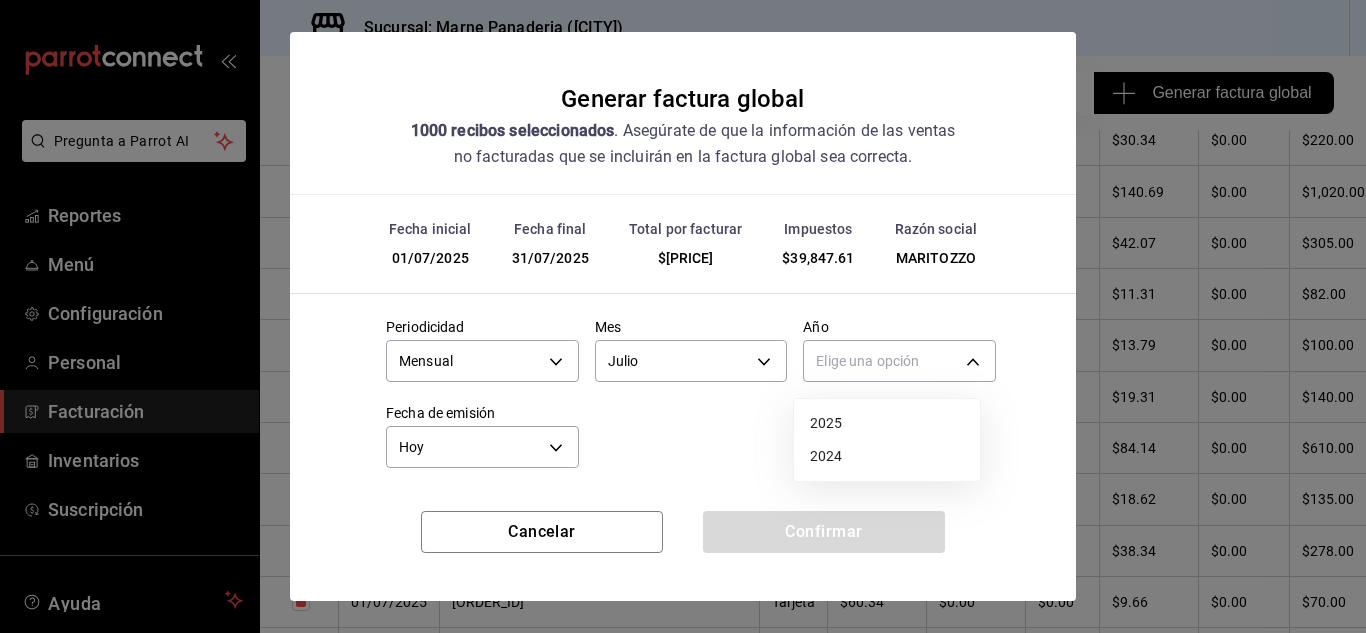 click on "2025" at bounding box center [887, 423] 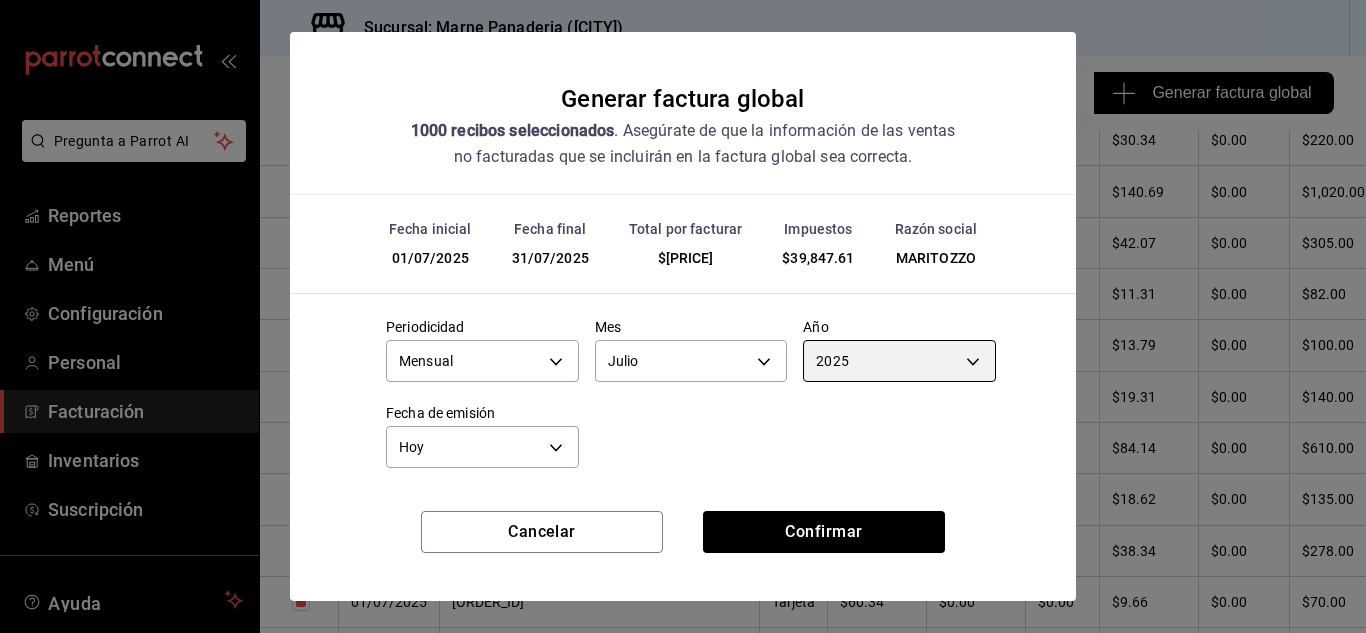 scroll, scrollTop: 8, scrollLeft: 0, axis: vertical 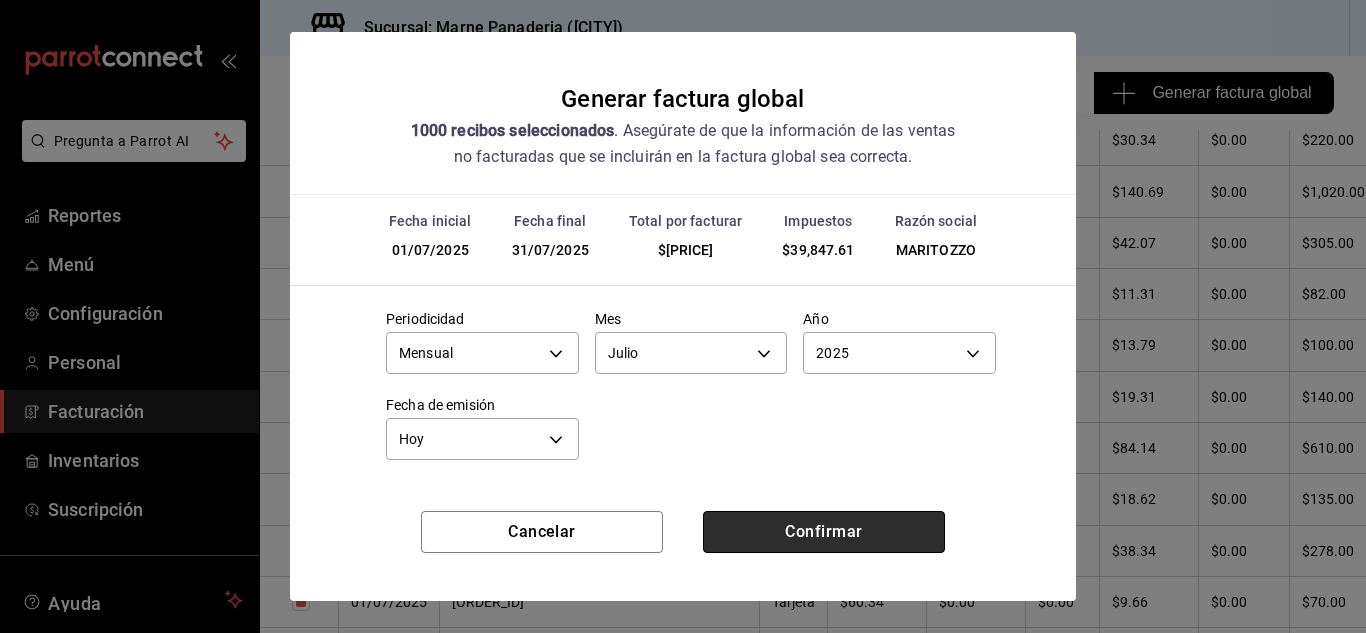 click on "Confirmar" at bounding box center [824, 532] 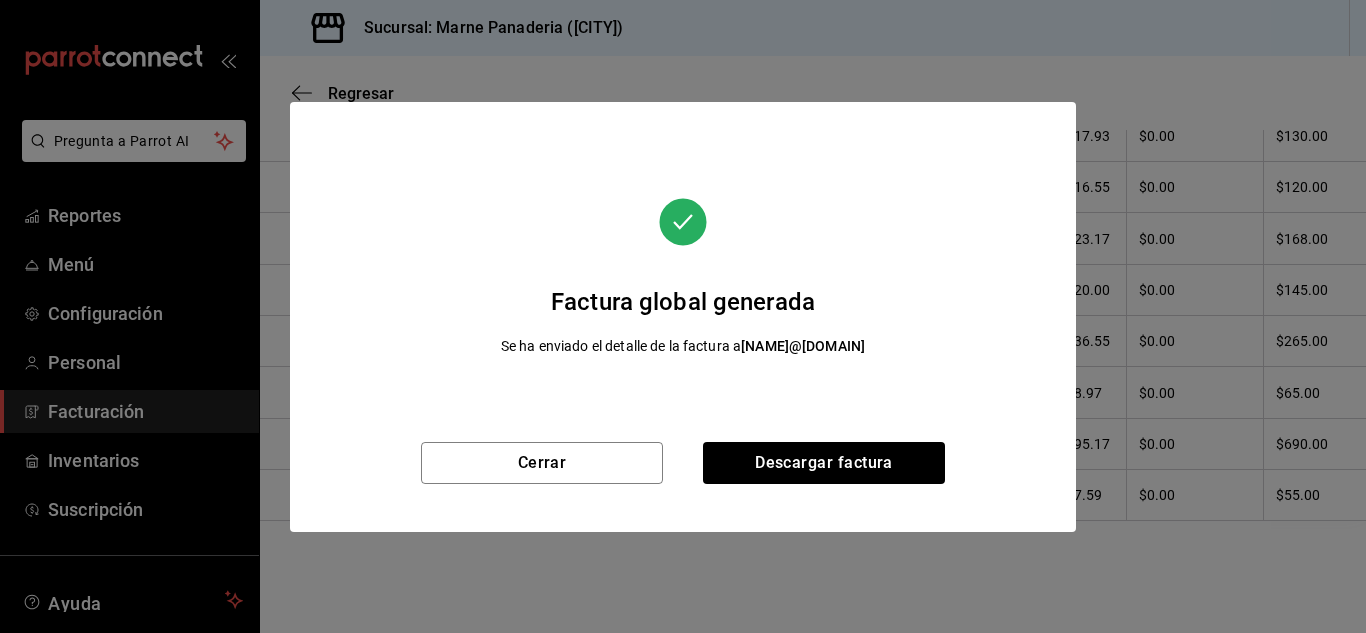 scroll, scrollTop: 766, scrollLeft: 0, axis: vertical 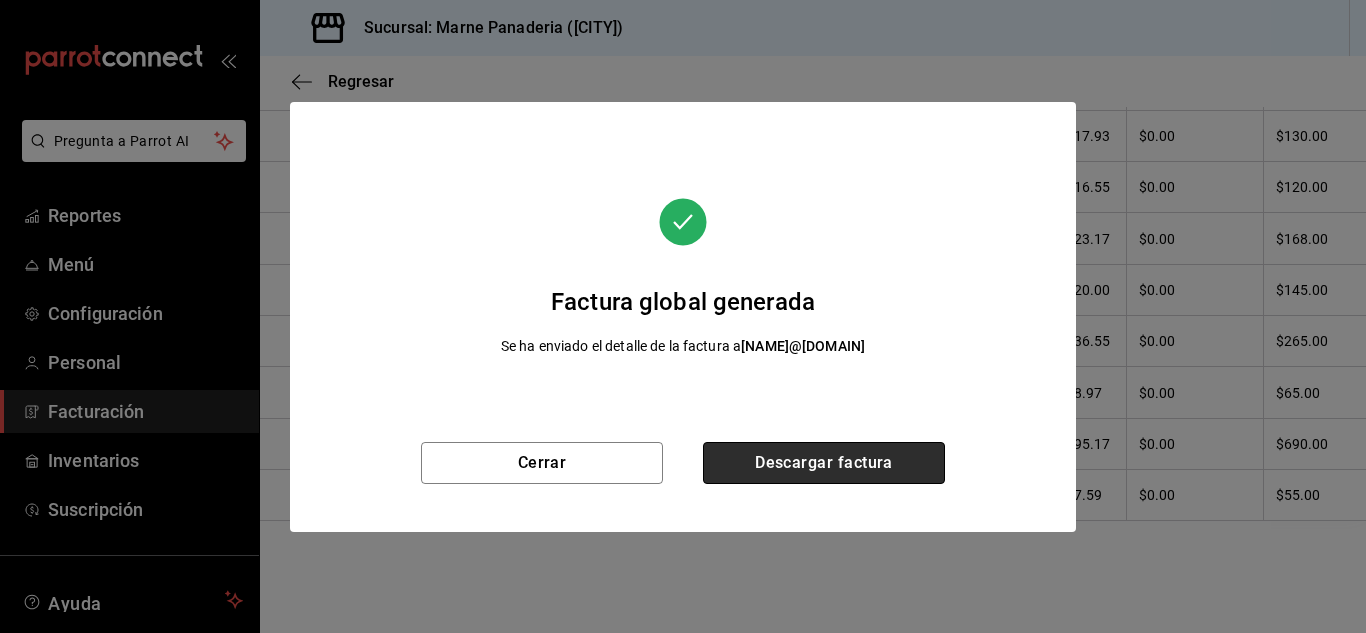 click on "Descargar factura" at bounding box center (824, 463) 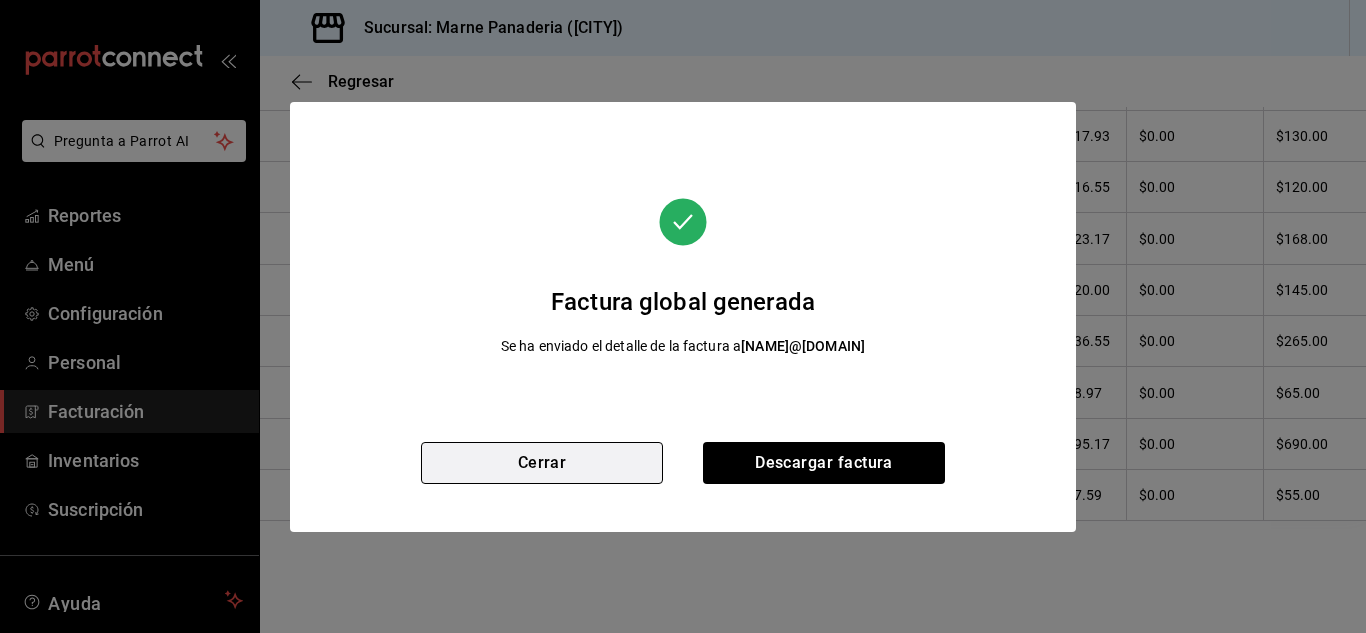 click on "Cerrar" at bounding box center [542, 463] 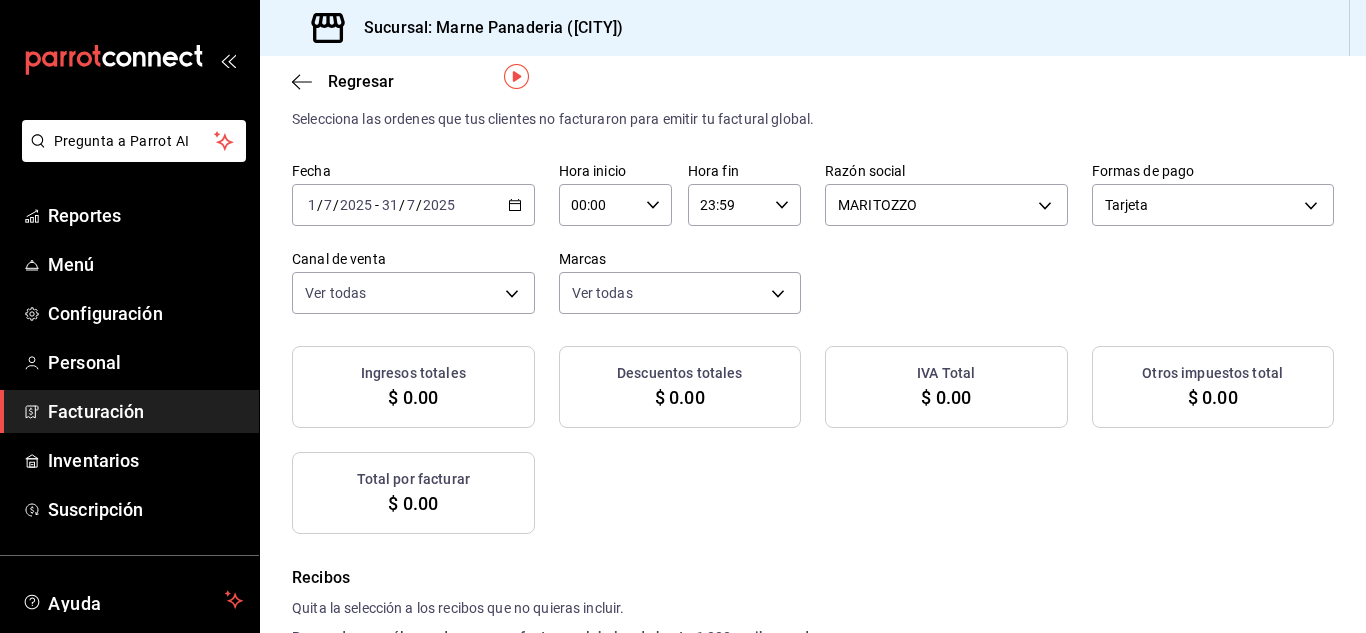 scroll, scrollTop: 0, scrollLeft: 0, axis: both 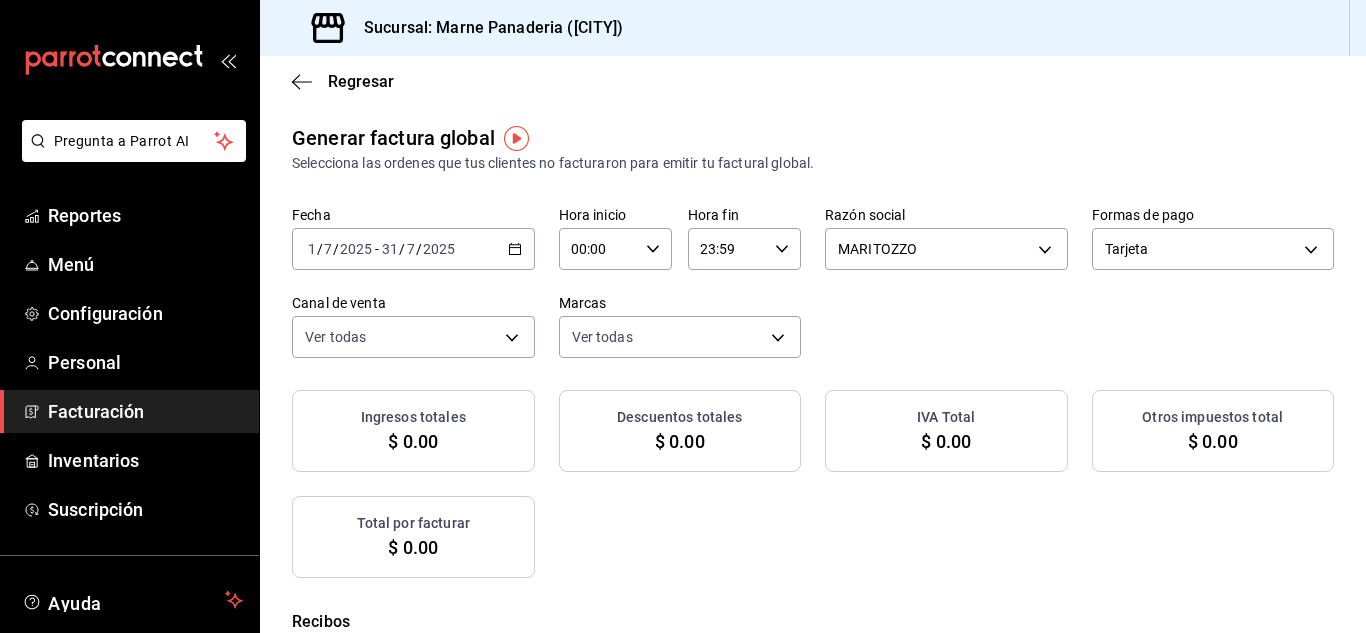 click on "2025-07-01 1 / 7 / 2025 - 2025-07-31 31 / 7 / 2025" at bounding box center [413, 249] 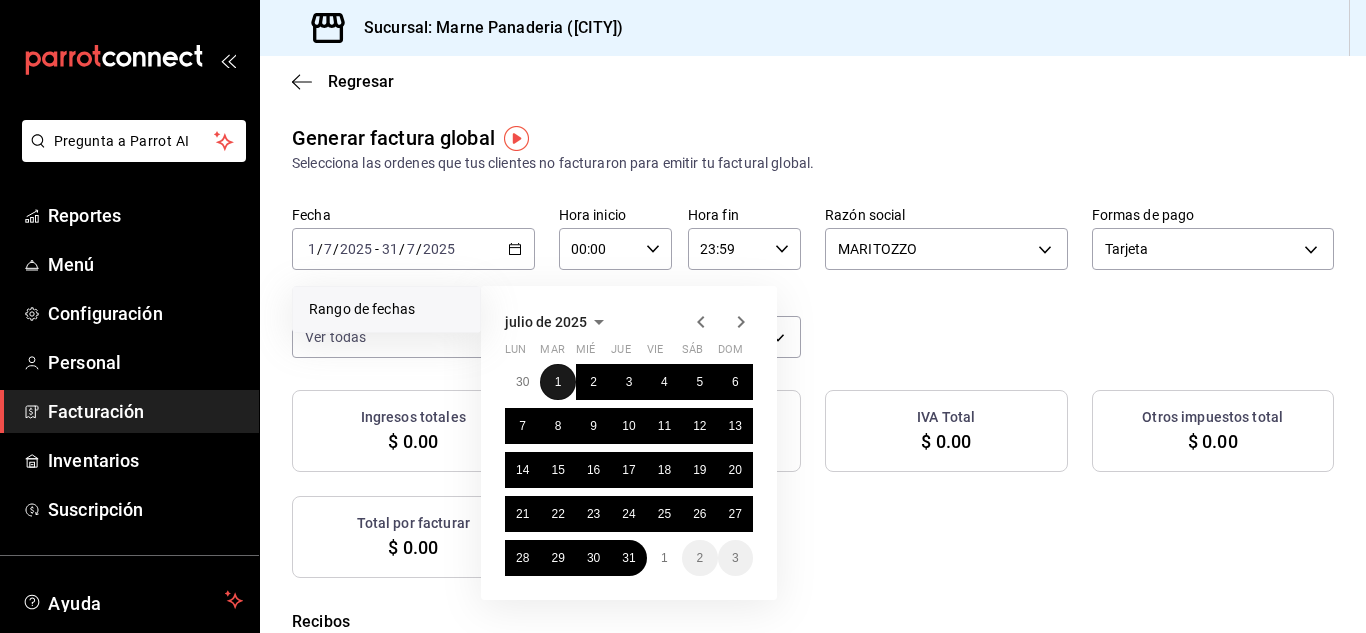 click on "1" at bounding box center [557, 382] 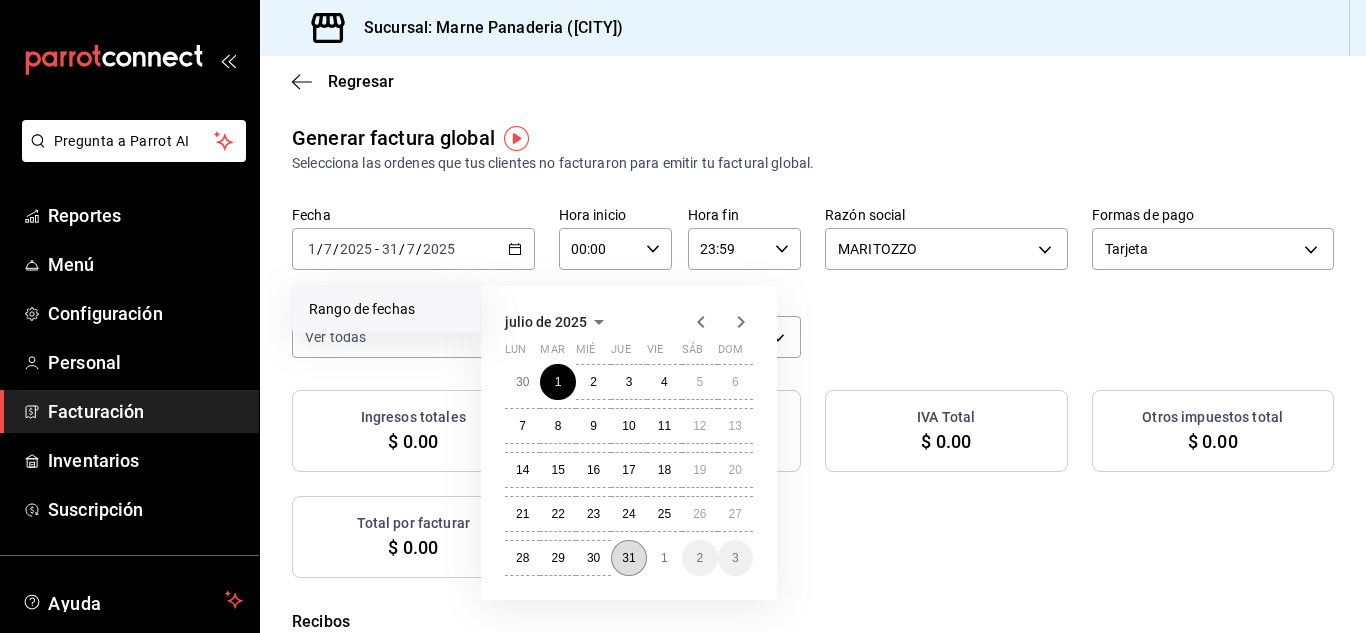 click on "31" at bounding box center (628, 558) 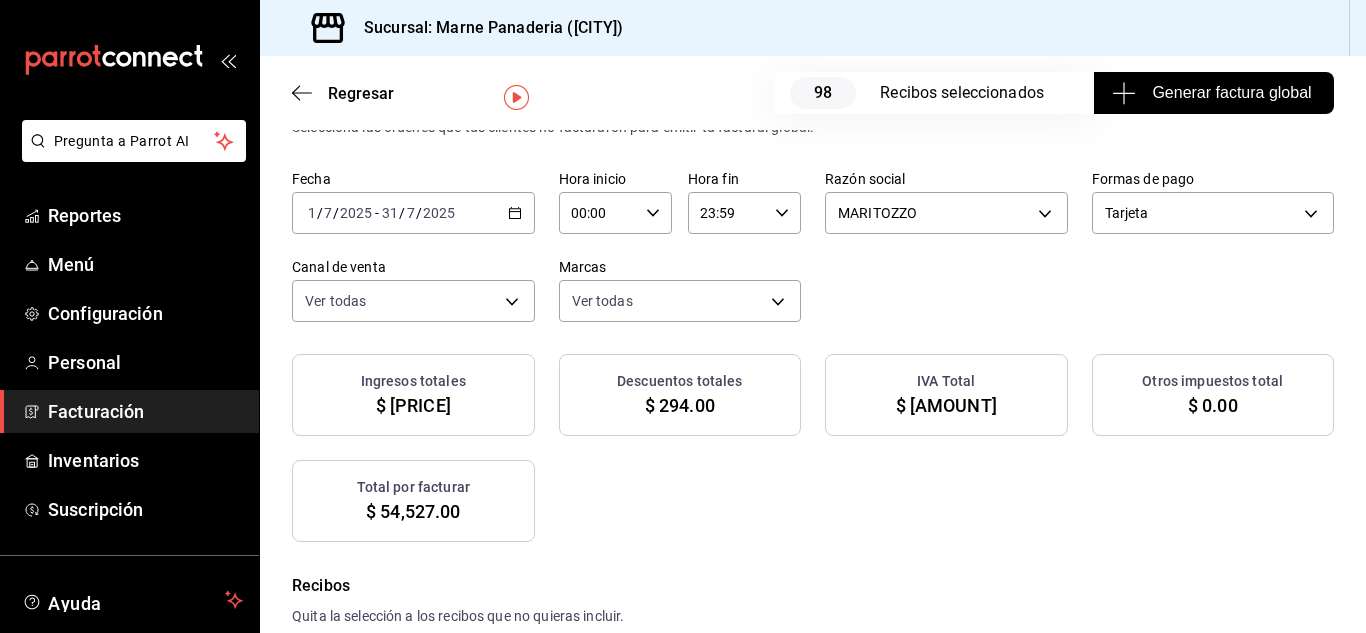 scroll, scrollTop: 70, scrollLeft: 0, axis: vertical 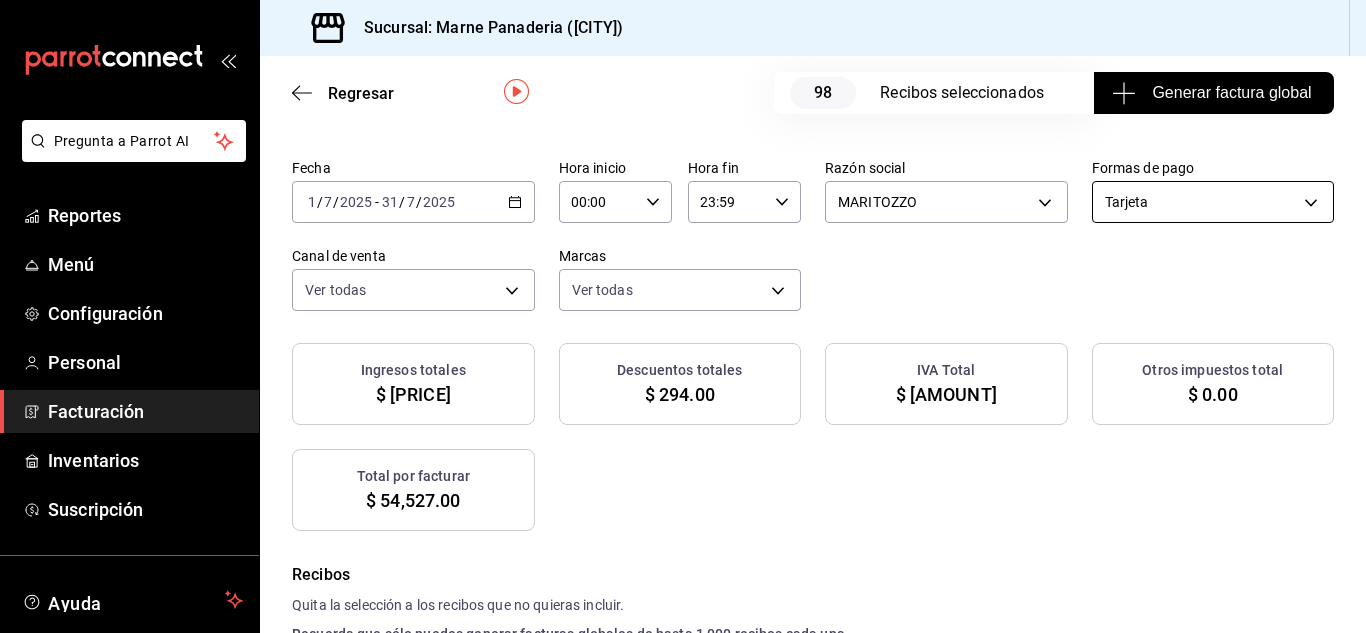 click on "Pregunta a Parrot AI Reportes   Menú   Configuración   Personal   Facturación   Inventarios   Suscripción   Ayuda Recomienda Parrot   Marne Panaderia   Sugerir nueva función   Sucursal: Marne Panaderia ([CITY]) Regresar 98 Recibos seleccionados Generar factura global Generar factura global Selecciona las ordenes que tus clientes no facturaron para emitir tu factural global. Fecha 2025-07-01 1 / 7 / 2025 - 2025-07-31 31 / 7 / 2025 Hora inicio 00:00 Hora inicio Hora fin 23:59 Hora fin Razón social MARITOZZO [UUID] Formas de pago Tarjeta CARD Canal de venta Ver todas PARROT,UBER_EATS,RAPPI,DIDI_FOOD,ONLINE Marcas Ver todas [UUID] Ingresos totales $ 47,006.03 Descuentos totales $ 294.00 IVA Total $ 7,520.97 Otros impuestos total $ 0.00 Total por facturar $ 54,527.00 Recibos Quita la selección a los recibos que no quieras incluir. Recuerda que sólo puedes generar facturas globales de hasta 1,000 recibos cada una. Fecha # de recibo Tipo de pago IVA" at bounding box center [683, 316] 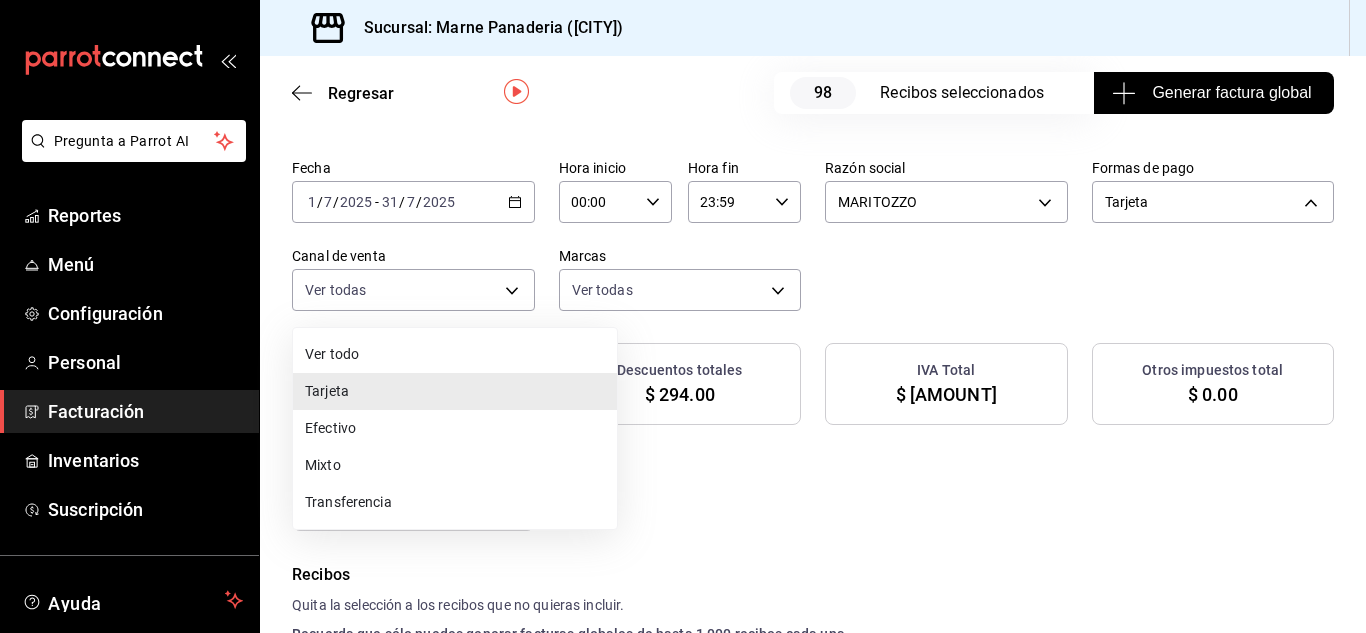 click on "Mixto" at bounding box center [455, 465] 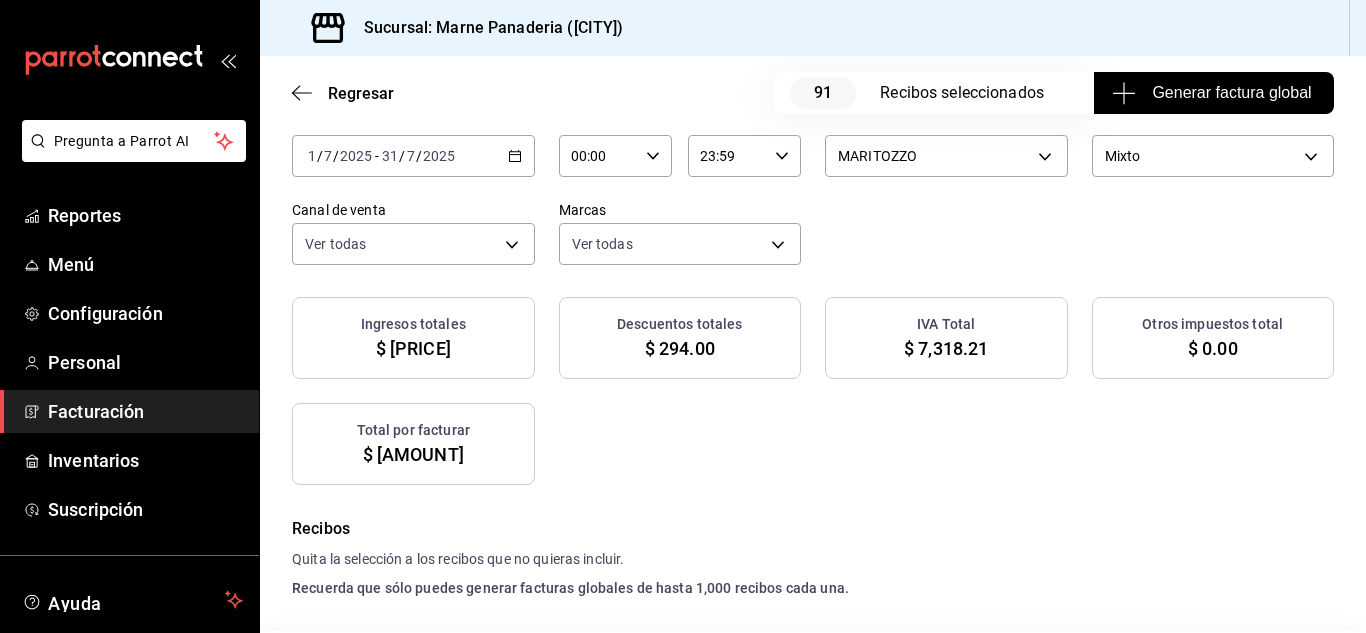 scroll, scrollTop: 0, scrollLeft: 0, axis: both 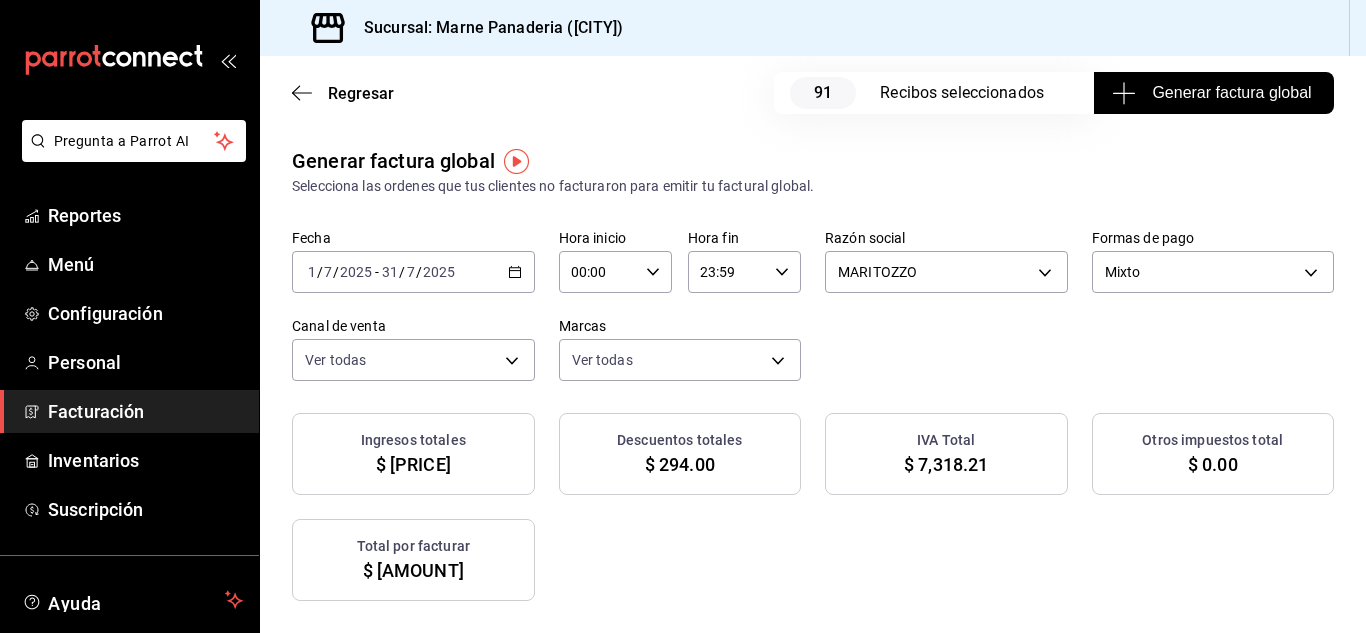 click on "Generar factura global" at bounding box center [1213, 93] 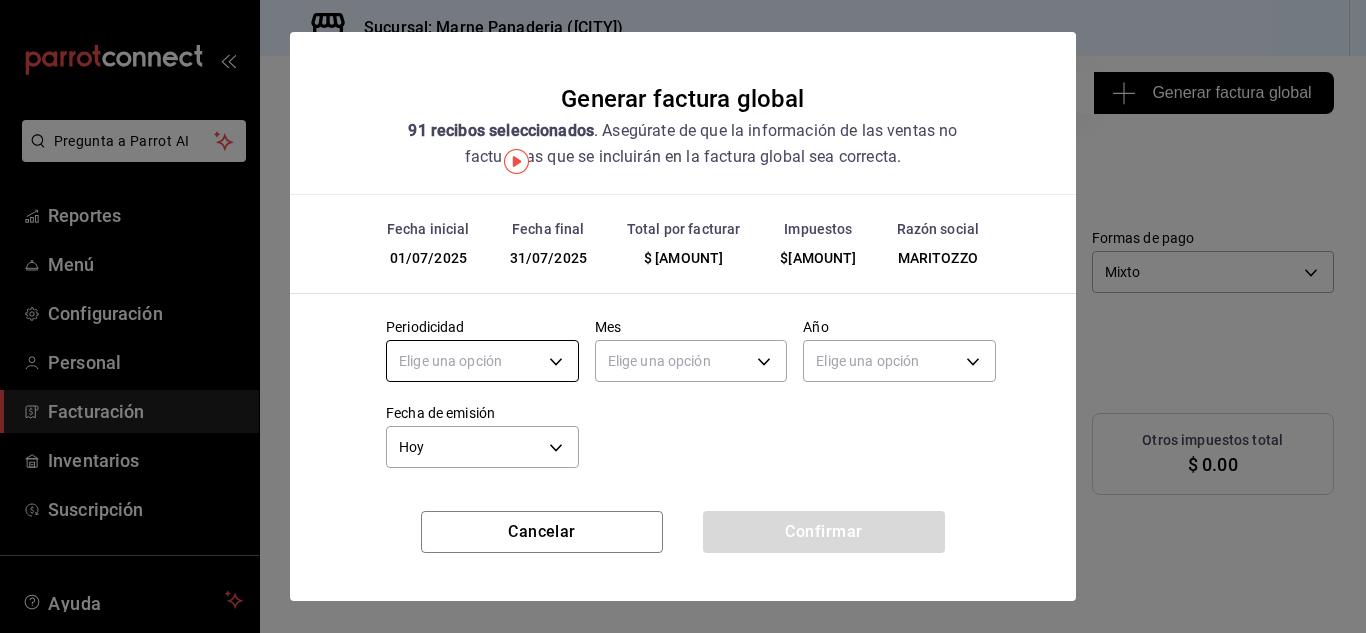 click on "Pregunta a Parrot AI Reportes   Menú   Configuración   Personal   Facturación   Inventarios   Suscripción   Ayuda Recomienda Parrot   Marne Panaderia   Sugerir nueva función   Sucursal: Marne Panaderia ([CITY]) Regresar 91 Recibos seleccionados Generar factura global Generar factura global Selecciona las ordenes que tus clientes no facturaron para emitir tu factural global. Fecha 2025-07-01 1 / 7 / 2025 - 2025-07-31 31 / 7 / 2025 Hora inicio 00:00 Hora inicio Hora fin 23:59 Hora fin Razón social MARITOZZO [UUID] Formas de pago Mixto MIXED Canal de venta Ver todas PARROT,UBER_EATS,RAPPI,DIDI_FOOD,ONLINE Marcas Ver todas [UUID] Ingresos totales $ 45,738.79 Descuentos totales $ 294.00 IVA Total $ 7,318.21 Otros impuestos total $ 0.00 Total por facturar $ 53,057.00 Recibos Quita la selección a los recibos que no quieras incluir. Recuerda que sólo puedes generar facturas globales de hasta 1,000 recibos cada una. Fecha # de recibo Tipo de pago IVA" at bounding box center (683, 316) 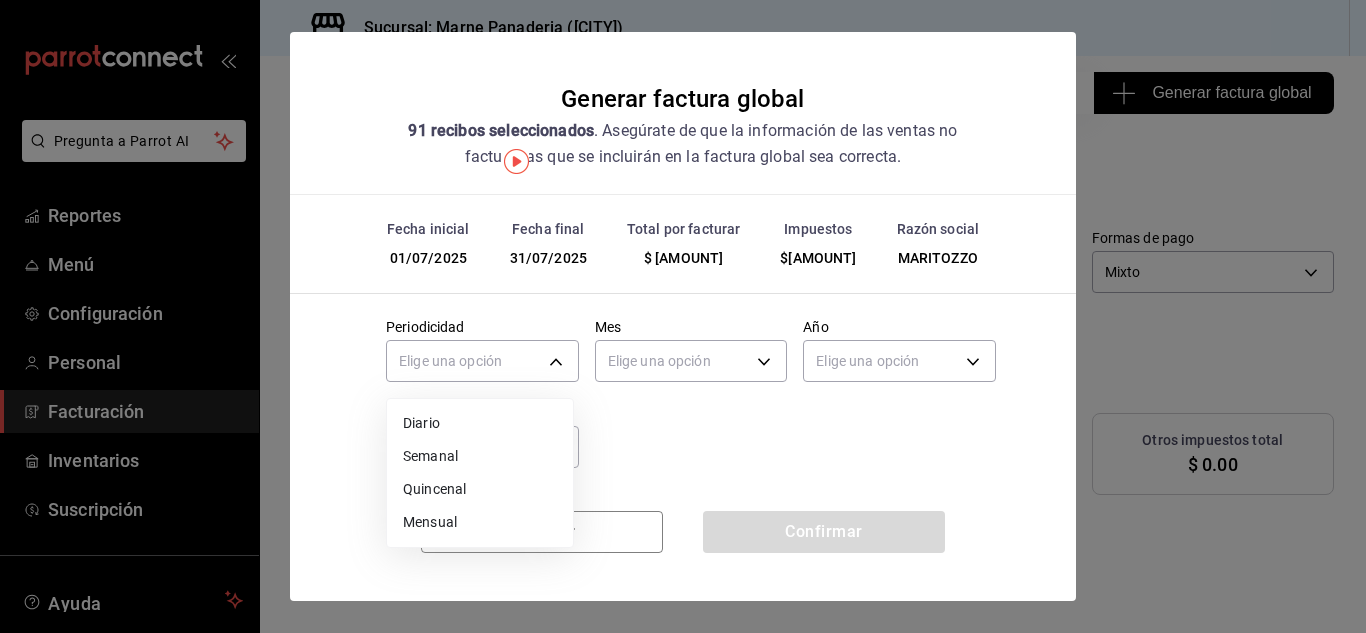 click on "Mensual" at bounding box center (480, 522) 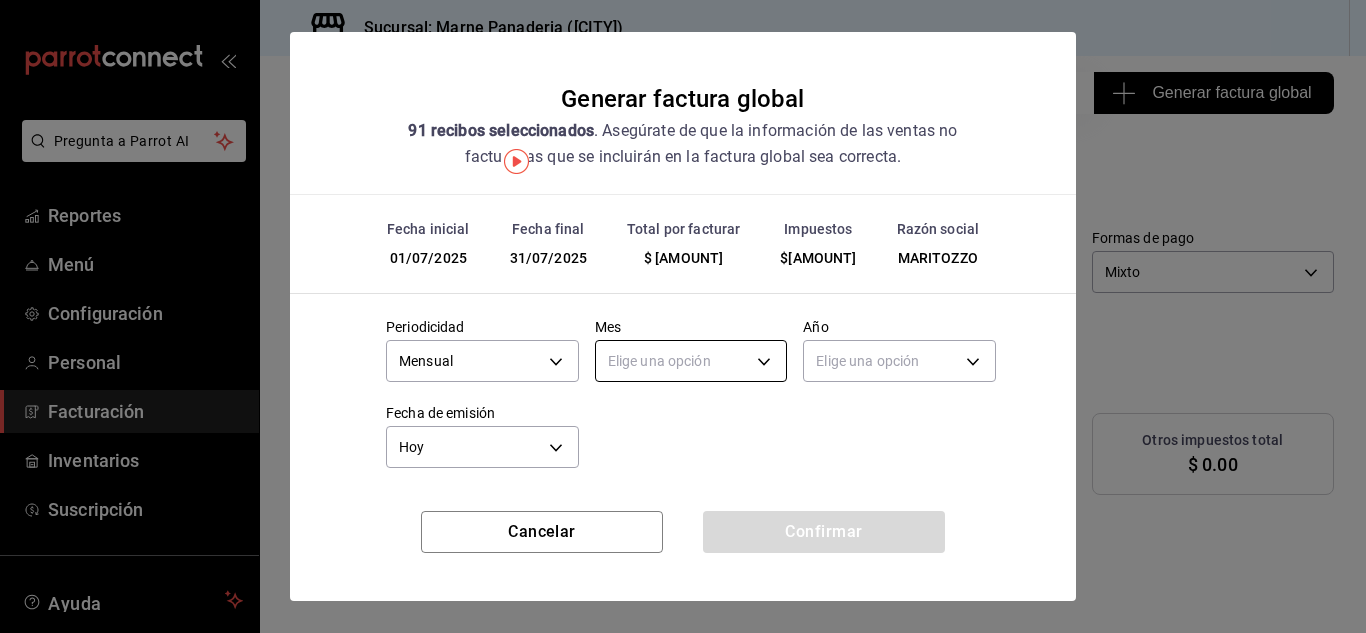 click on "Pregunta a Parrot AI Reportes   Menú   Configuración   Personal   Facturación   Inventarios   Suscripción   Ayuda Recomienda Parrot   Marne Panaderia   Sugerir nueva función   Sucursal: Marne Panaderia ([CITY]) Regresar 91 Recibos seleccionados Generar factura global Generar factura global Selecciona las ordenes que tus clientes no facturaron para emitir tu factural global. Fecha 2025-07-01 1 / 7 / 2025 - 2025-07-31 31 / 7 / 2025 Hora inicio 00:00 Hora inicio Hora fin 23:59 Hora fin Razón social MARITOZZO [UUID] Formas de pago Mixto MIXED Canal de venta Ver todas PARROT,UBER_EATS,RAPPI,DIDI_FOOD,ONLINE Marcas Ver todas [UUID] Ingresos totales $ 45,738.79 Descuentos totales $ 294.00 IVA Total $ 7,318.21 Otros impuestos total $ 0.00 Total por facturar $ 53,057.00 Recibos Quita la selección a los recibos que no quieras incluir. Recuerda que sólo puedes generar facturas globales de hasta 1,000 recibos cada una. Fecha # de recibo Tipo de pago IVA" at bounding box center (683, 316) 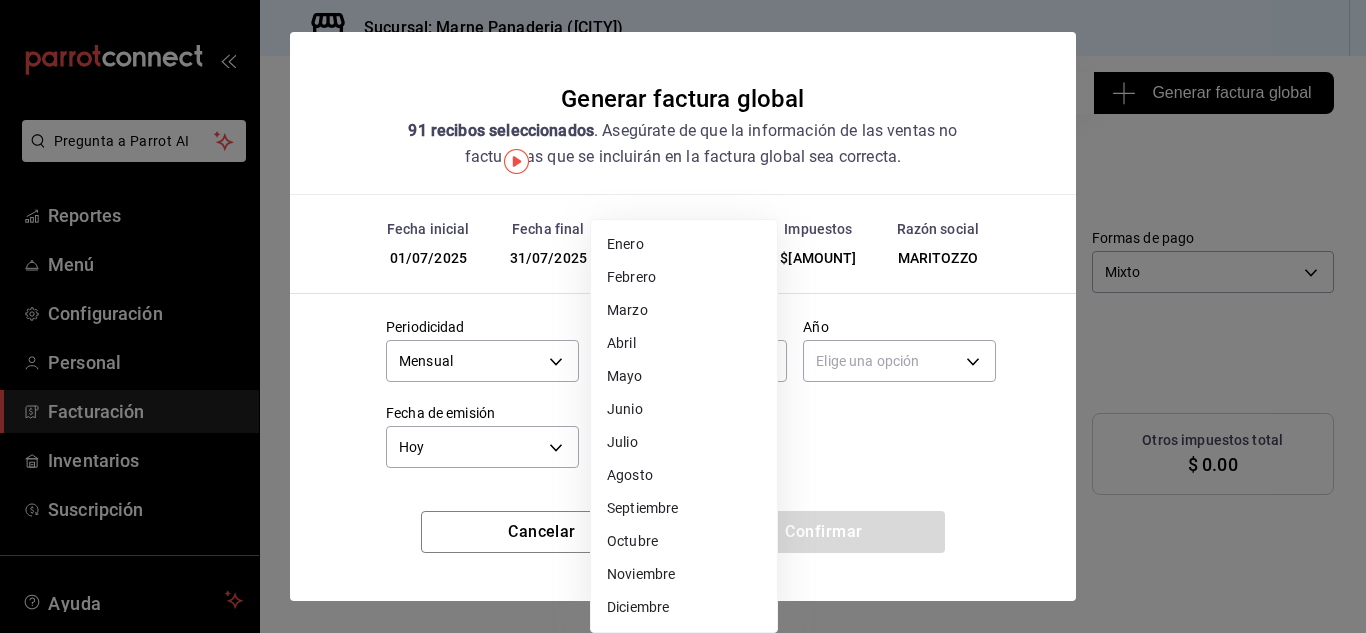 click on "Julio" at bounding box center (684, 442) 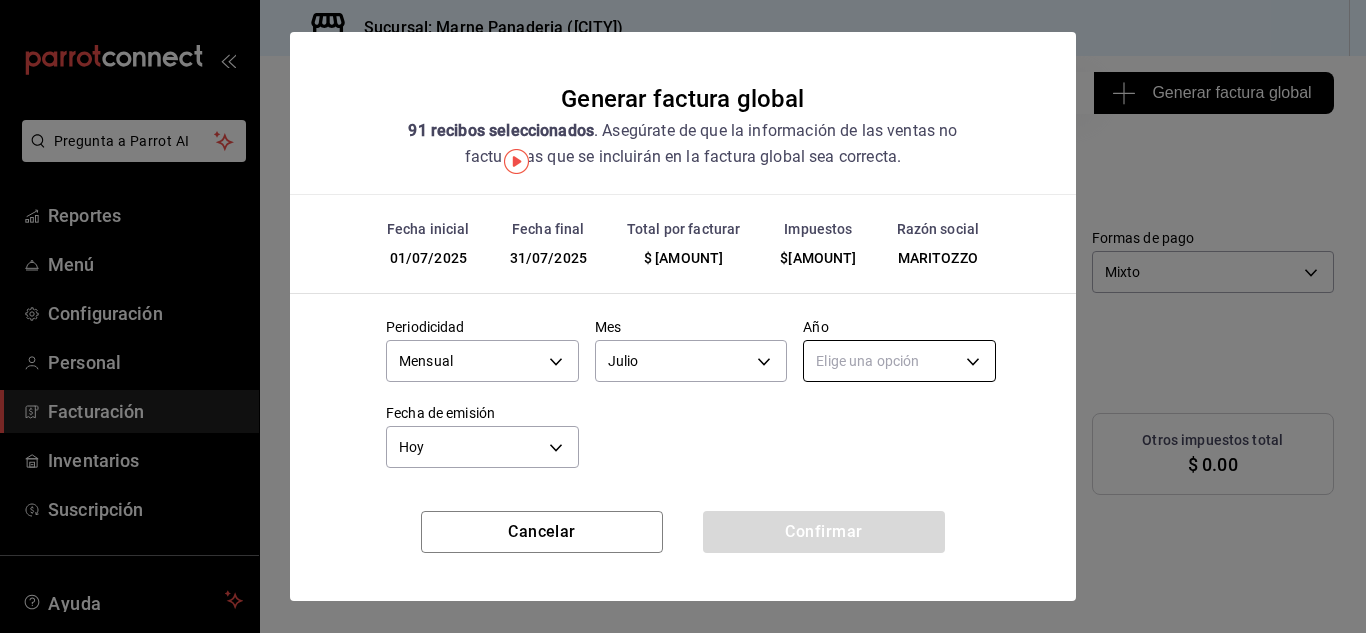 click on "Pregunta a Parrot AI Reportes   Menú   Configuración   Personal   Facturación   Inventarios   Suscripción   Ayuda Recomienda Parrot   Marne Panaderia   Sugerir nueva función   Sucursal: Marne Panaderia ([CITY]) Regresar 91 Recibos seleccionados Generar factura global Generar factura global Selecciona las ordenes que tus clientes no facturaron para emitir tu factural global. Fecha 2025-07-01 1 / 7 / 2025 - 2025-07-31 31 / 7 / 2025 Hora inicio 00:00 Hora inicio Hora fin 23:59 Hora fin Razón social MARITOZZO [UUID] Formas de pago Mixto MIXED Canal de venta Ver todas PARROT,UBER_EATS,RAPPI,DIDI_FOOD,ONLINE Marcas Ver todas [UUID] Ingresos totales $ 45,738.79 Descuentos totales $ 294.00 IVA Total $ 7,318.21 Otros impuestos total $ 0.00 Total por facturar $ 53,057.00 Recibos Quita la selección a los recibos que no quieras incluir. Recuerda que sólo puedes generar facturas globales de hasta 1,000 recibos cada una. Fecha # de recibo Tipo de pago IVA" at bounding box center [683, 316] 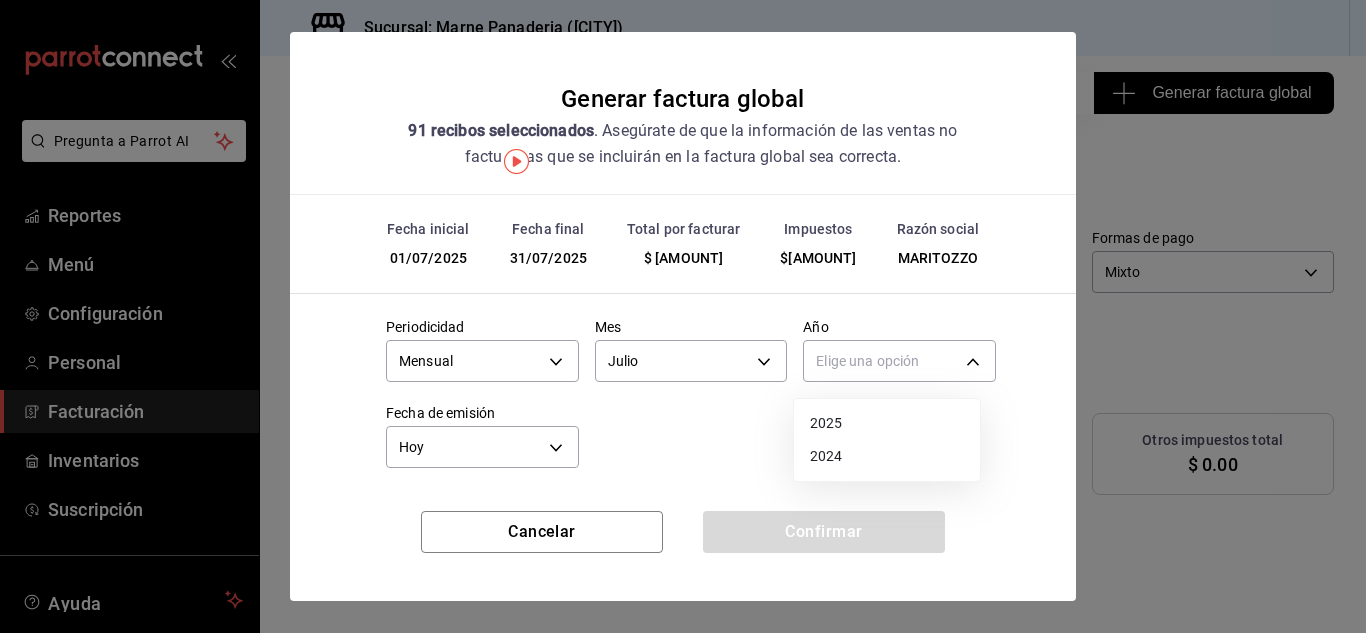 click on "2025" at bounding box center [887, 423] 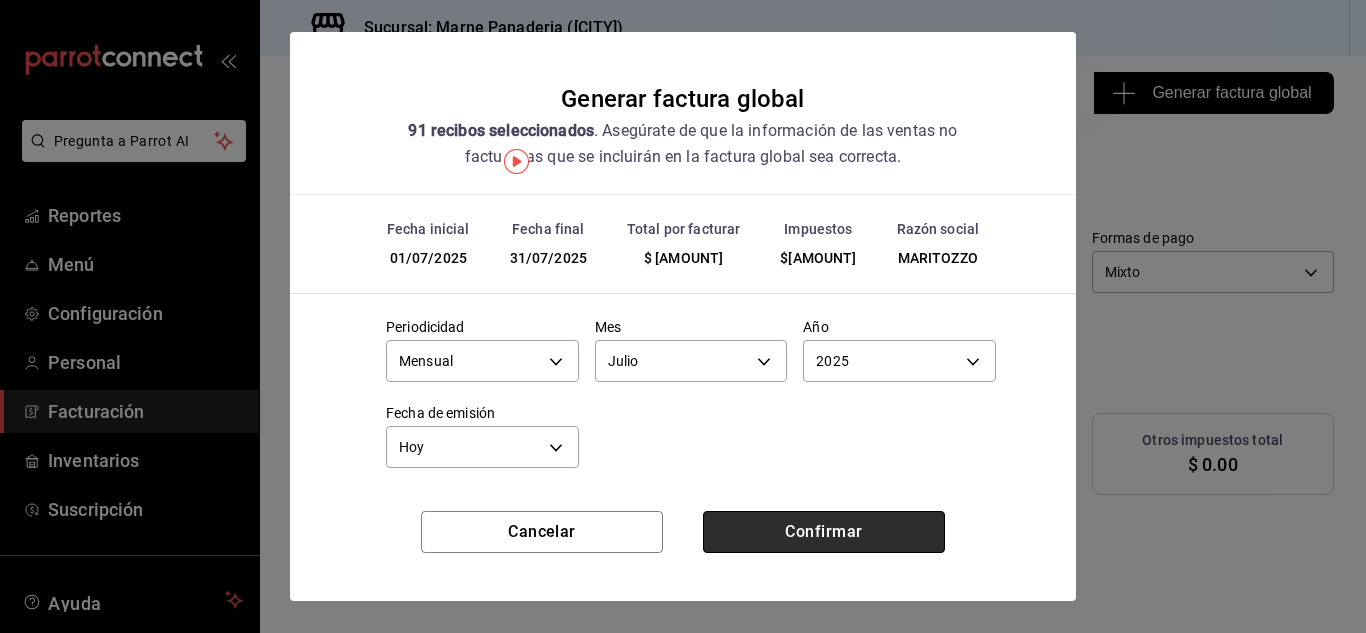 click on "Confirmar" at bounding box center (824, 532) 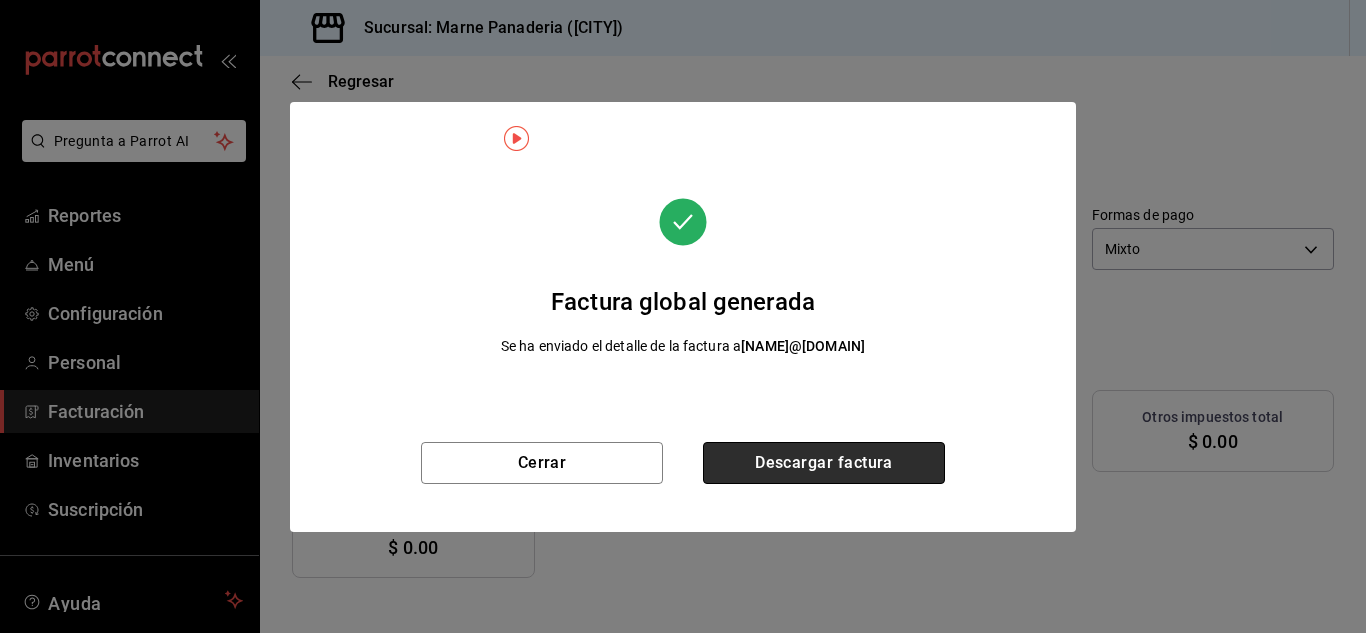 click on "Descargar factura" at bounding box center [824, 463] 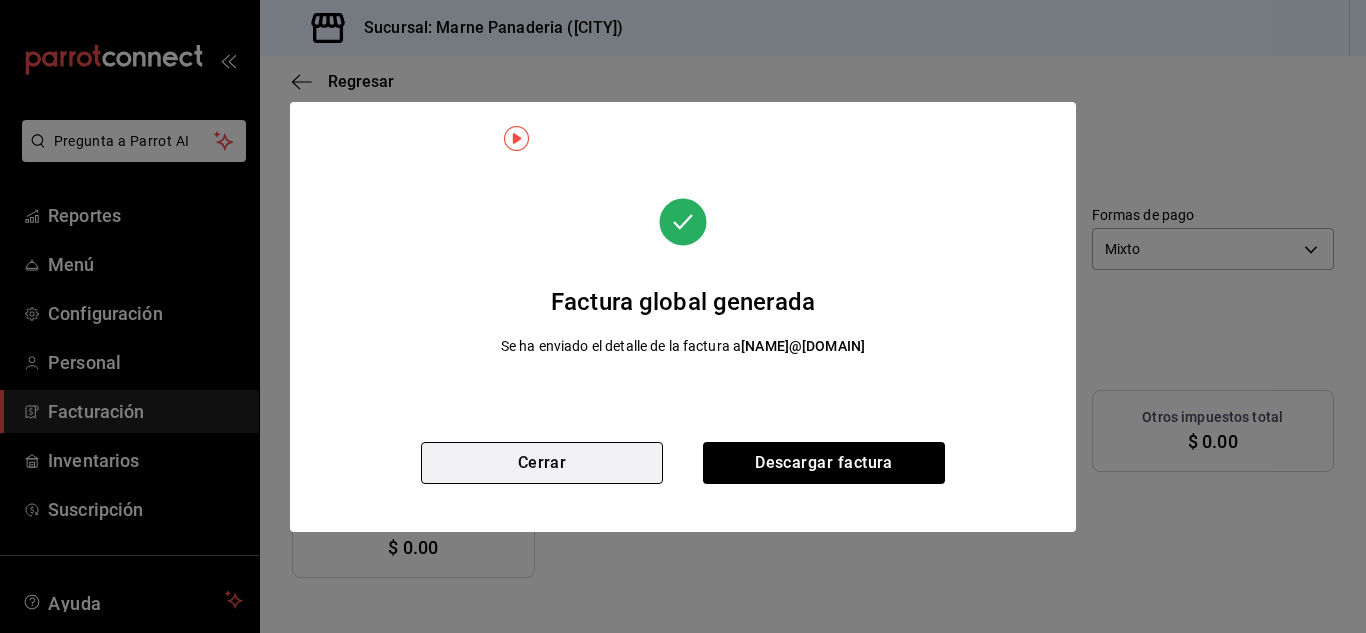click on "Cerrar" at bounding box center (542, 463) 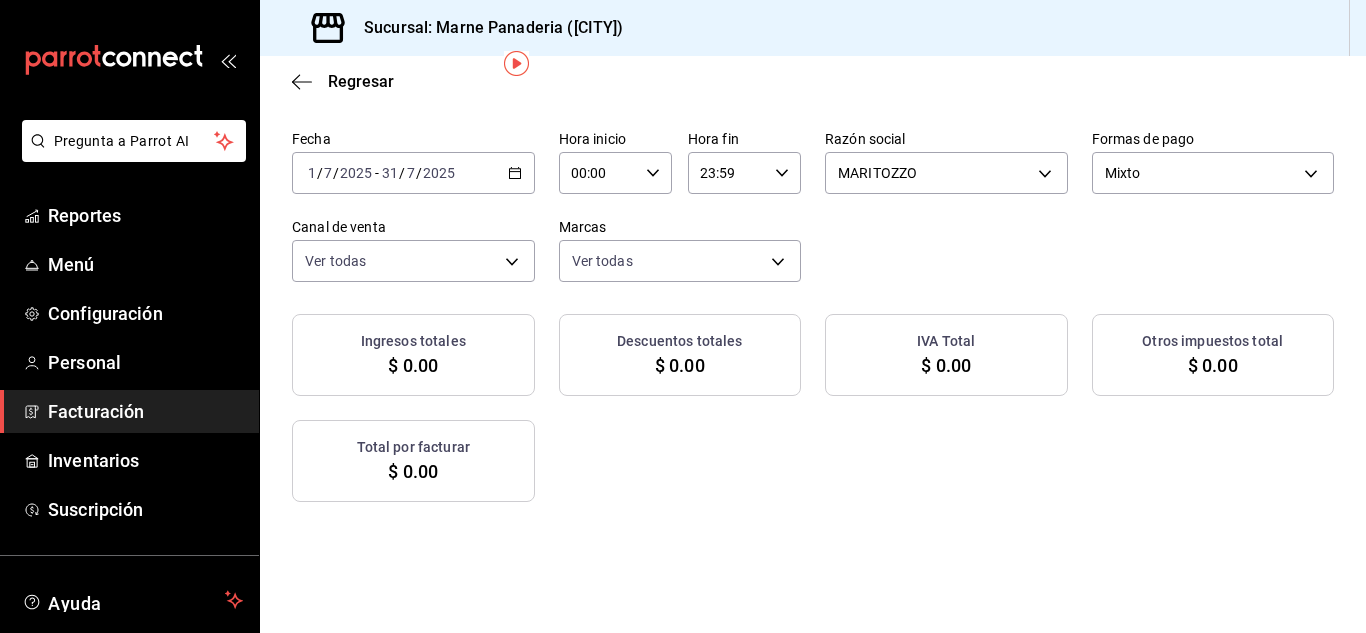 scroll, scrollTop: 77, scrollLeft: 0, axis: vertical 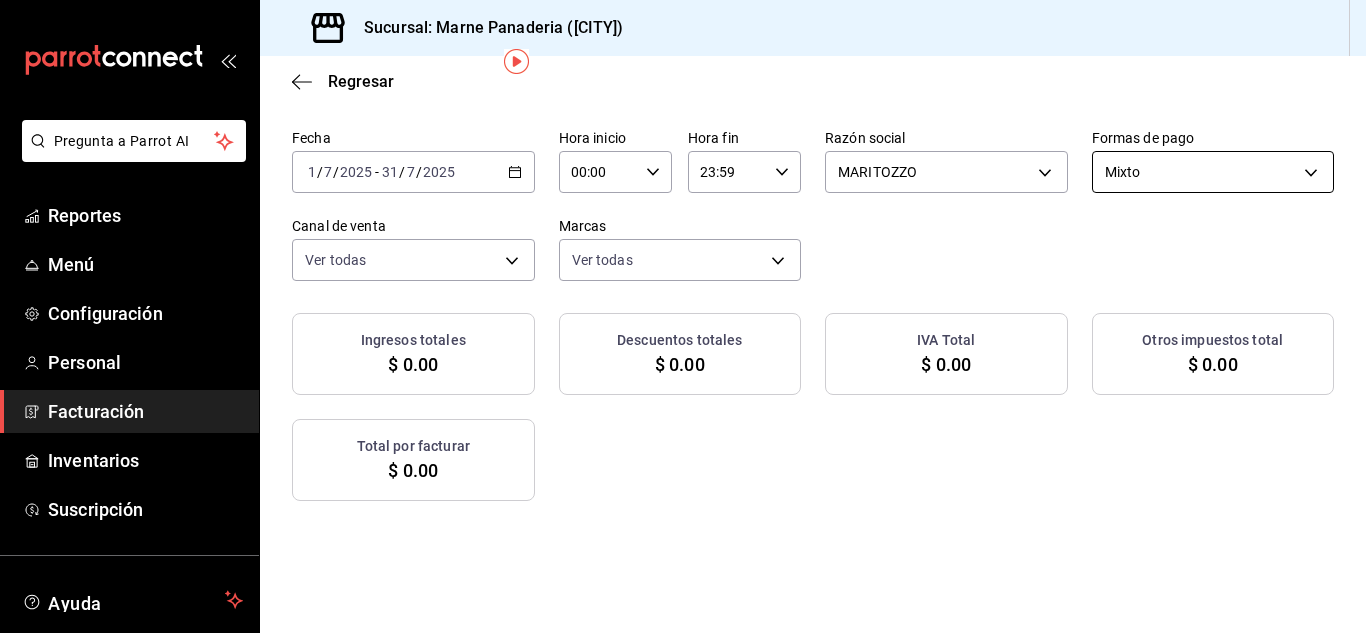 click on "Pregunta a Parrot AI Reportes   Menú   Configuración   Personal   Facturación   Inventarios   Suscripción   Ayuda Recomienda Parrot   Marne Panaderia   Sugerir nueva función   Sucursal: Marne Panaderia ([CITY]) Regresar Generar factura global Selecciona las ordenes que tus clientes no facturaron para emitir tu factural global. Fecha 2025-07-01 1 / 7 / 2025 - 2025-07-31 31 / 7 / 2025 Hora inicio 00:00 Hora inicio Hora fin 23:59 Hora fin Razón social MARITOZZO [UUID] Formas de pago Mixto MIXED Canal de venta Ver todas PARROT,UBER_EATS,RAPPI,DIDI_FOOD,ONLINE Marcas Ver todas [UUID] Ingresos totales $ 0.00 Descuentos totales $ 0.00 IVA Total $ 0.00 Otros impuestos total $ 0.00 Total por facturar $ 0.00 No hay información que mostrar GANA 1 MES GRATIS EN TU SUSCRIPCIÓN AQUÍ Ver video tutorial Ir a video Pregunta a Parrot AI Reportes   Menú   Configuración   Personal   Facturación   Inventarios   Suscripción   Ayuda Recomienda Parrot" at bounding box center [683, 316] 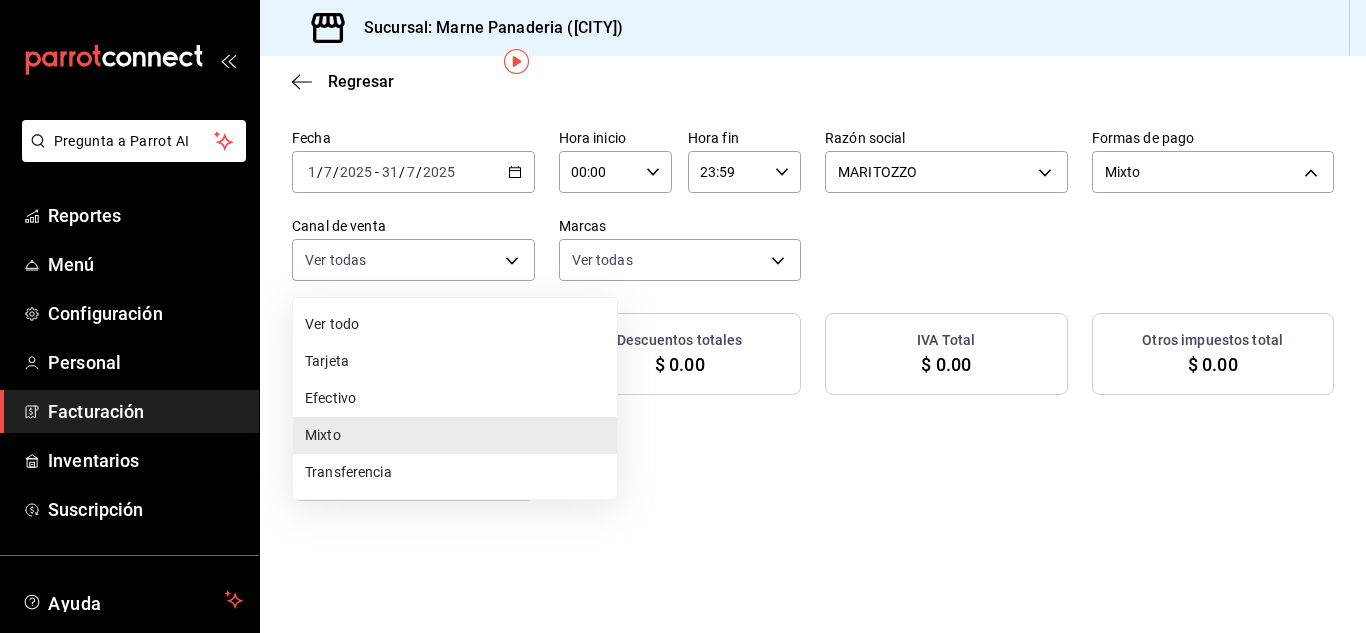 click on "Ver todo" at bounding box center (455, 324) 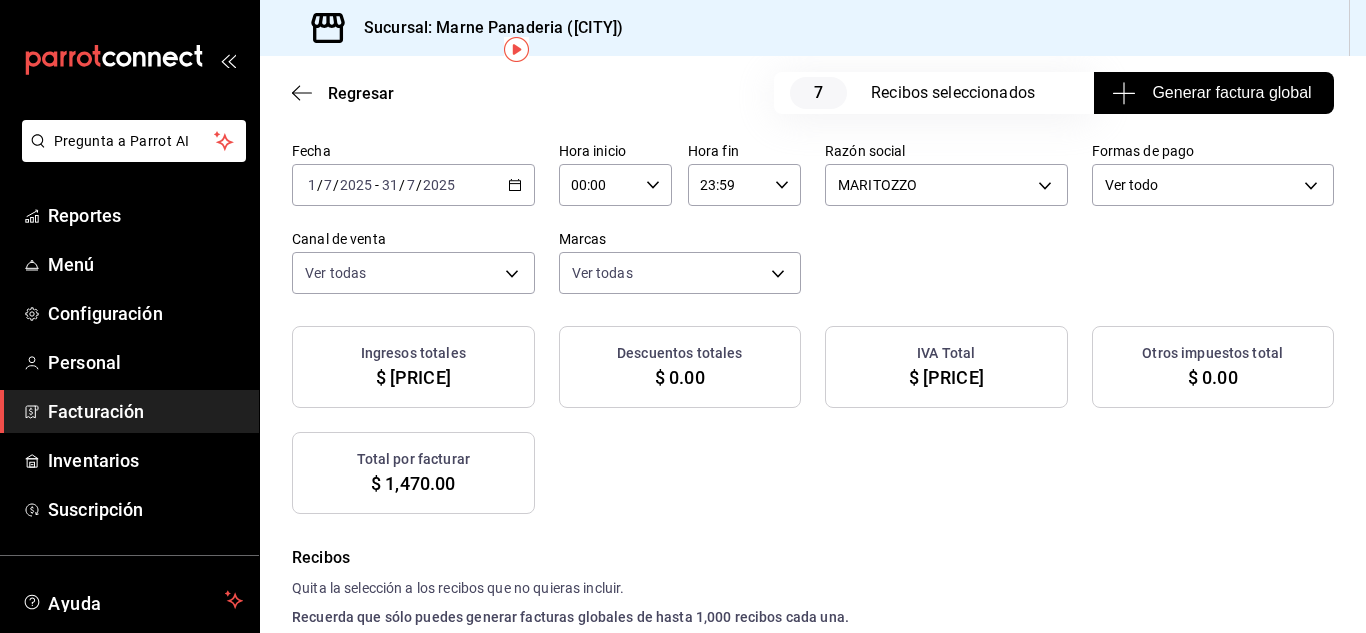 scroll, scrollTop: 115, scrollLeft: 0, axis: vertical 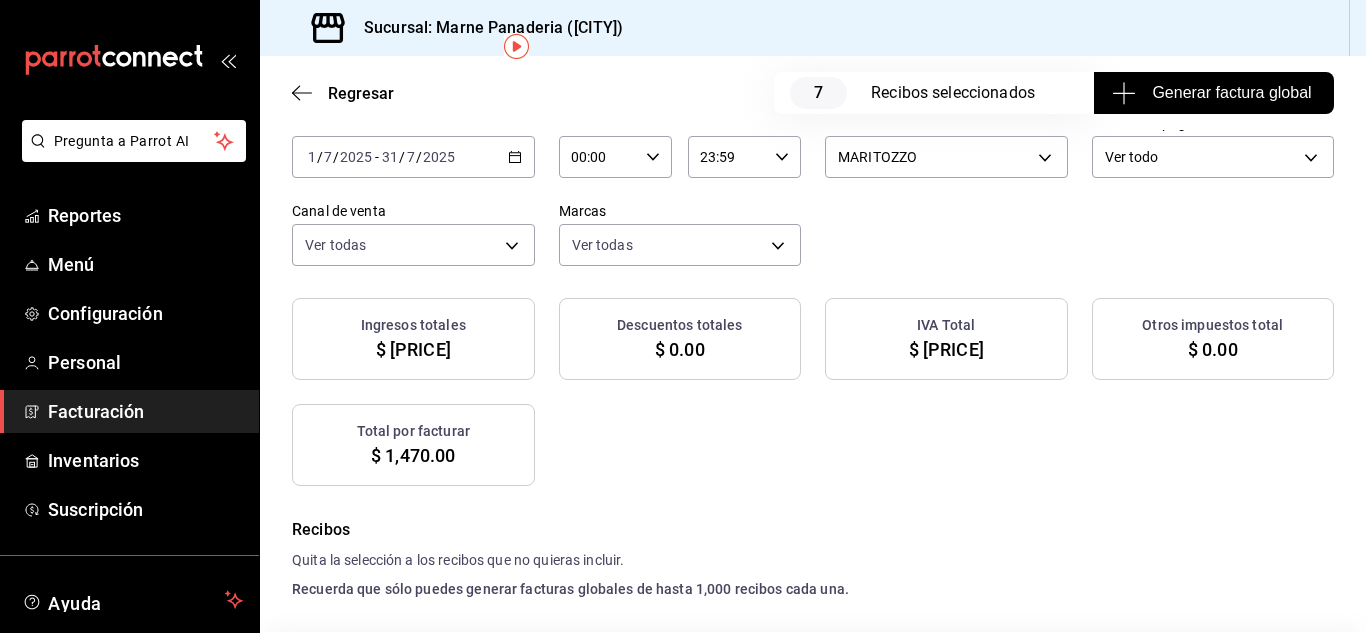 click on "Generar factura global" at bounding box center [1213, 93] 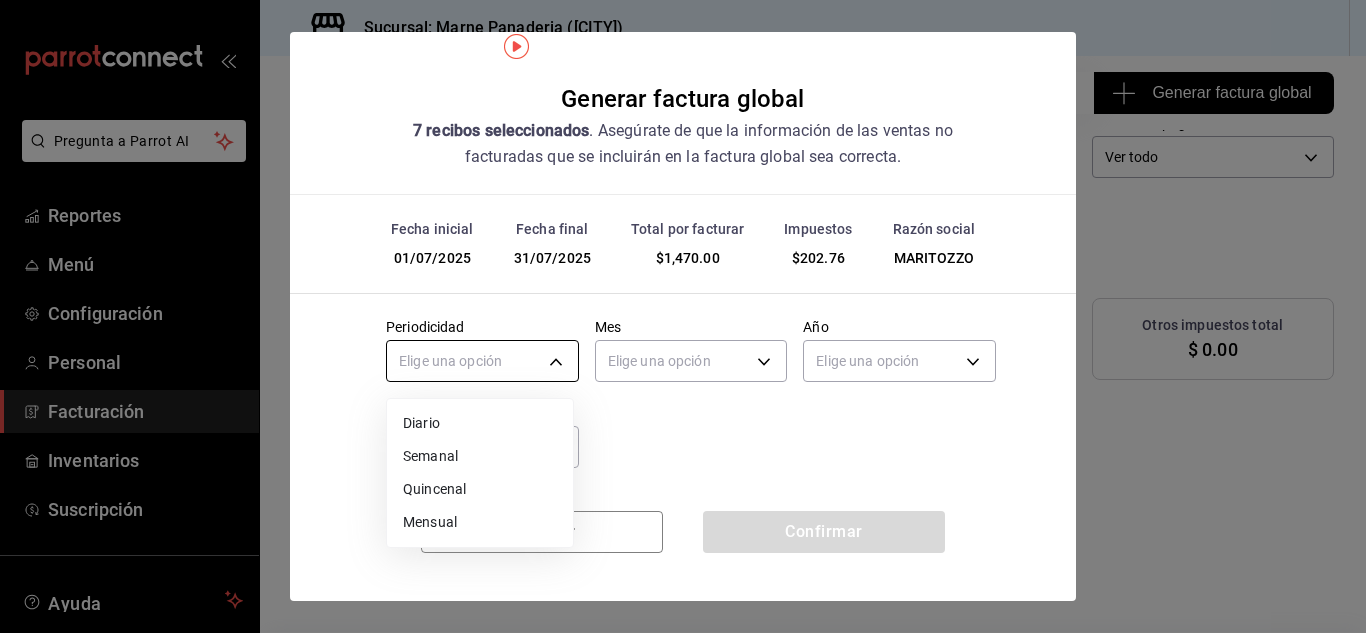 click on "Pregunta a Parrot AI Reportes   Menú   Configuración   Personal   Facturación   Inventarios   Suscripción   Ayuda Recomienda Parrot   Marne Panaderia   Sugerir nueva función   Sucursal: Marne Panaderia ([CITY]) Regresar 7 Recibos seleccionados Generar factura global Generar factura global Selecciona las ordenes que tus clientes no facturaron para emitir tu factural global. Fecha 2025-07-01 1 / 7 / 2025 - 2025-07-31 31 / 7 / 2025 Hora inicio 00:00 Hora inicio Hora fin 23:59 Hora fin Razón social MARITOZZO [UUID] Formas de pago Ver todo ALL Canal de venta Ver todas PARROT,UBER_EATS,RAPPI,DIDI_FOOD,ONLINE Marcas Ver todas [UUID] Ingresos totales $ 1,267.24 Descuentos totales $ 0.00 IVA Total $ 202.76 Otros impuestos total $ 0.00 Total por facturar $ 1,470.00 Recibos Quita la selección a los recibos que no quieras incluir. Recuerda que sólo puedes generar facturas globales de hasta 1,000 recibos cada una. Fecha # de recibo Tipo de pago Subtotal IVA" at bounding box center [683, 316] 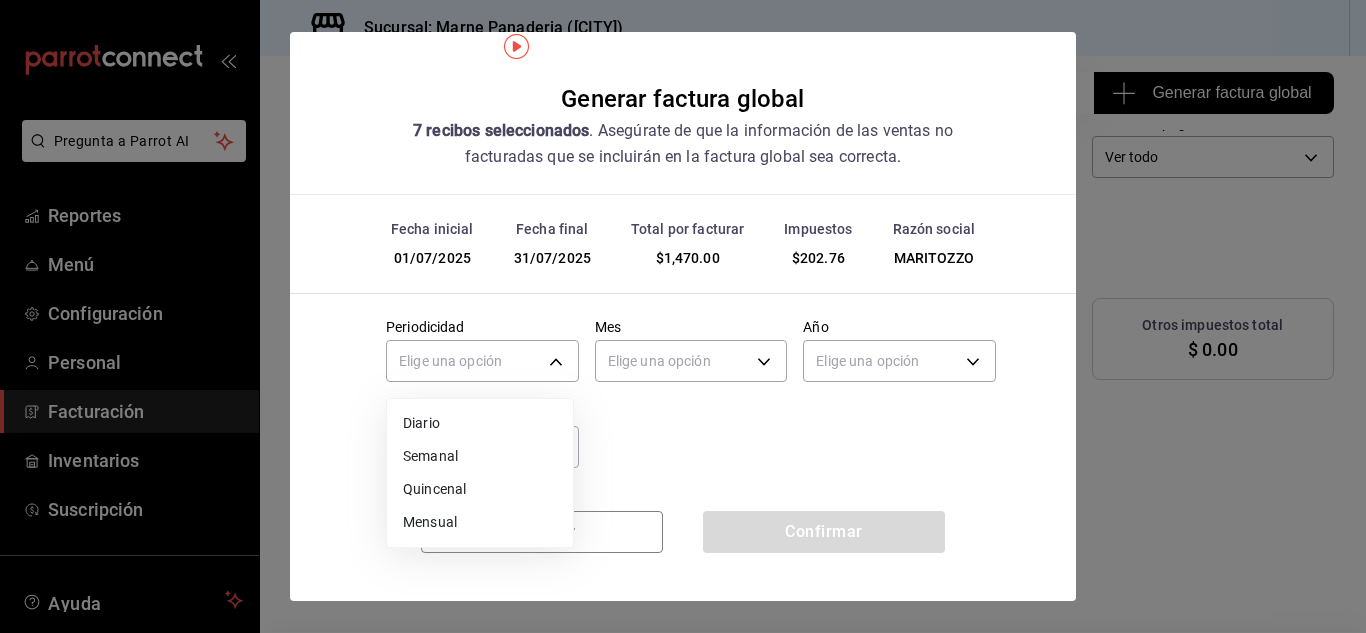 click on "Mensual" at bounding box center [480, 522] 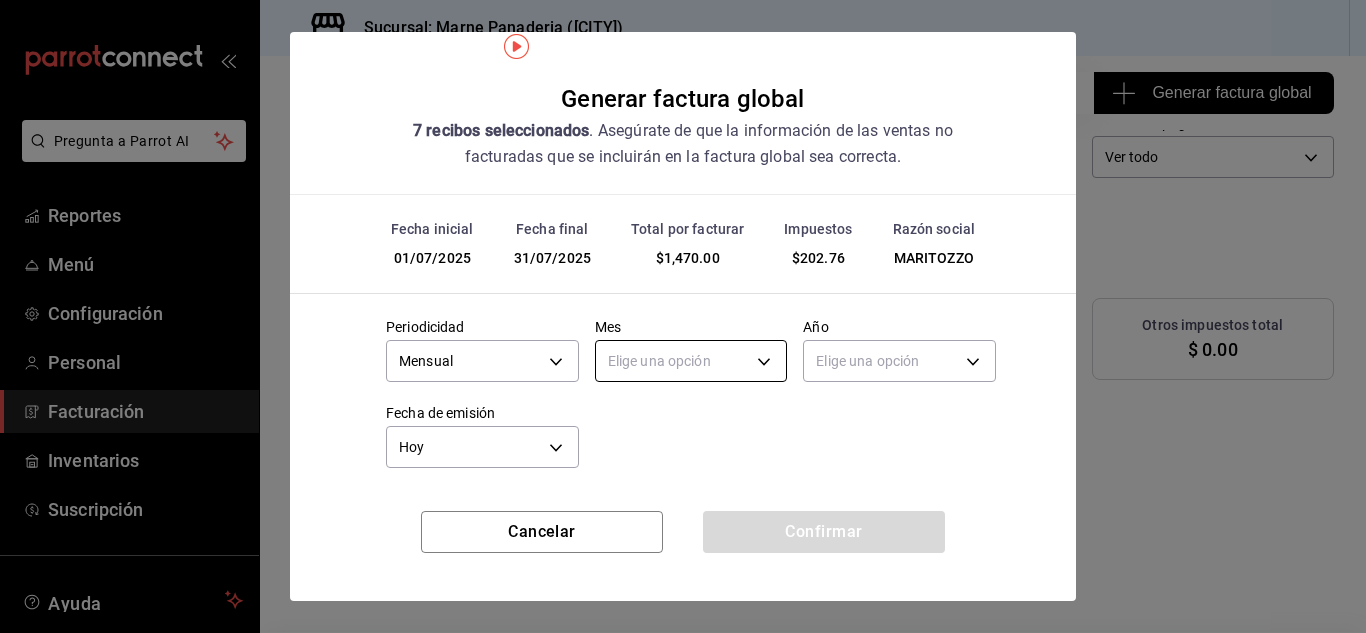 click on "Pregunta a Parrot AI Reportes   Menú   Configuración   Personal   Facturación   Inventarios   Suscripción   Ayuda Recomienda Parrot   Marne Panaderia   Sugerir nueva función   Sucursal: Marne Panaderia ([CITY]) Regresar 7 Recibos seleccionados Generar factura global Generar factura global Selecciona las ordenes que tus clientes no facturaron para emitir tu factural global. Fecha 2025-07-01 1 / 7 / 2025 - 2025-07-31 31 / 7 / 2025 Hora inicio 00:00 Hora inicio Hora fin 23:59 Hora fin Razón social MARITOZZO [UUID] Formas de pago Ver todo ALL Canal de venta Ver todas PARROT,UBER_EATS,RAPPI,DIDI_FOOD,ONLINE Marcas Ver todas [UUID] Ingresos totales $ 1,267.24 Descuentos totales $ 0.00 IVA Total $ 202.76 Otros impuestos total $ 0.00 Total por facturar $ 1,470.00 Recibos Quita la selección a los recibos que no quieras incluir. Recuerda que sólo puedes generar facturas globales de hasta 1,000 recibos cada una. Fecha # de recibo Tipo de pago Subtotal IVA" at bounding box center [683, 316] 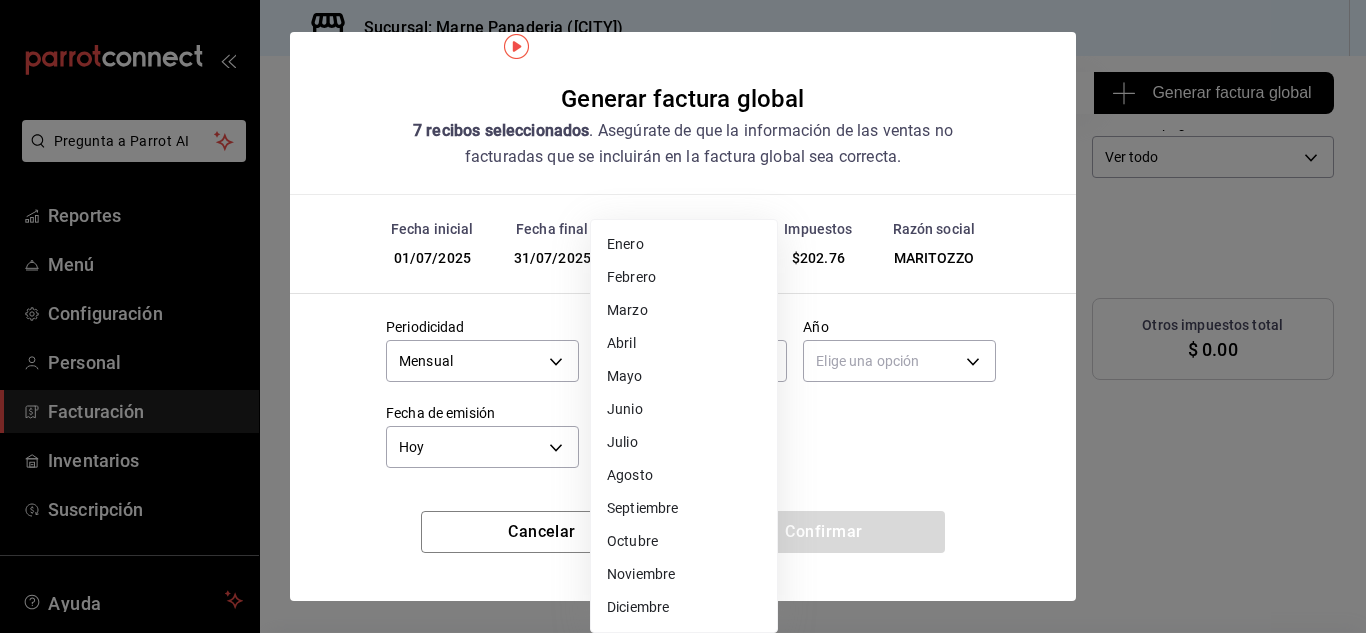 click on "Julio" at bounding box center (684, 442) 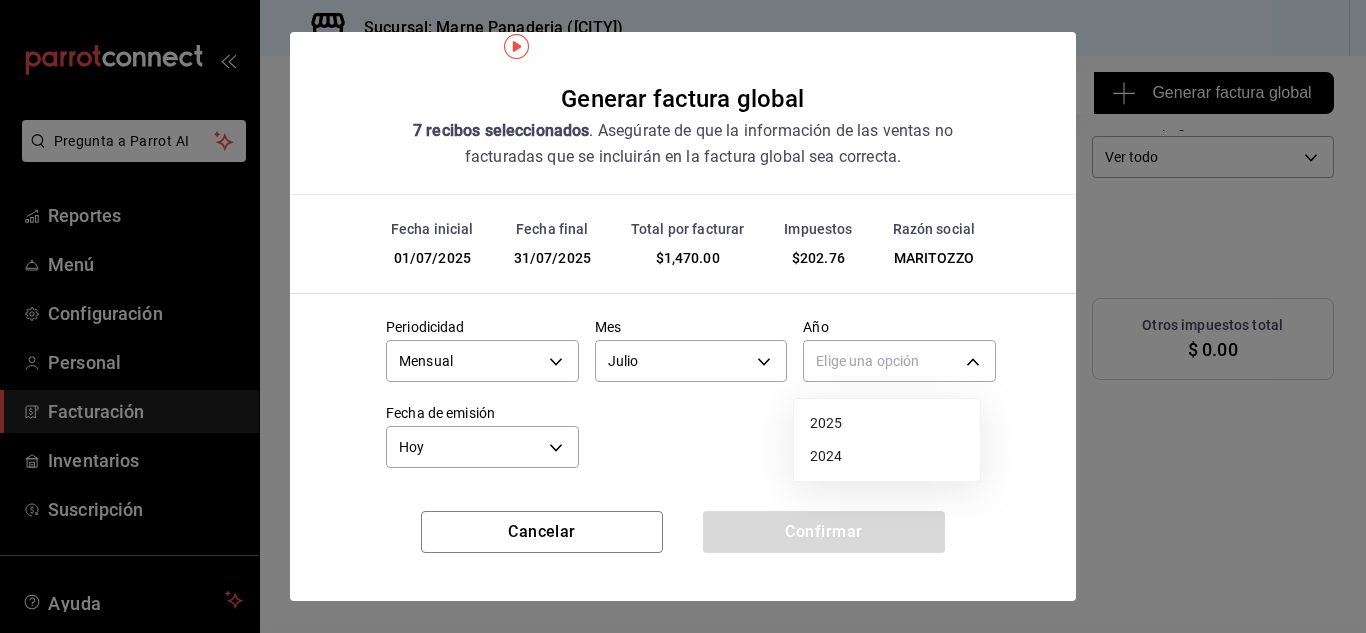 click on "Pregunta a Parrot AI Reportes   Menú   Configuración   Personal   Facturación   Inventarios   Suscripción   Ayuda Recomienda Parrot   Marne Panaderia   Sugerir nueva función   Sucursal: Marne Panaderia ([CITY]) Regresar 7 Recibos seleccionados Generar factura global Generar factura global Selecciona las ordenes que tus clientes no facturaron para emitir tu factural global. Fecha 2025-07-01 1 / 7 / 2025 - 2025-07-31 31 / 7 / 2025 Hora inicio 00:00 Hora inicio Hora fin 23:59 Hora fin Razón social MARITOZZO [UUID] Formas de pago Ver todo ALL Canal de venta Ver todas PARROT,UBER_EATS,RAPPI,DIDI_FOOD,ONLINE Marcas Ver todas [UUID] Ingresos totales $ 1,267.24 Descuentos totales $ 0.00 IVA Total $ 202.76 Otros impuestos total $ 0.00 Total por facturar $ 1,470.00 Recibos Quita la selección a los recibos que no quieras incluir. Recuerda que sólo puedes generar facturas globales de hasta 1,000 recibos cada una. Fecha # de recibo Tipo de pago Subtotal IVA" at bounding box center [683, 316] 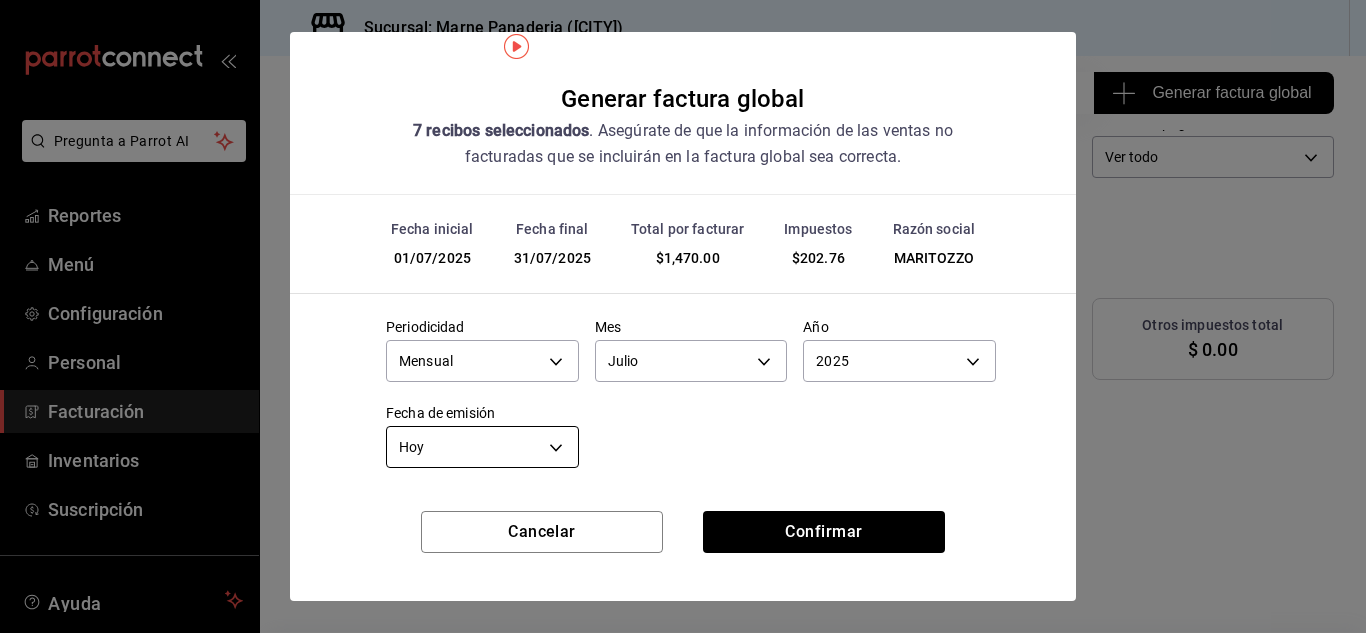 click on "Pregunta a Parrot AI Reportes   Menú   Configuración   Personal   Facturación   Inventarios   Suscripción   Ayuda Recomienda Parrot   Marne Panaderia   Sugerir nueva función   Sucursal: Marne Panaderia ([CITY]) Regresar 7 Recibos seleccionados Generar factura global Generar factura global Selecciona las ordenes que tus clientes no facturaron para emitir tu factural global. Fecha 2025-07-01 1 / 7 / 2025 - 2025-07-31 31 / 7 / 2025 Hora inicio 00:00 Hora inicio Hora fin 23:59 Hora fin Razón social MARITOZZO [UUID] Formas de pago Ver todo ALL Canal de venta Ver todas PARROT,UBER_EATS,RAPPI,DIDI_FOOD,ONLINE Marcas Ver todas [UUID] Ingresos totales $ 1,267.24 Descuentos totales $ 0.00 IVA Total $ 202.76 Otros impuestos total $ 0.00 Total por facturar $ 1,470.00 Recibos Quita la selección a los recibos que no quieras incluir. Recuerda que sólo puedes generar facturas globales de hasta 1,000 recibos cada una. Fecha # de recibo Tipo de pago Subtotal IVA" at bounding box center [683, 316] 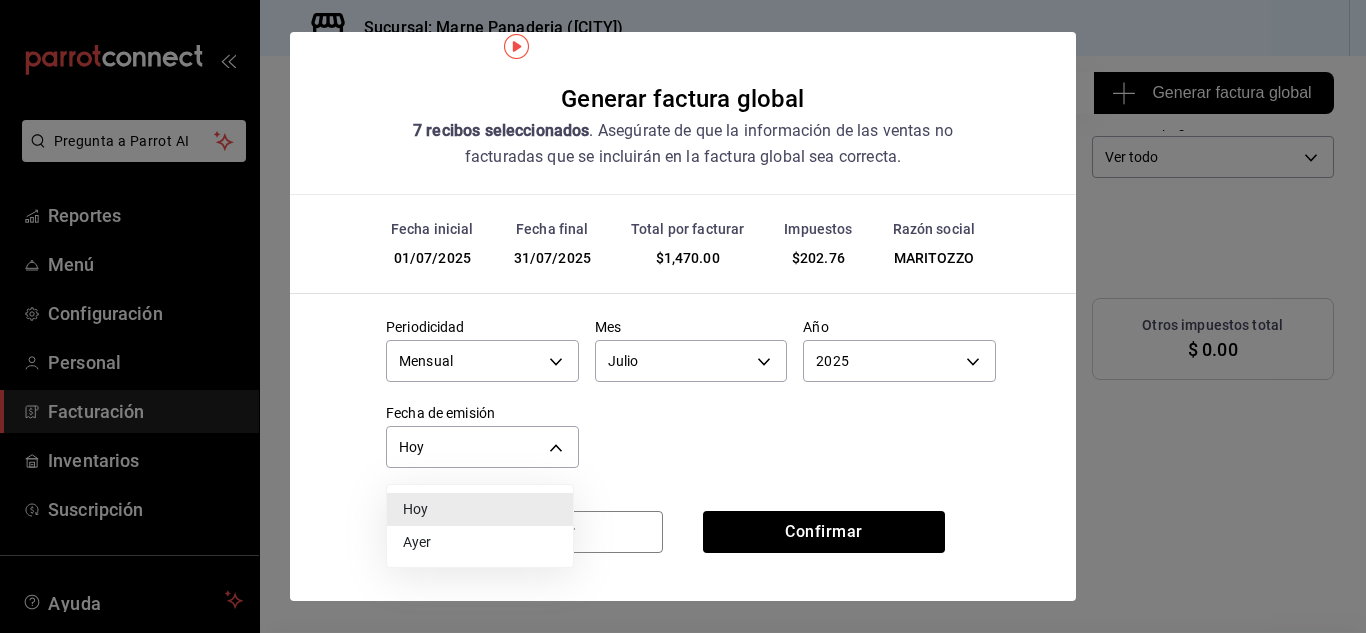 click on "Hoy" at bounding box center (480, 509) 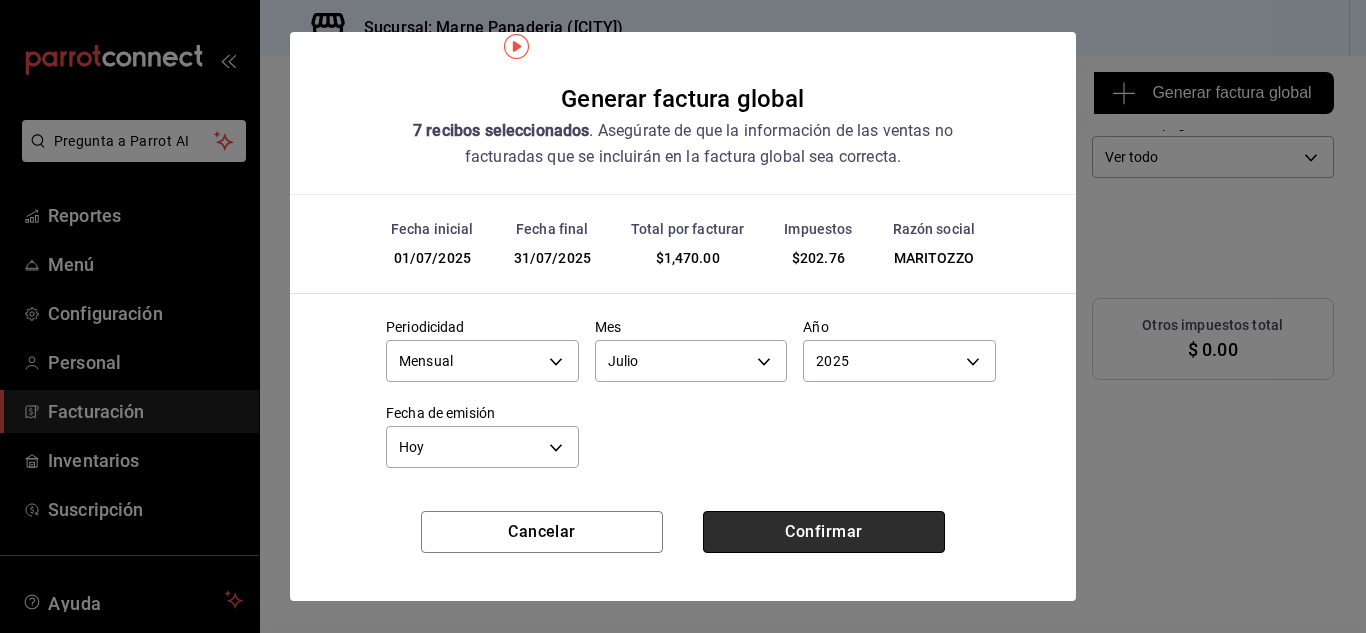 click on "Confirmar" at bounding box center (824, 532) 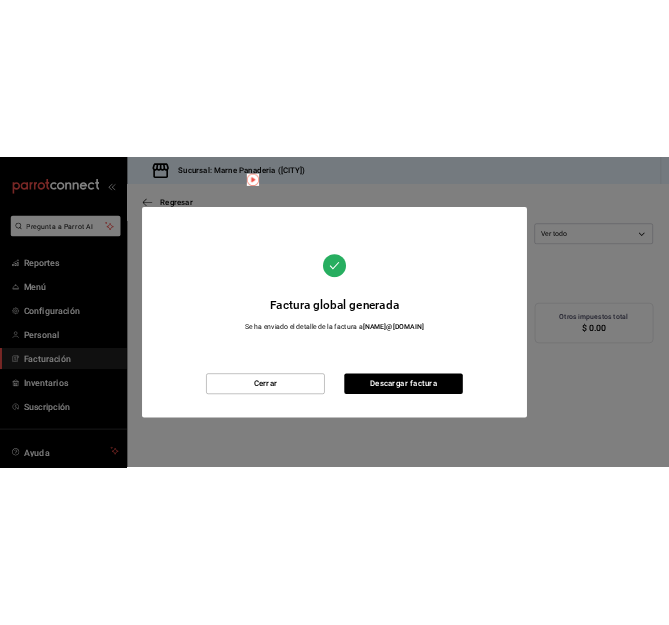 scroll, scrollTop: 92, scrollLeft: 0, axis: vertical 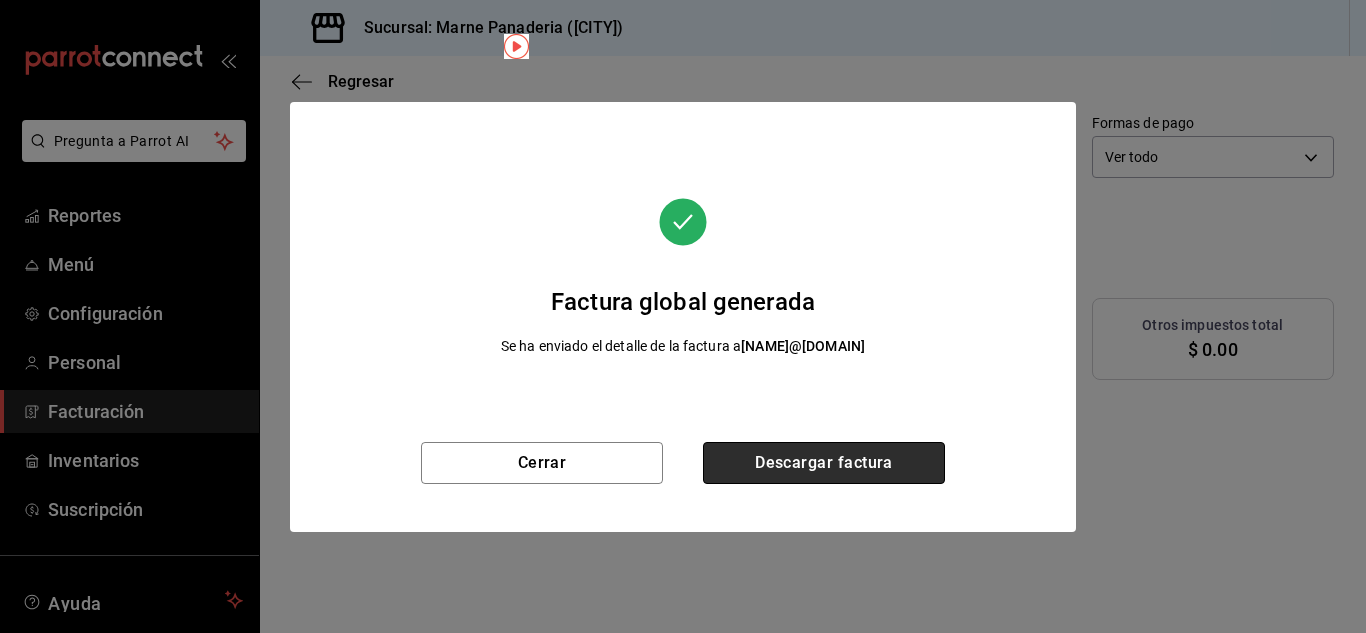 click on "Descargar factura" at bounding box center (824, 463) 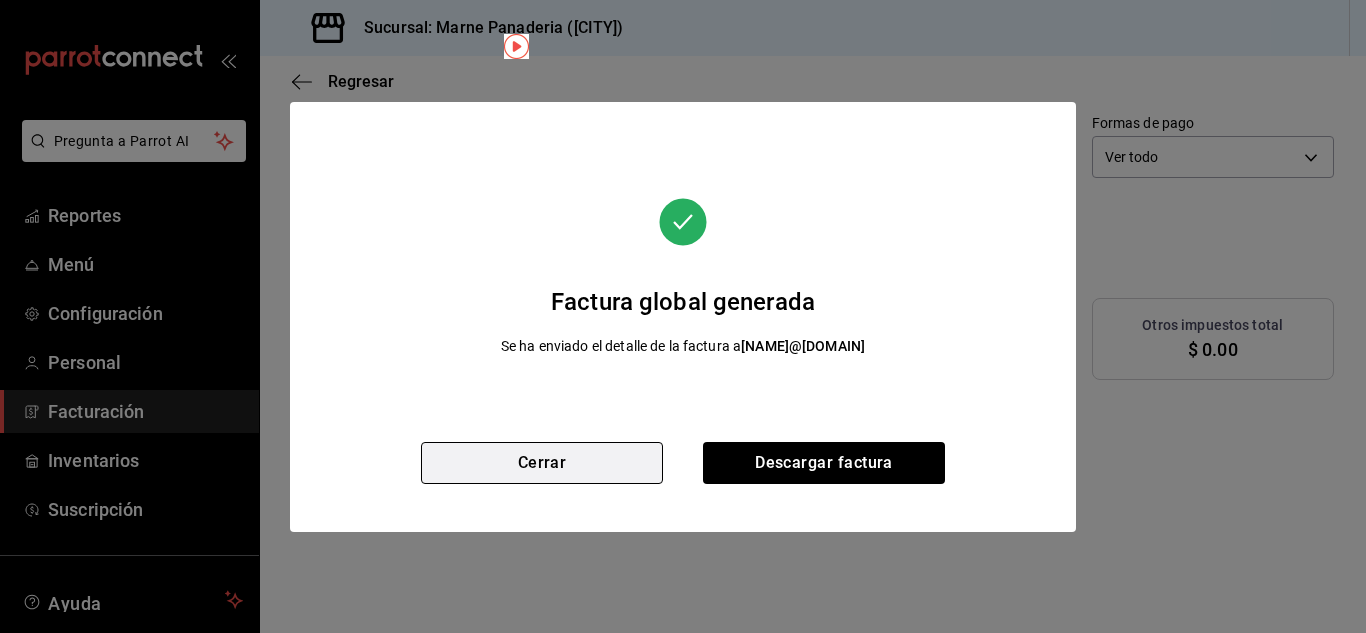 click on "Cerrar" at bounding box center (542, 463) 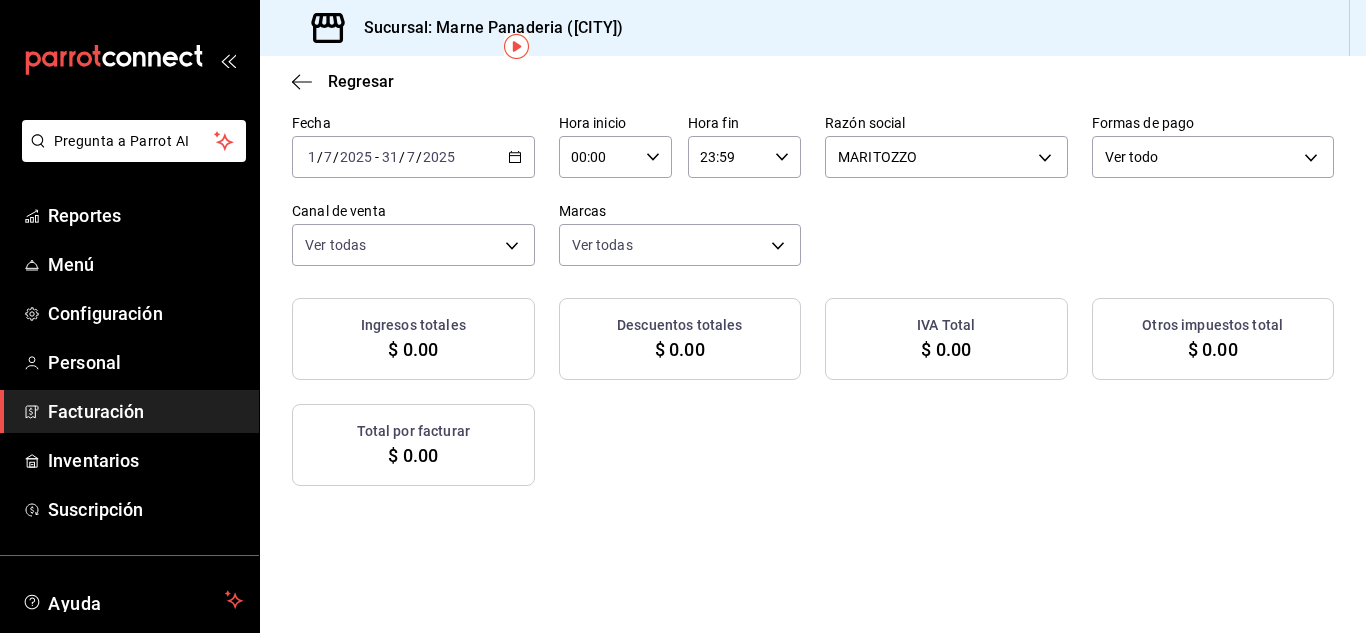 click 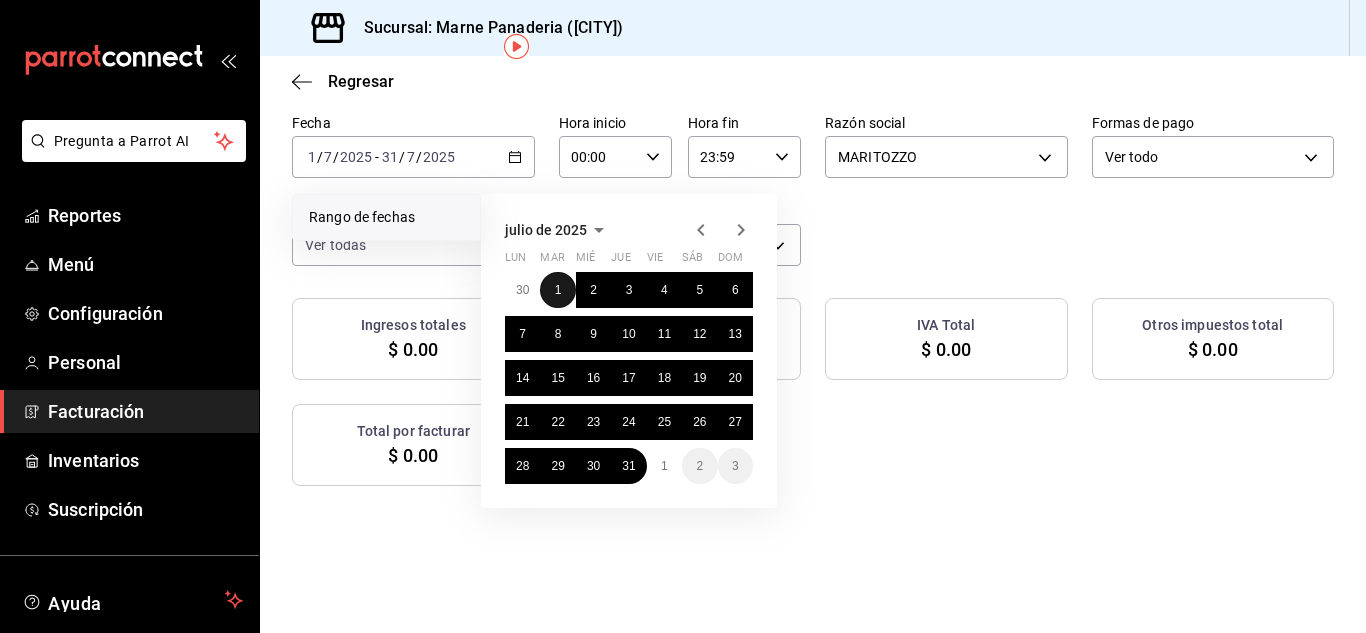 click on "1" at bounding box center [558, 290] 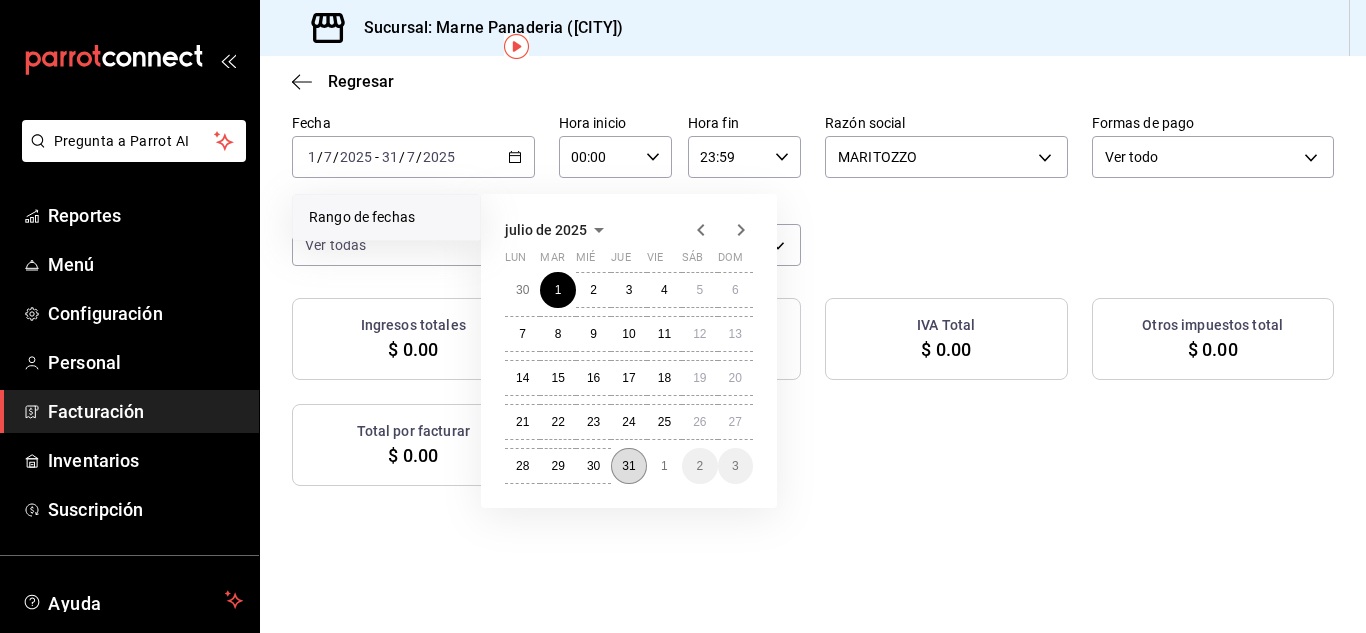click on "31" at bounding box center (628, 466) 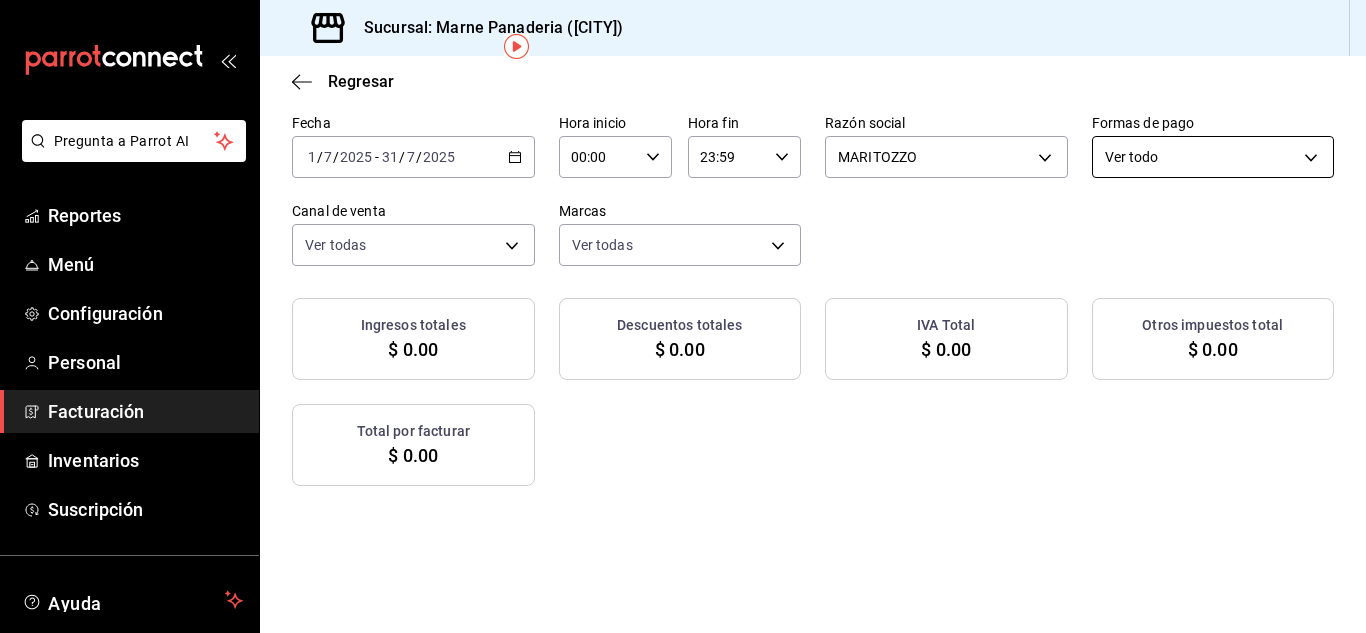 click on "Pregunta a Parrot AI Reportes   Menú   Configuración   Personal   Facturación   Inventarios   Suscripción   Ayuda Recomienda Parrot   Marne Panaderia   Sugerir nueva función   Sucursal: Marne Panaderia ([CITY]) Regresar Generar factura global Selecciona las ordenes que tus clientes no facturaron para emitir tu factural global. Fecha [DATE] [DATE] - [DATE] [DATE] Hora inicio 00:00 Hora inicio Hora fin 23:59 Hora fin Razón social MARITOZZO [UUID] Formas de pago Ver todo ALL Canal de venta Ver todas PARROT,UBER_EATS,RAPPI,DIDI_FOOD,ONLINE Marcas Ver todas [UUID] Ingresos totales $ [PRICE] Descuentos totales $ [PRICE] IVA Total $ [PRICE] Otros impuestos total $ [PRICE] Total por facturar $ [PRICE] No hay información que mostrar GANA 1 MES GRATIS EN TU SUSCRIPCIÓN AQUÍ Ver video tutorial Ir a video Pregunta a Parrot AI Reportes   Menú   Configuración   Personal   Facturación   Inventarios   Suscripción   Ayuda Recomienda Parrot" at bounding box center (683, 316) 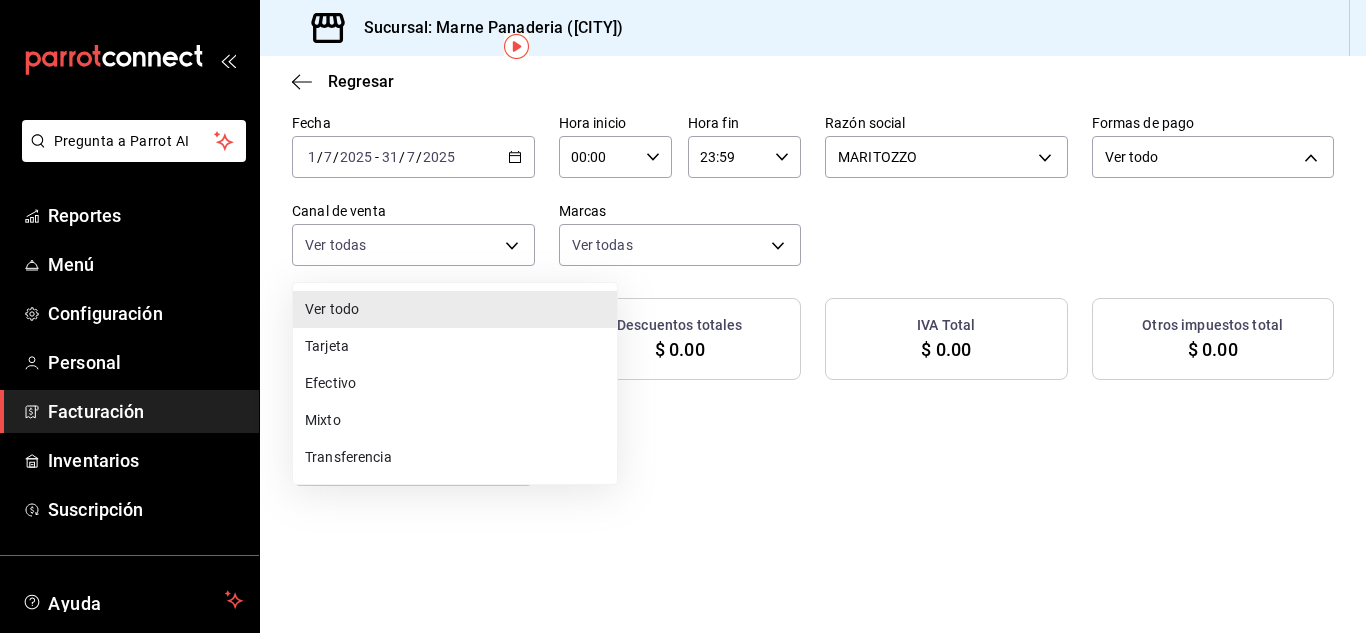 click on "Ver todo" at bounding box center [455, 309] 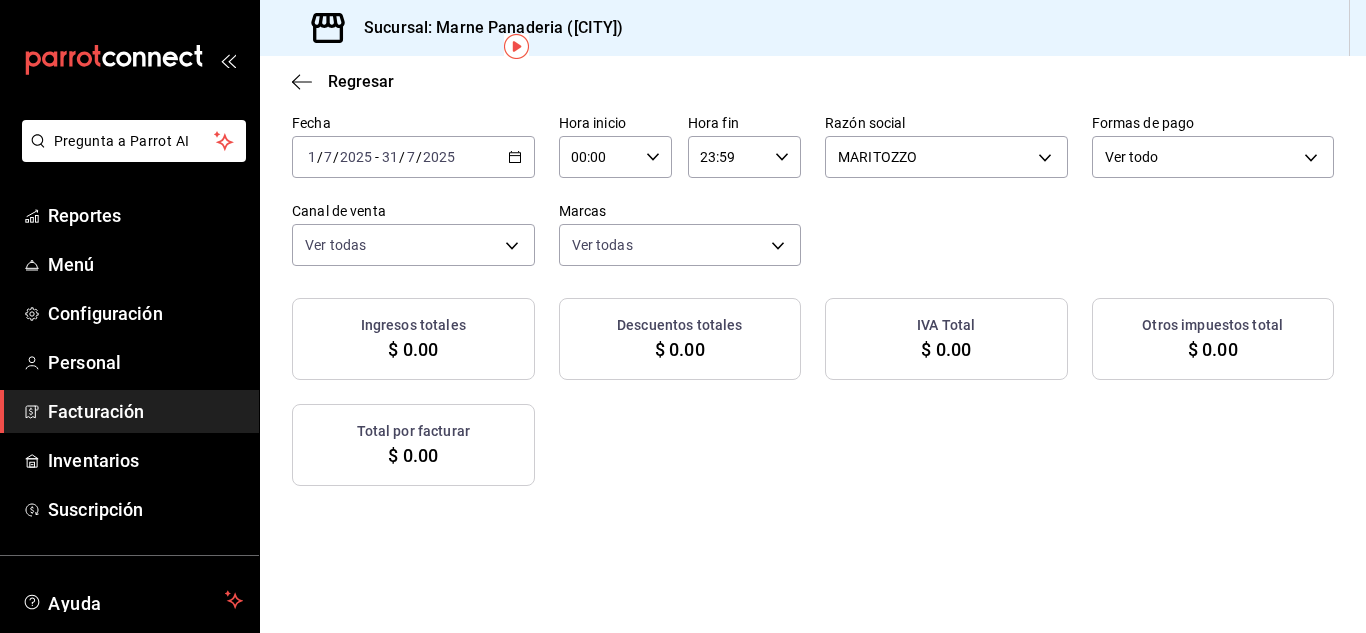 click on "Generar factura global Selecciona las ordenes que tus clientes no facturaron para emitir tu factural global. Fecha [DATE] / [DATE] - [DATE] / [DATE] Hora inicio 00:00 Hora inicio Hora fin 23:59 Hora fin Razón social [COMPANY_NAME] [UUID] Formas de pago Ver todo ALL Canal de venta Ver todas PARROT,UBER_EATS,RAPPI,DIDI_FOOD,ONLINE Marcas Ver todas [UUID] Ingresos totales $ 0.00 Descuentos totales $ 0.00 IVA Total $ 0.00 Otros impuestos total $ 0.00 Total por facturar $ 0.00 No hay información que mostrar" at bounding box center (813, 470) 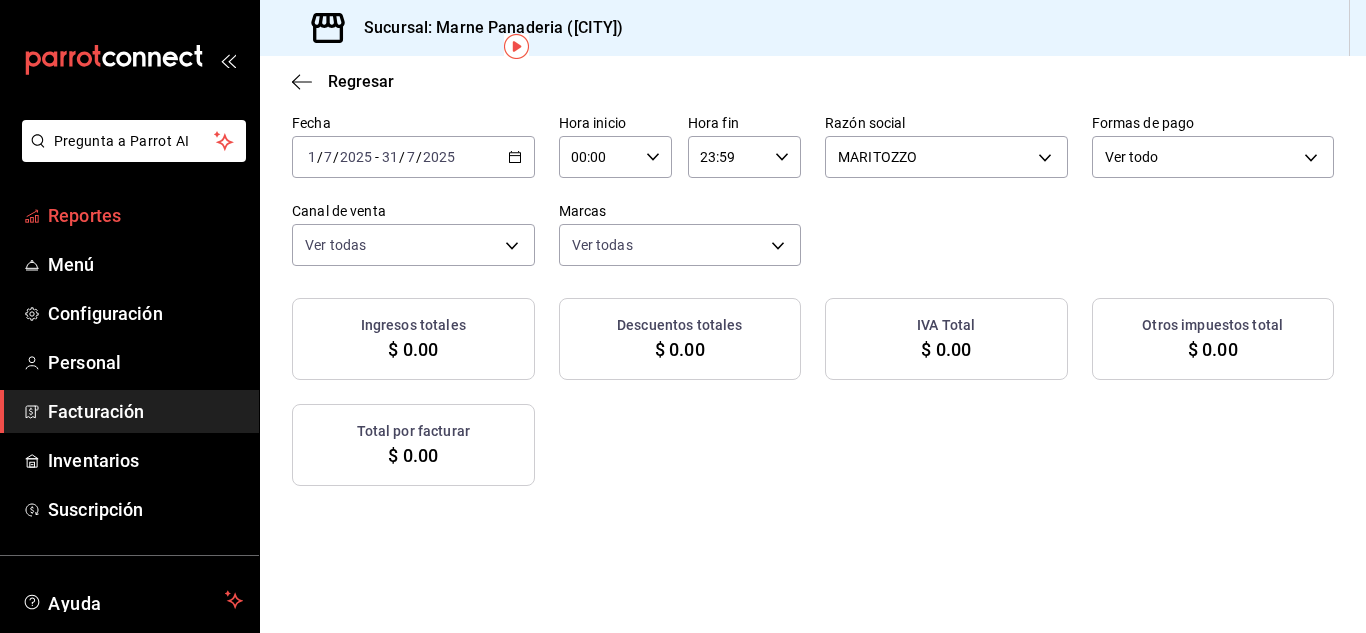 click on "Reportes" at bounding box center [145, 215] 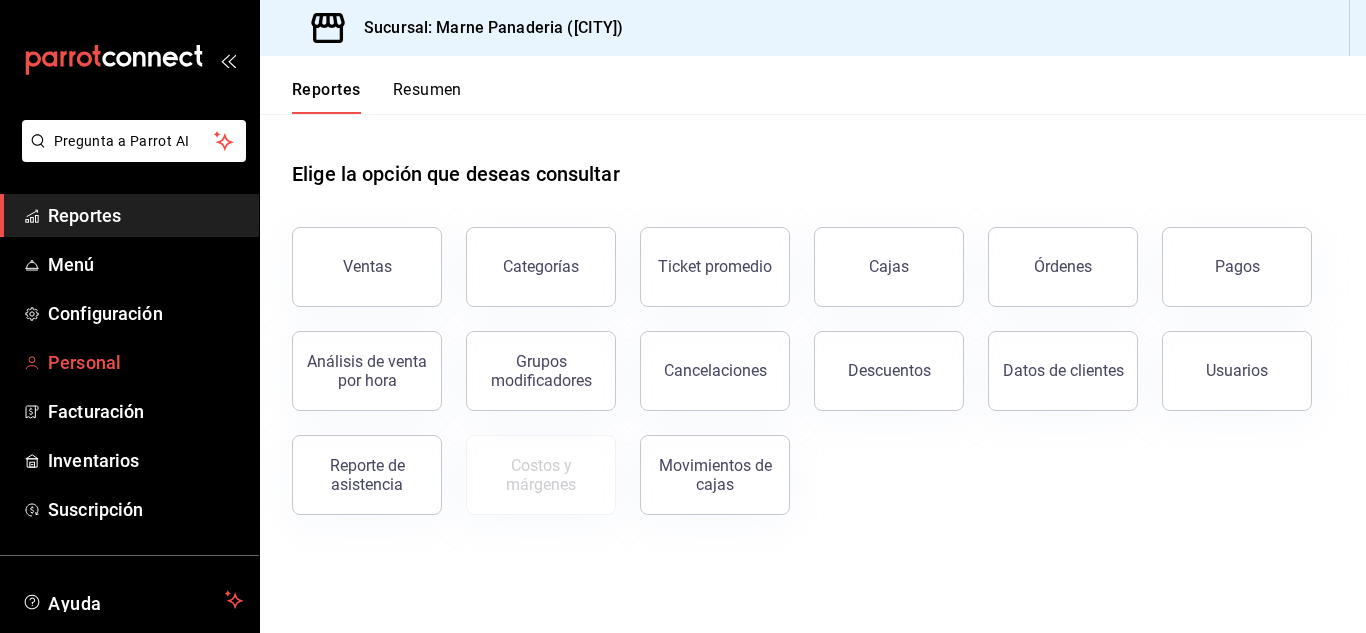 click on "Personal" at bounding box center [145, 362] 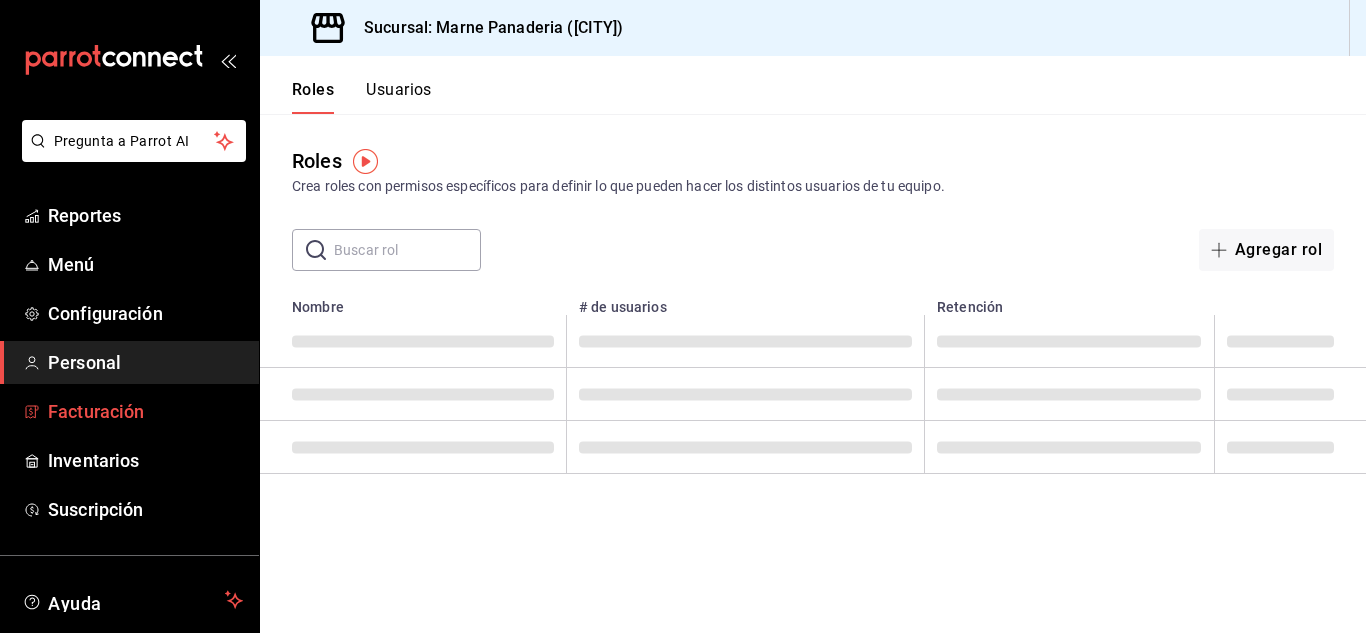 click on "Facturación" at bounding box center [145, 411] 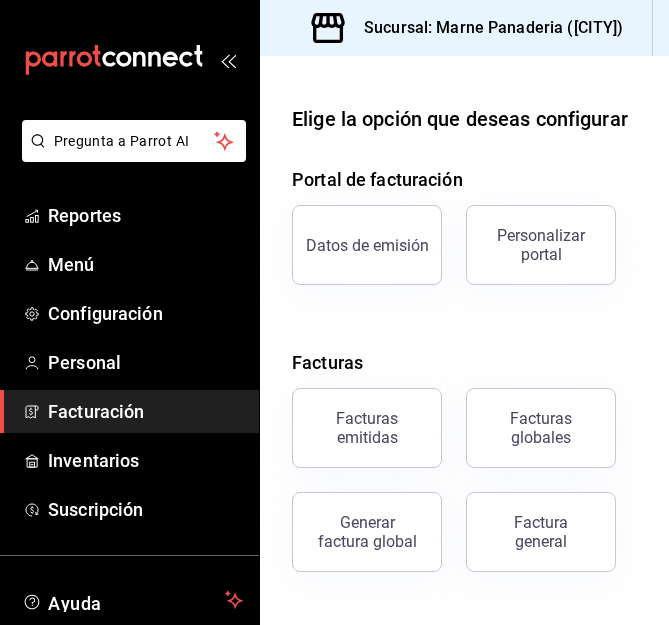 click on "Facturación" at bounding box center [145, 411] 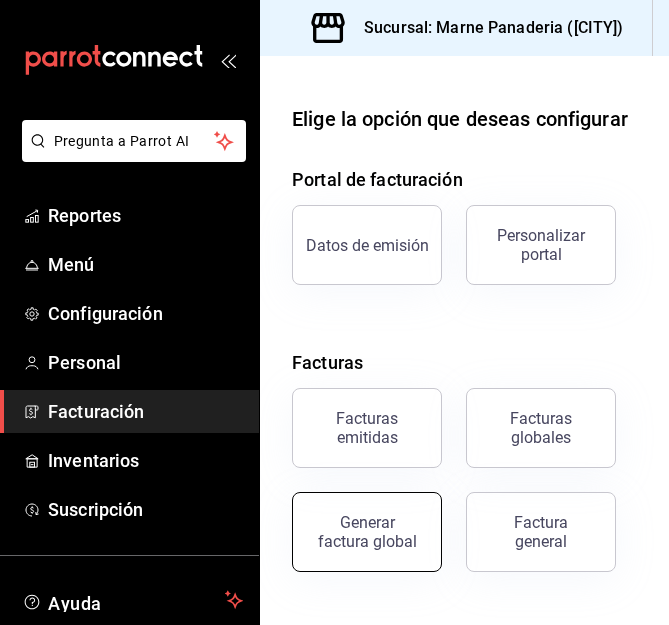 click on "Generar factura global" at bounding box center (367, 532) 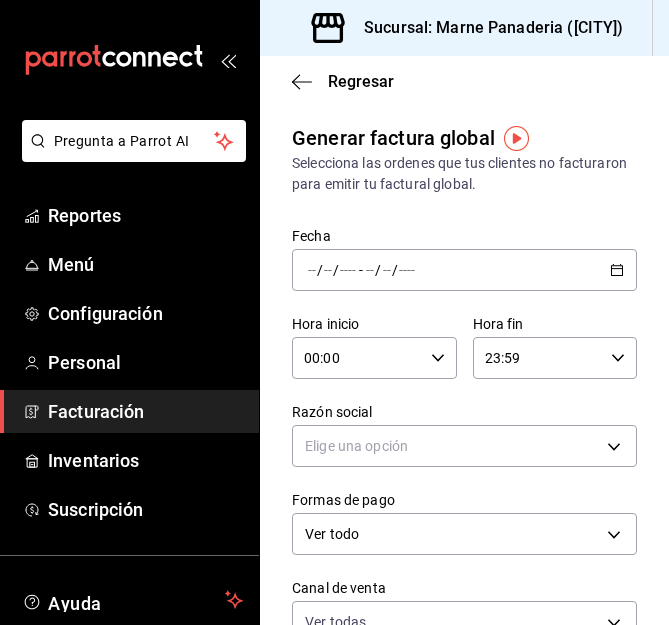 click on "/ / - / /" at bounding box center (464, 270) 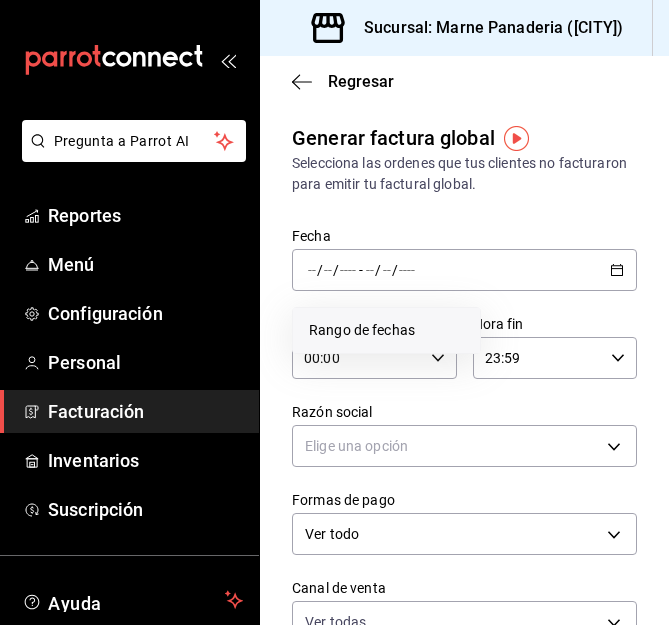 click on "Rango de fechas" at bounding box center [386, 330] 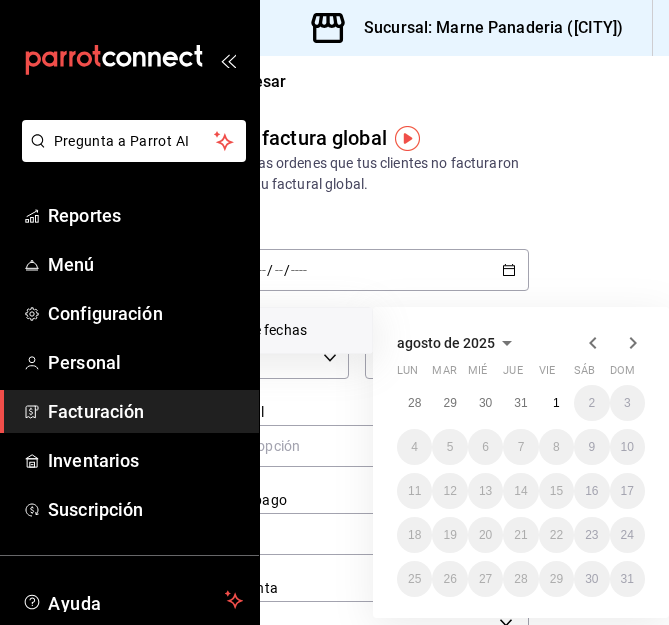 scroll, scrollTop: 0, scrollLeft: 109, axis: horizontal 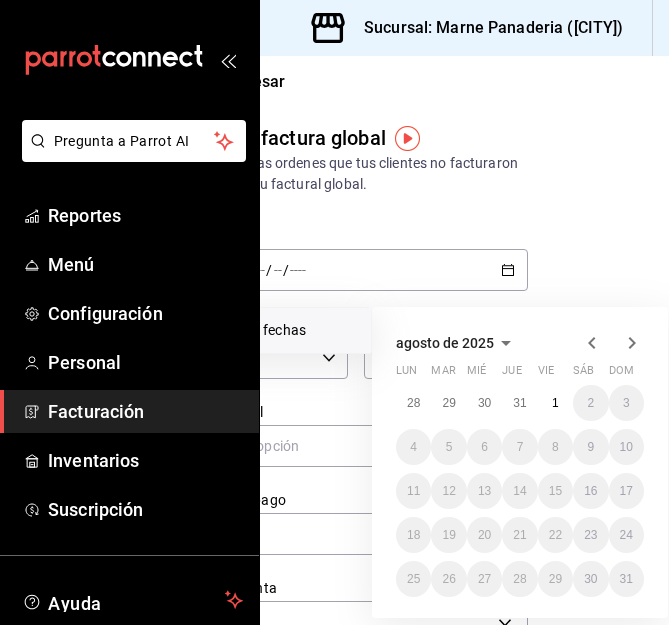 click 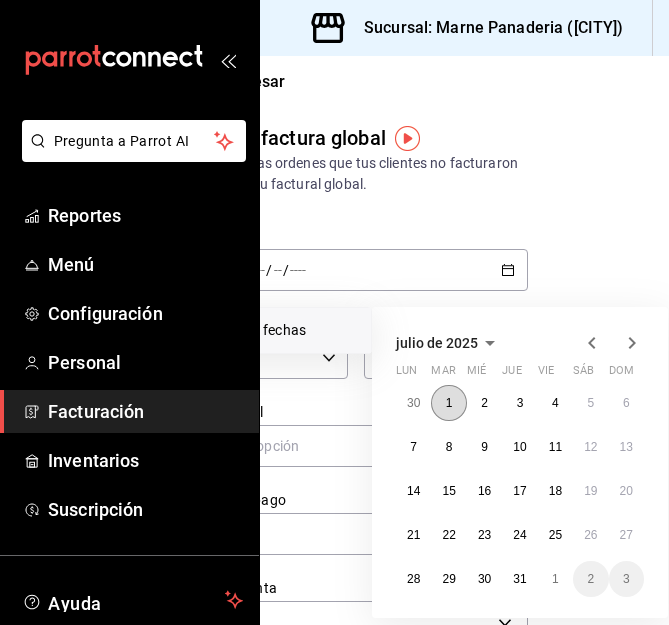 click on "1" at bounding box center [449, 403] 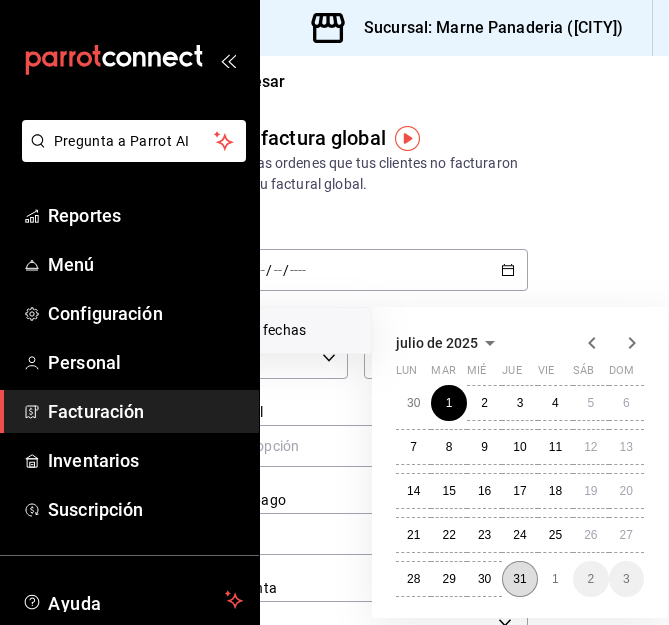 click on "31" at bounding box center [519, 579] 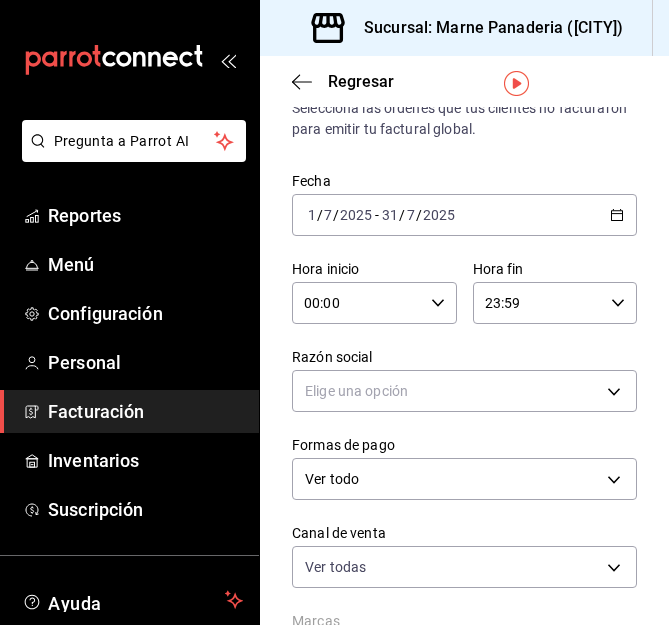 scroll, scrollTop: 57, scrollLeft: 0, axis: vertical 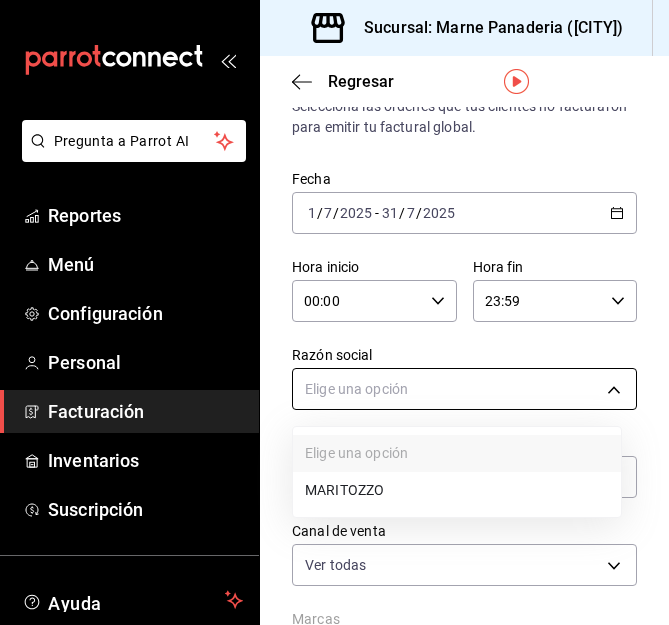 click on "Pregunta a Parrot AI Reportes   Menú   Configuración   Personal   Facturación   Inventarios   Suscripción   Ayuda Recomienda Parrot   Marne Panaderia   Sugerir nueva función   Sucursal: Marne Panaderia ([CITY]) Regresar Generar factura global Selecciona las ordenes que tus clientes no facturaron para emitir tu factural global. Fecha [DATE] [DATE] - [DATE] [DATE] Hora inicio 00:00 Hora inicio Hora fin 23:59 Hora fin Razón social Elige una opción Formas de pago Ver todo ALL Canal de venta Ver todas PARROT,UBER_EATS,RAPPI,DIDI_FOOD,ONLINE Marcas Ver todas Ingresos totales $ 0.00 Descuentos totales $ 0.00 IVA Total $ 0.00 Otros impuestos total $ 0.00 Total por facturar $ 0.00 No hay información que mostrar GANA 1 MES GRATIS EN TU SUSCRIPCIÓN AQUÍ Ver video tutorial Ir a video Pregunta a Parrot AI Reportes   Menú   Configuración   Personal   Facturación   Inventarios   Suscripción   Ayuda Recomienda Parrot   Marne Panaderia   Sugerir nueva función   Visitar centro de ayuda" at bounding box center (334, 312) 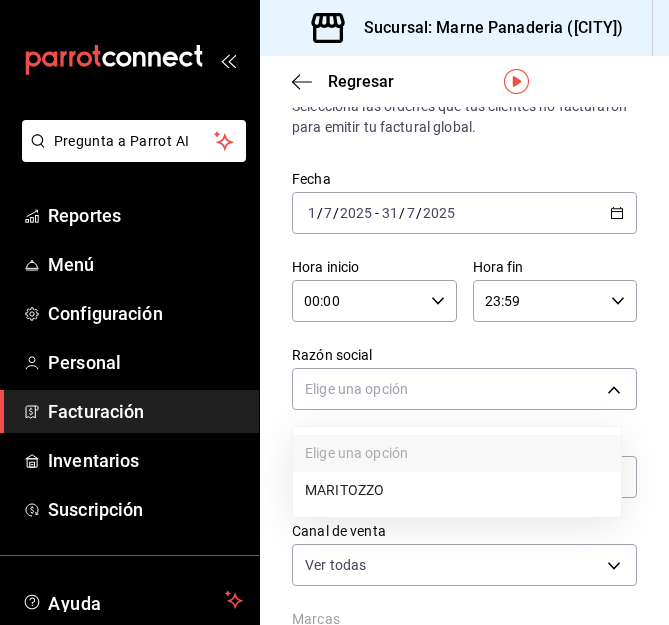 click on "MARITOZZO" at bounding box center [457, 490] 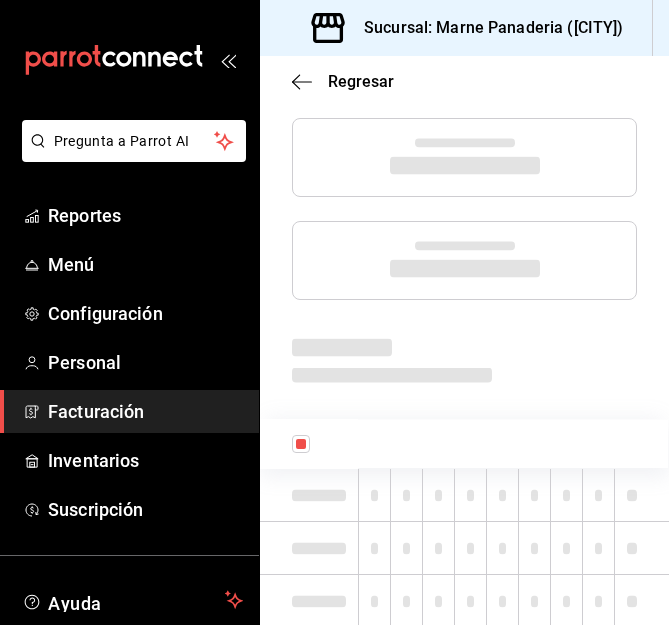 scroll, scrollTop: 1069, scrollLeft: 0, axis: vertical 